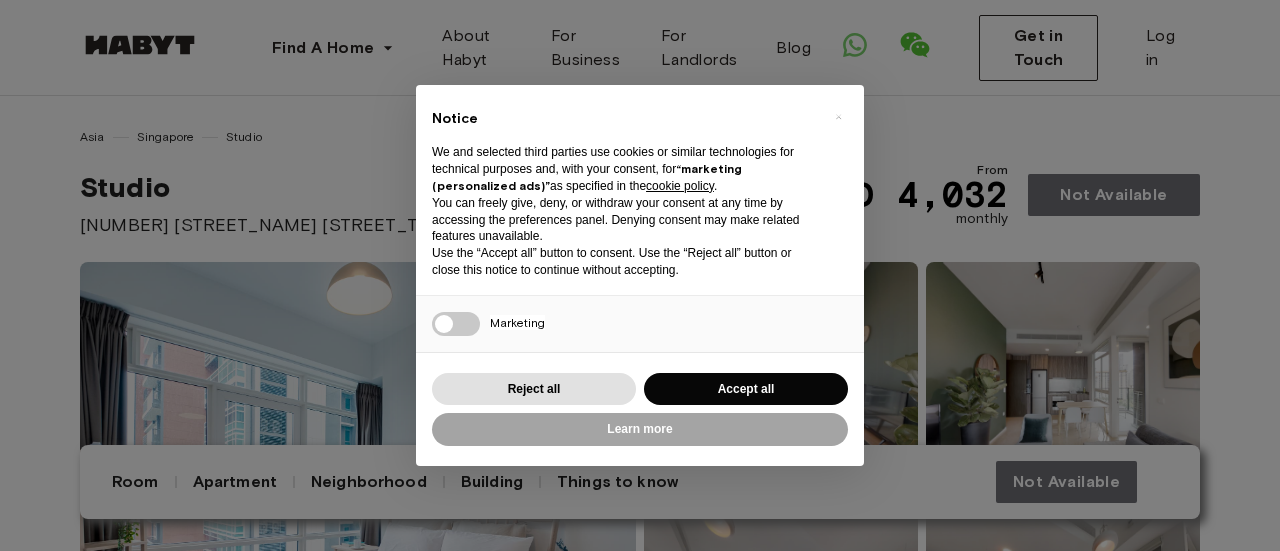 scroll, scrollTop: 0, scrollLeft: 0, axis: both 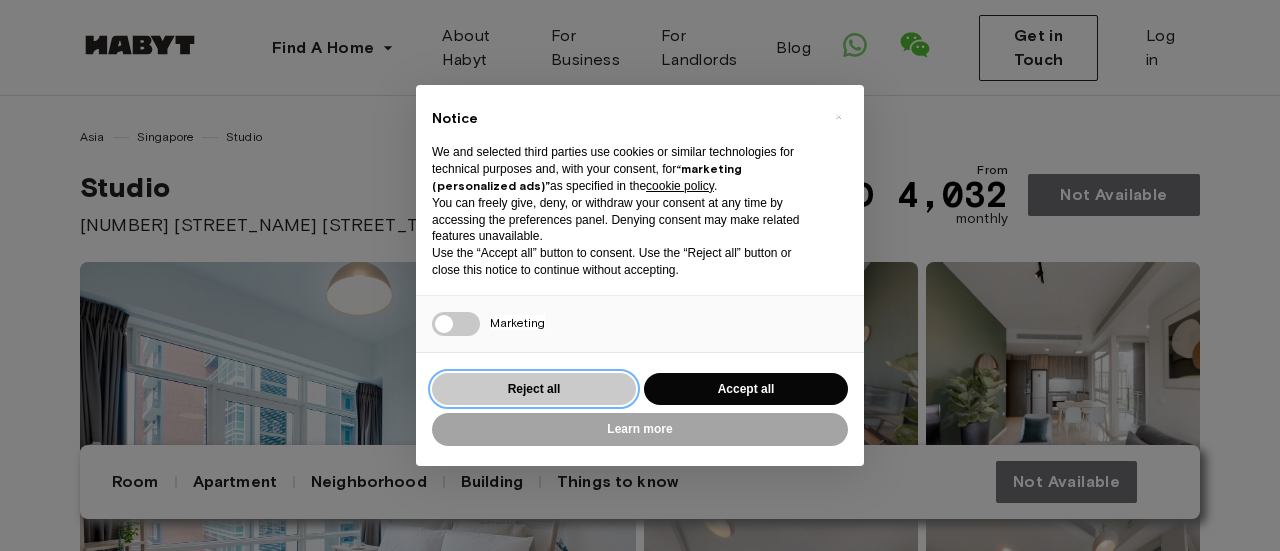 click on "Reject all" at bounding box center (534, 389) 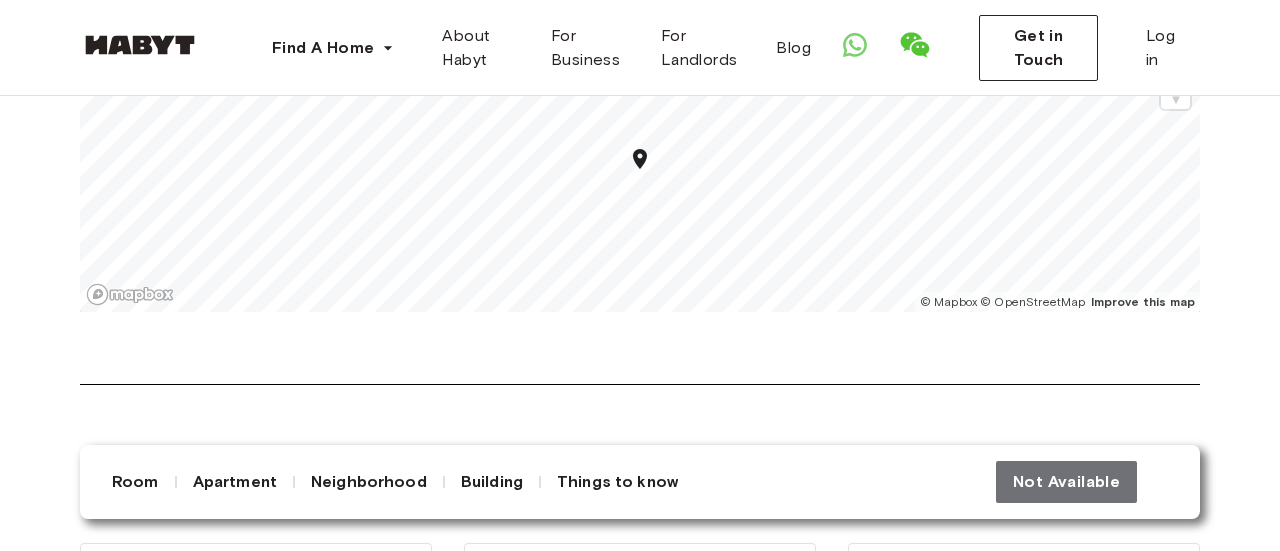 scroll, scrollTop: 1993, scrollLeft: 0, axis: vertical 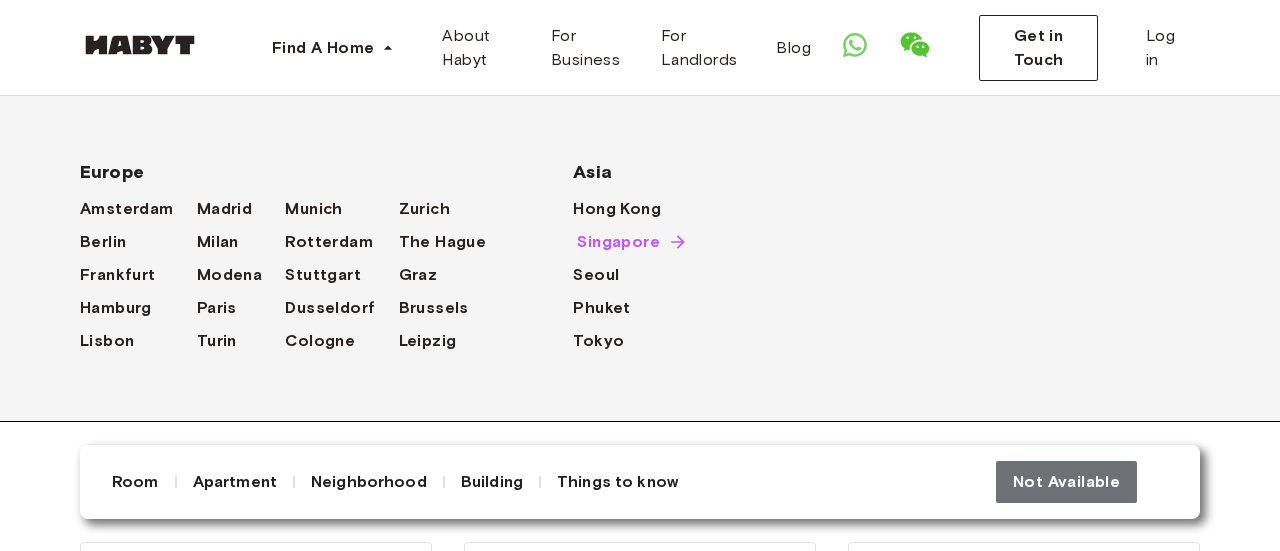 click on "Singapore" at bounding box center [618, 242] 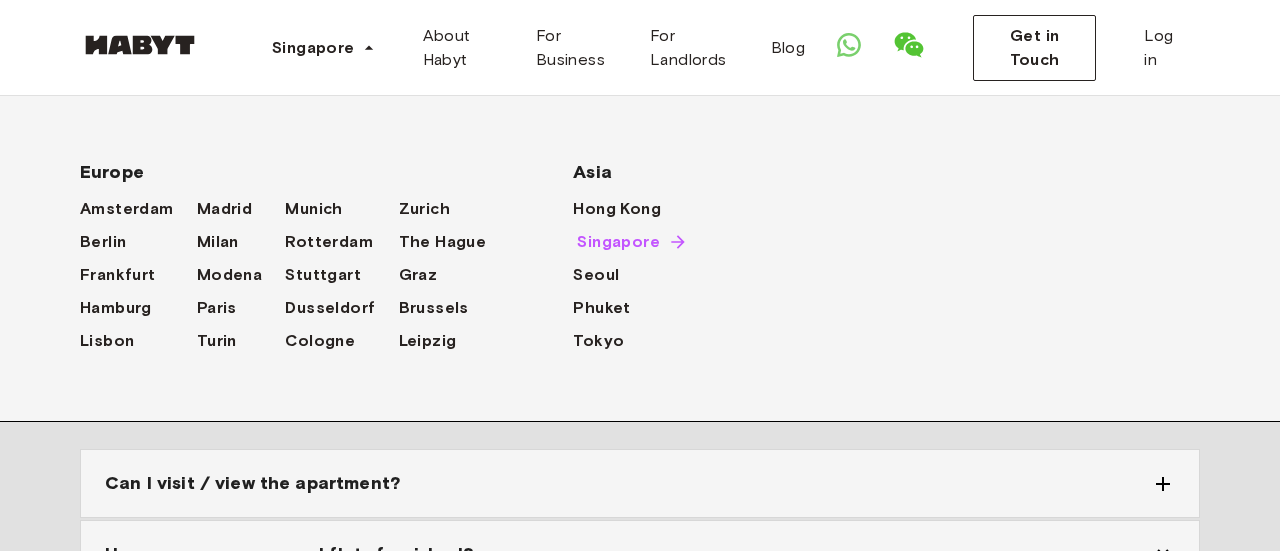 scroll, scrollTop: 0, scrollLeft: 0, axis: both 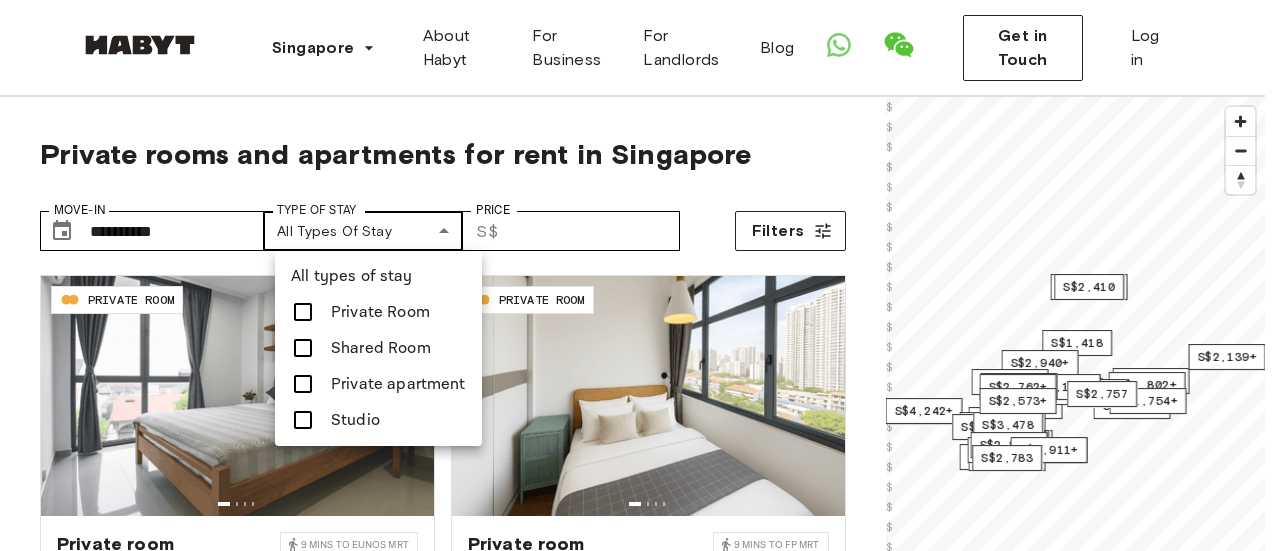 click on "[POSTAL_CODE] PRIVATE ROOM Private room [NUMBER] [STREET_NAME] [MINS] to [TRANSIT_STOP] [SQM] [BEDROOMS] [FLOOR] From [DATE] [CURRENCY] [PRICE] from [CURRENCY] [PRICE] monthly [POSTAL_CODE] PRIVATE ROOM Private room [NUMBER] [STREET_NAME] [MINS] to [TRANSIT_STOP] [SQM] [BEDROOMS] [FLOOR] From [DATE] [CURRENCY] [PRICE] from [CURRENCY] [PRICE] monthly [POSTAL_CODE] PRIVATE ROOM Private room [NUMBER] [STREET_NAME] [SQM] [BEDROOMS] [FLOOR] From [DATE] from [CURRENCY] [PRICE] monthly" at bounding box center [640, 2315] 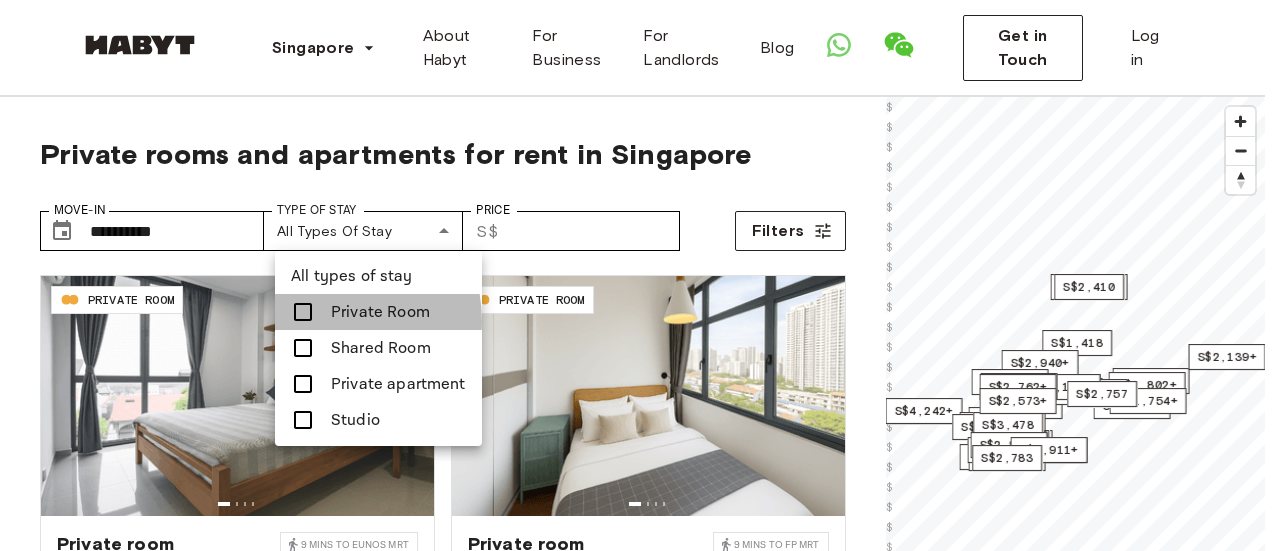 click at bounding box center (309, 312) 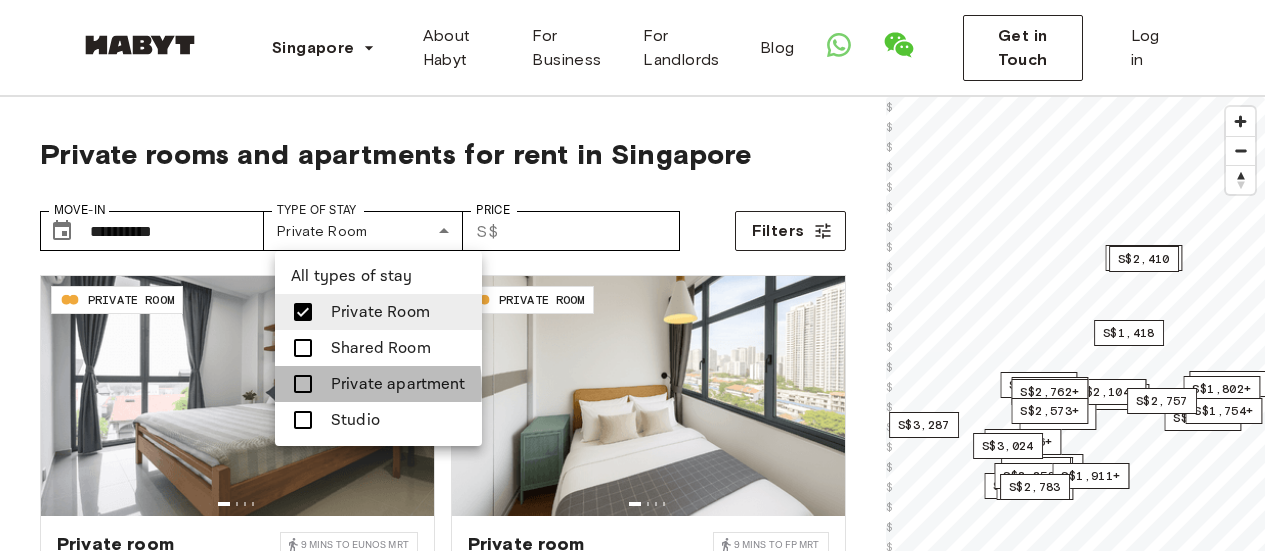 click at bounding box center (309, 384) 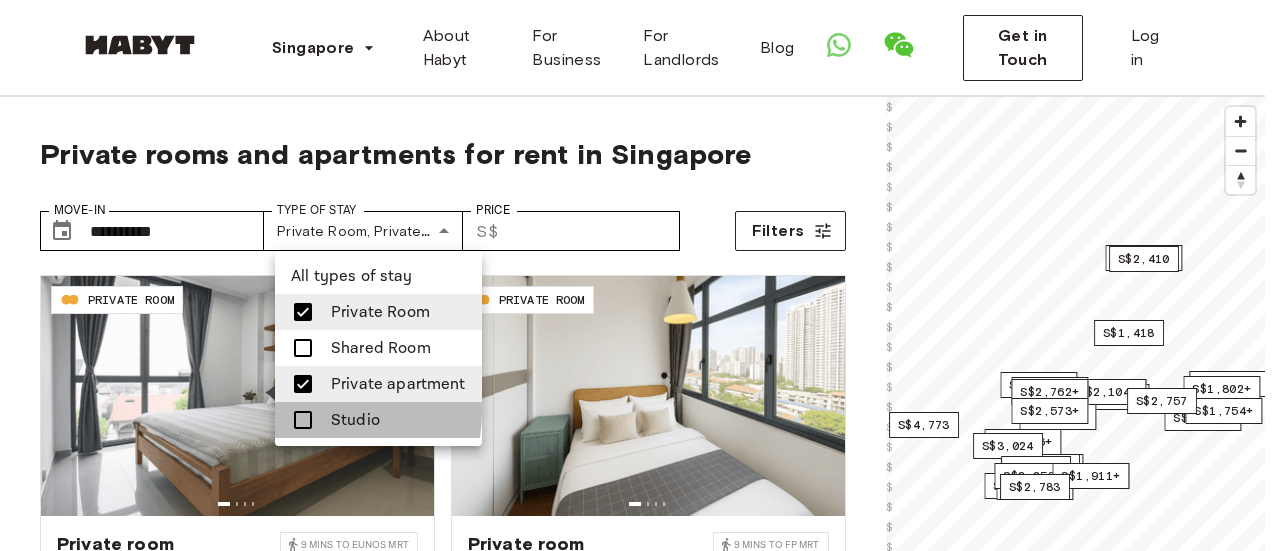 click at bounding box center (303, 420) 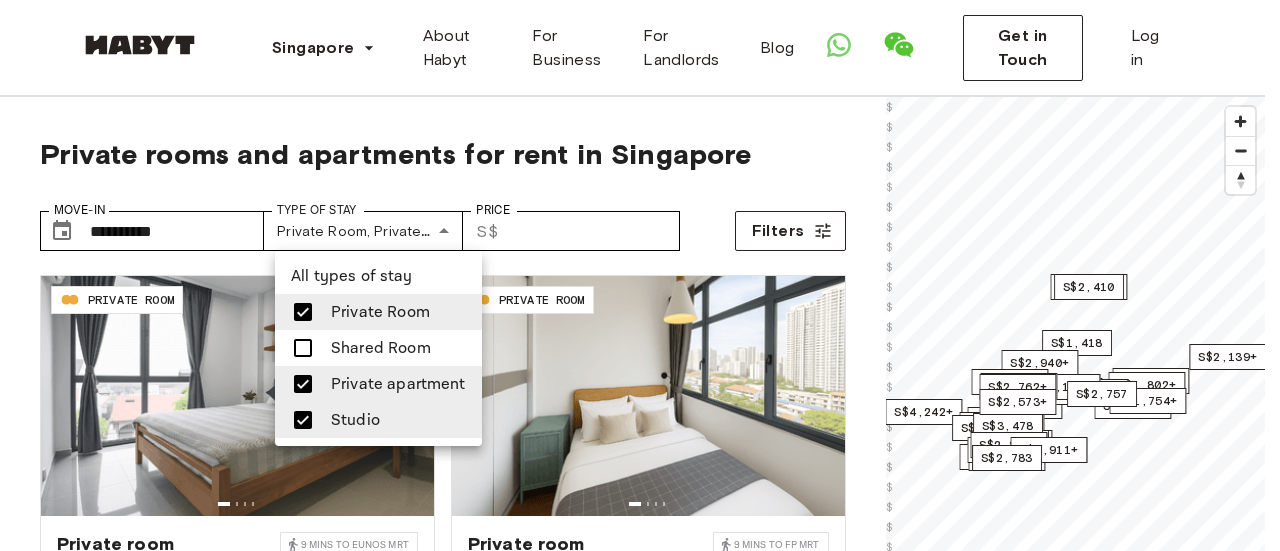 click at bounding box center (640, 275) 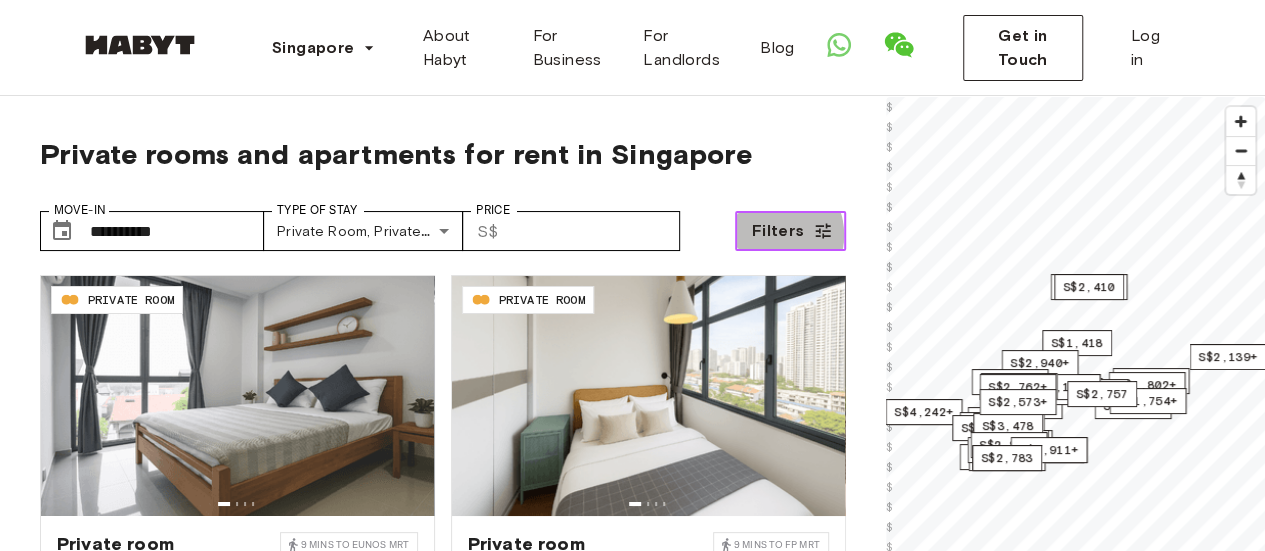 click on "Filters" at bounding box center (778, 231) 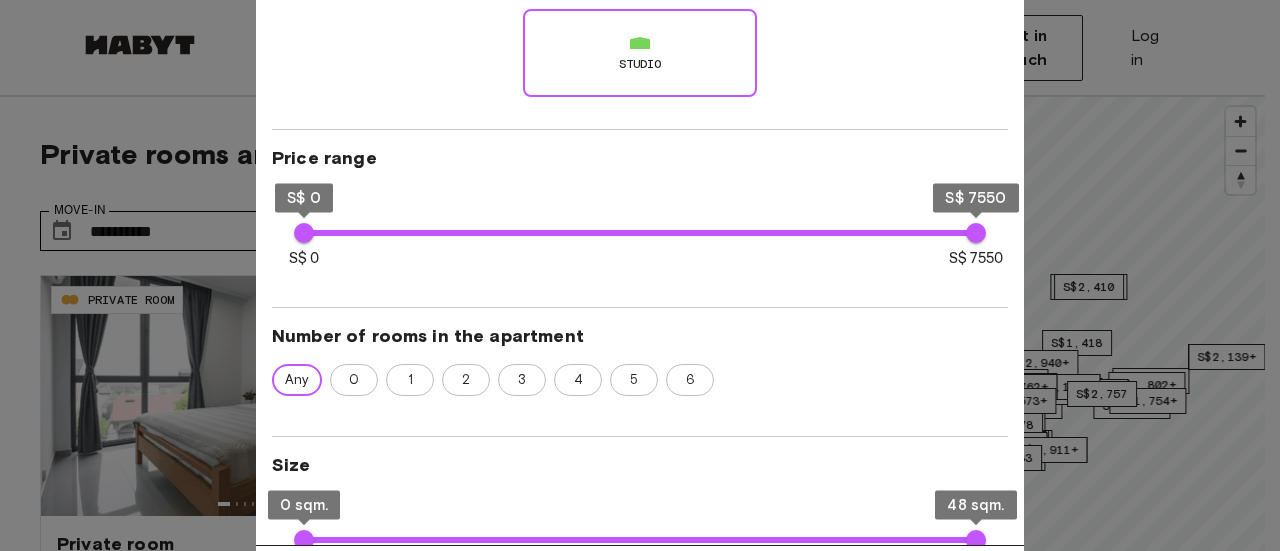 scroll, scrollTop: 271, scrollLeft: 0, axis: vertical 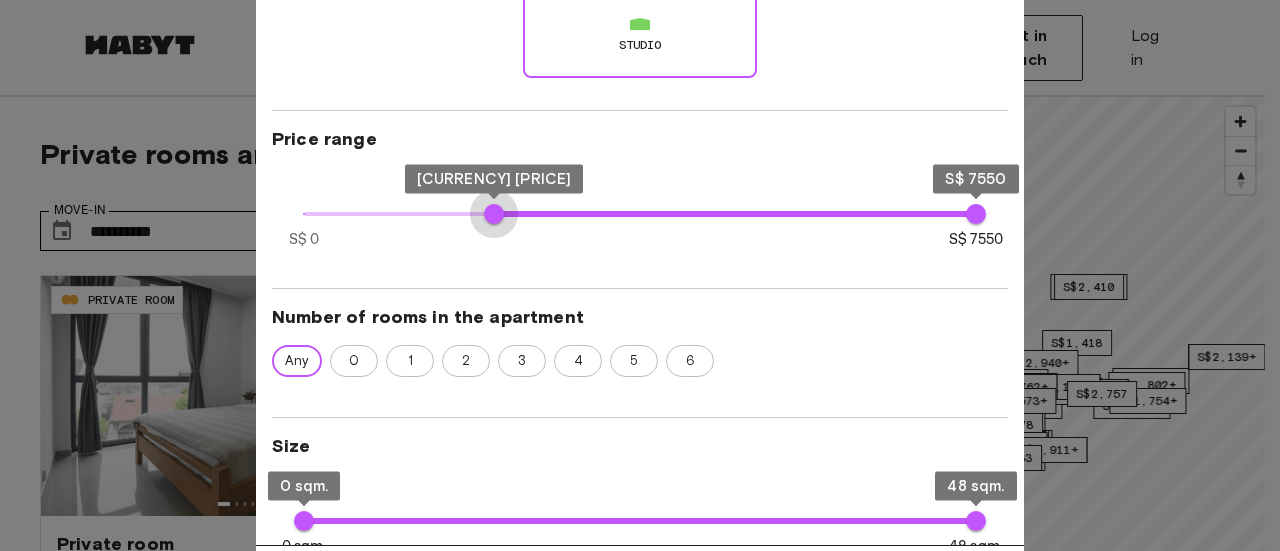 click on "[CURRENCY] [PRICE] [CURRENCY] [PRICE] [CURRENCY] [PRICE]" at bounding box center [640, 214] 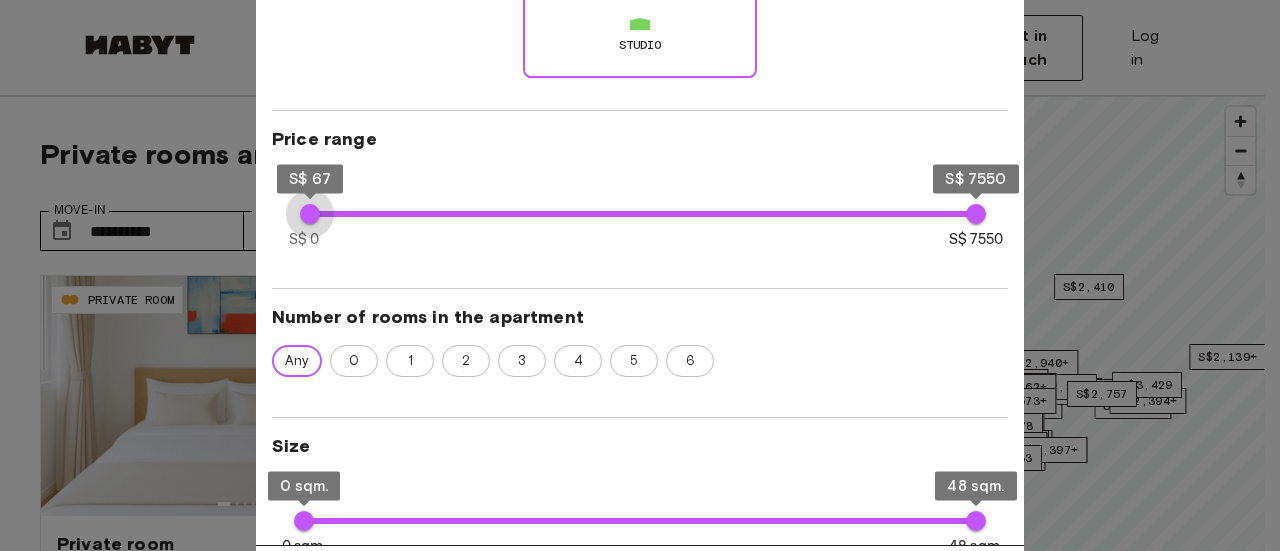 type on "*" 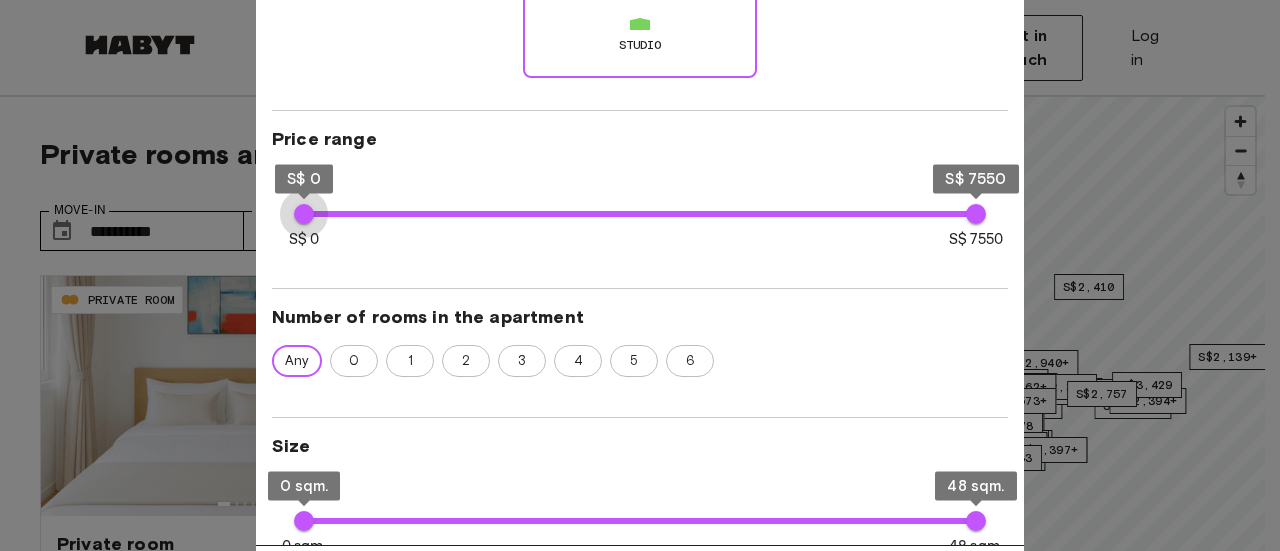 drag, startPoint x: 492, startPoint y: 205, endPoint x: 210, endPoint y: 214, distance: 282.1436 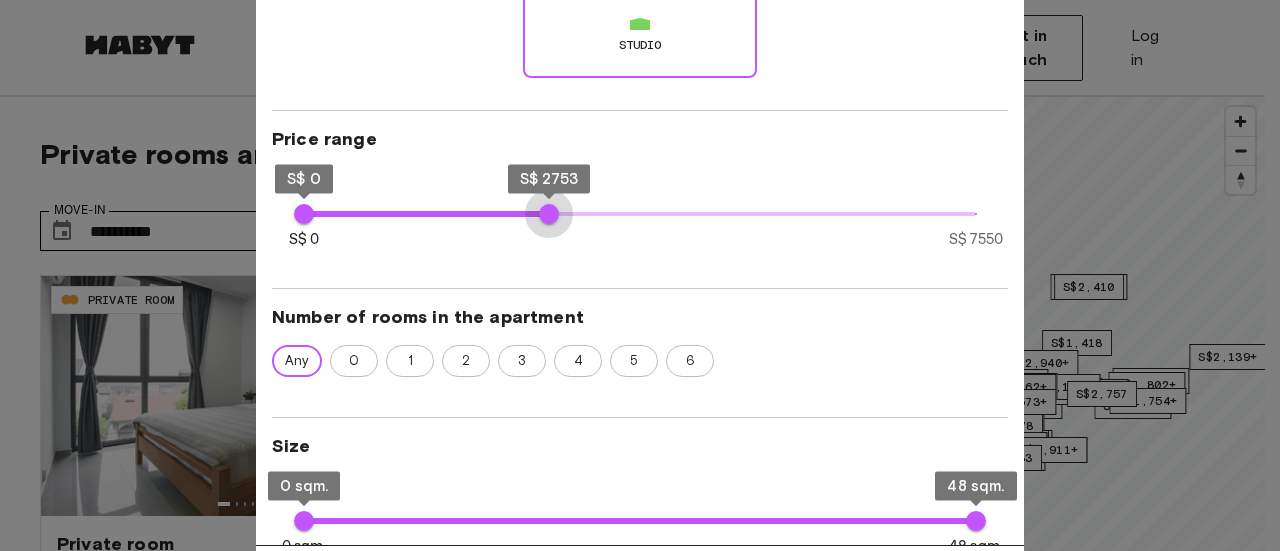 type on "****" 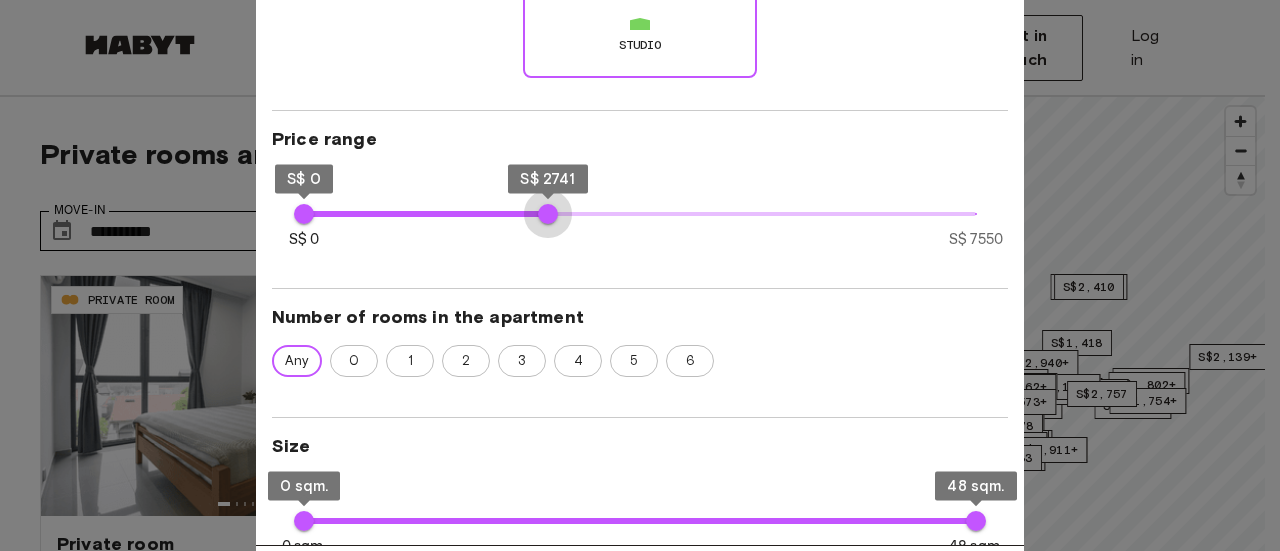 drag, startPoint x: 978, startPoint y: 216, endPoint x: 548, endPoint y: 195, distance: 430.51248 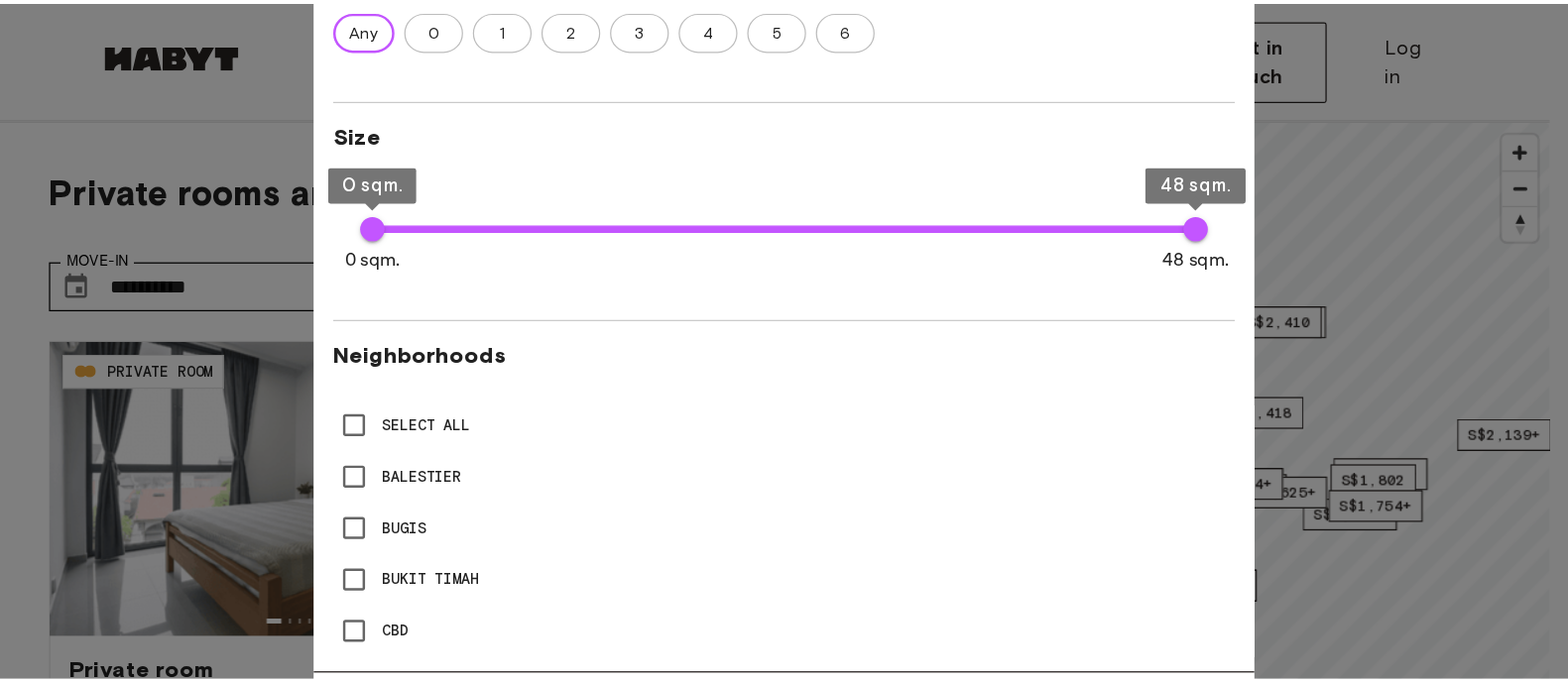 scroll, scrollTop: 0, scrollLeft: 0, axis: both 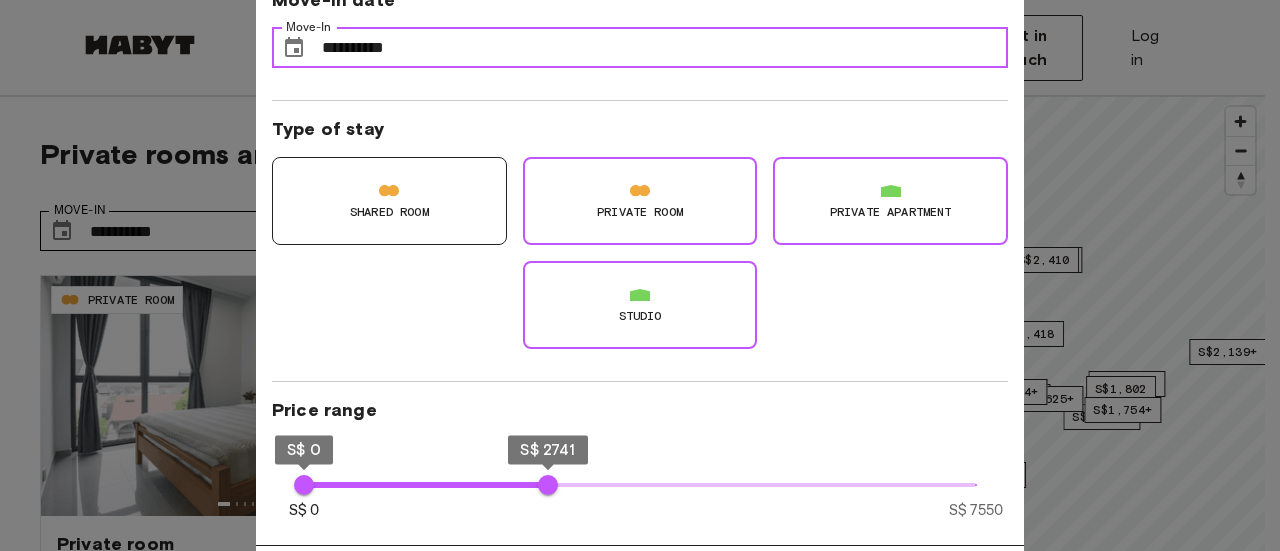 click on "**********" at bounding box center [665, 48] 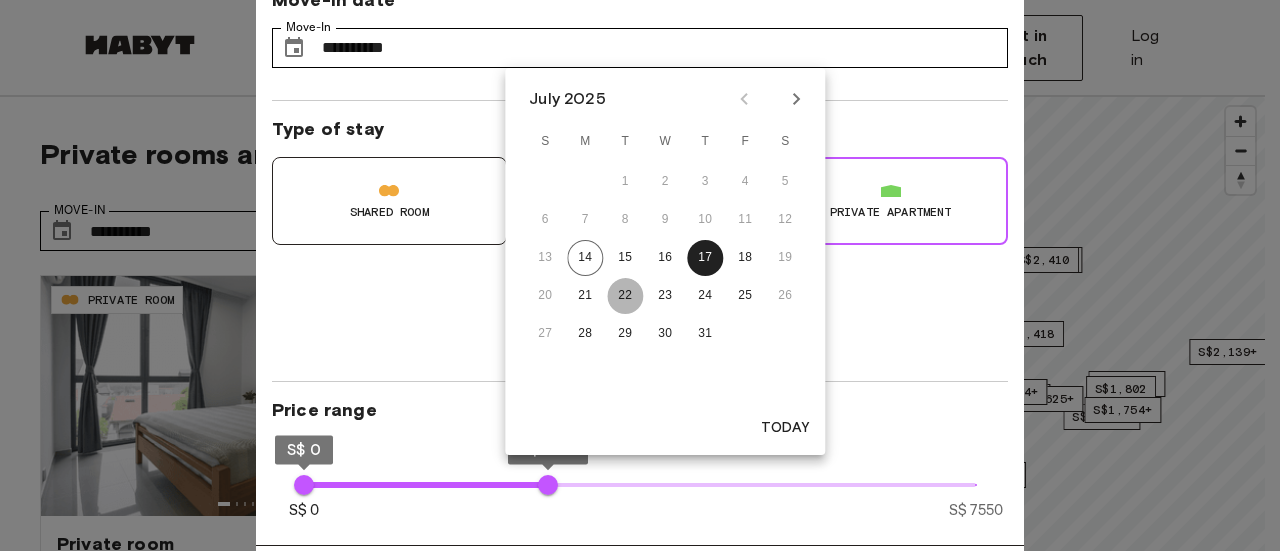 click on "22" at bounding box center [625, 296] 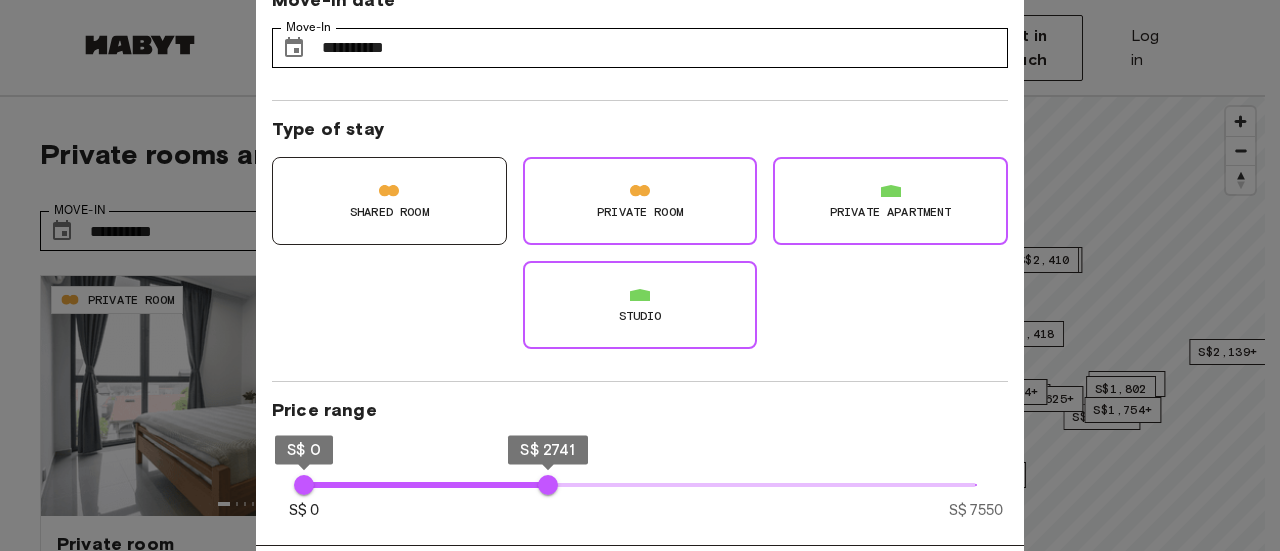 type on "**********" 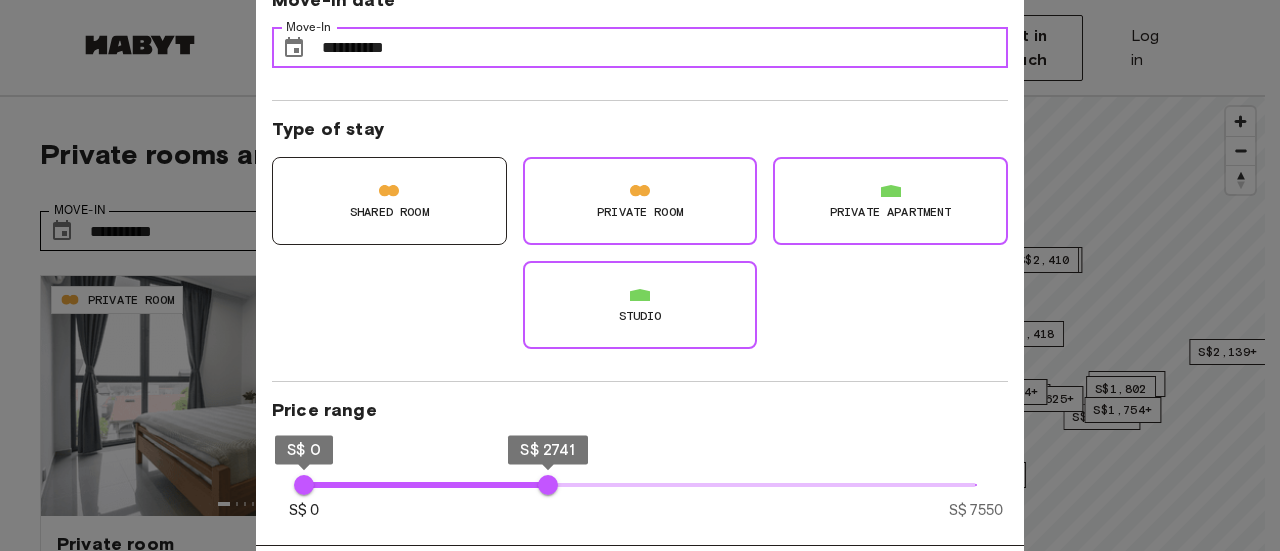 click on "**********" at bounding box center (665, 48) 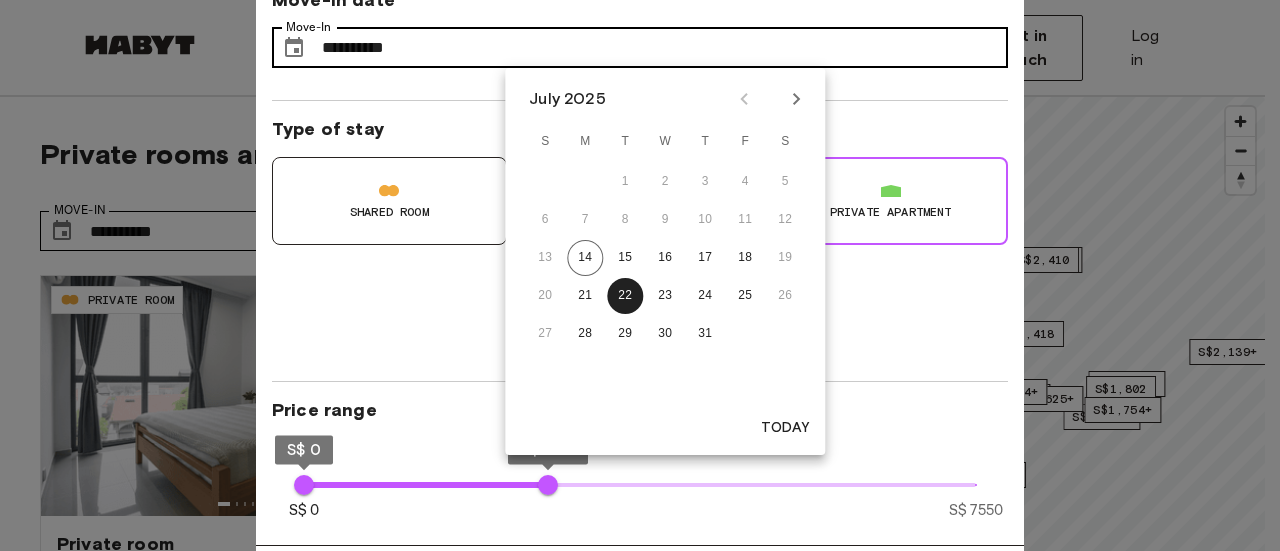 type 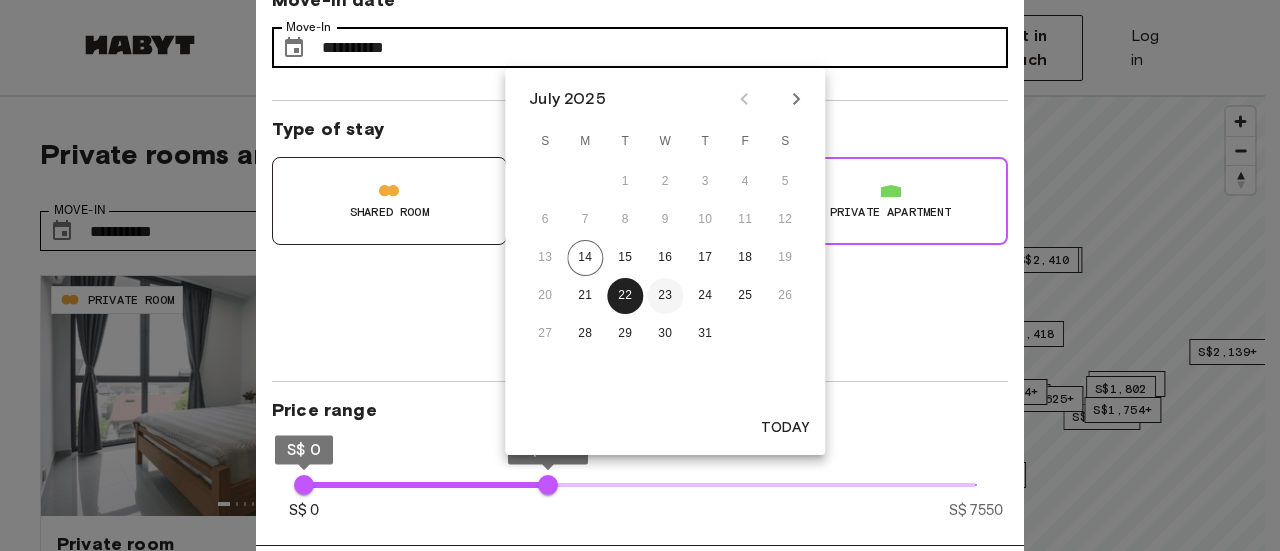 type 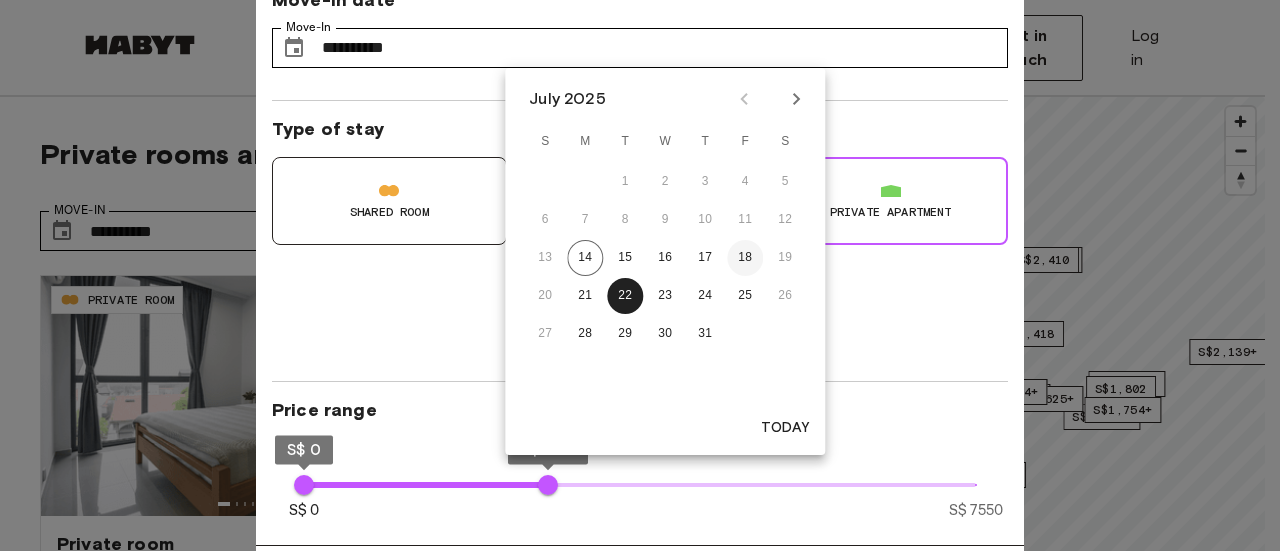 click on "18" at bounding box center [745, 258] 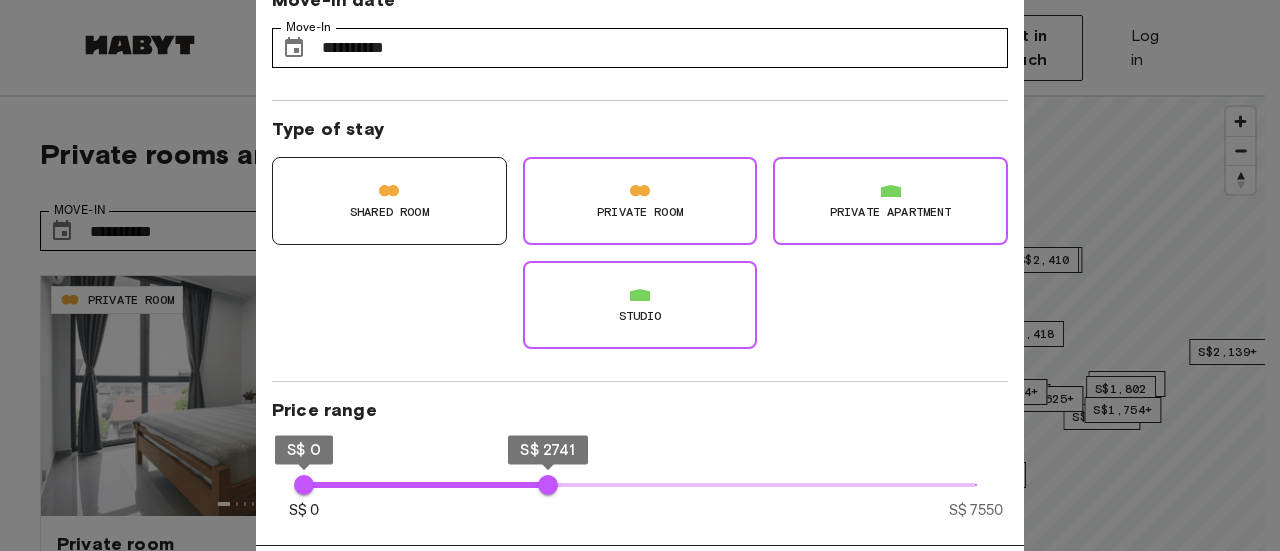 type on "**********" 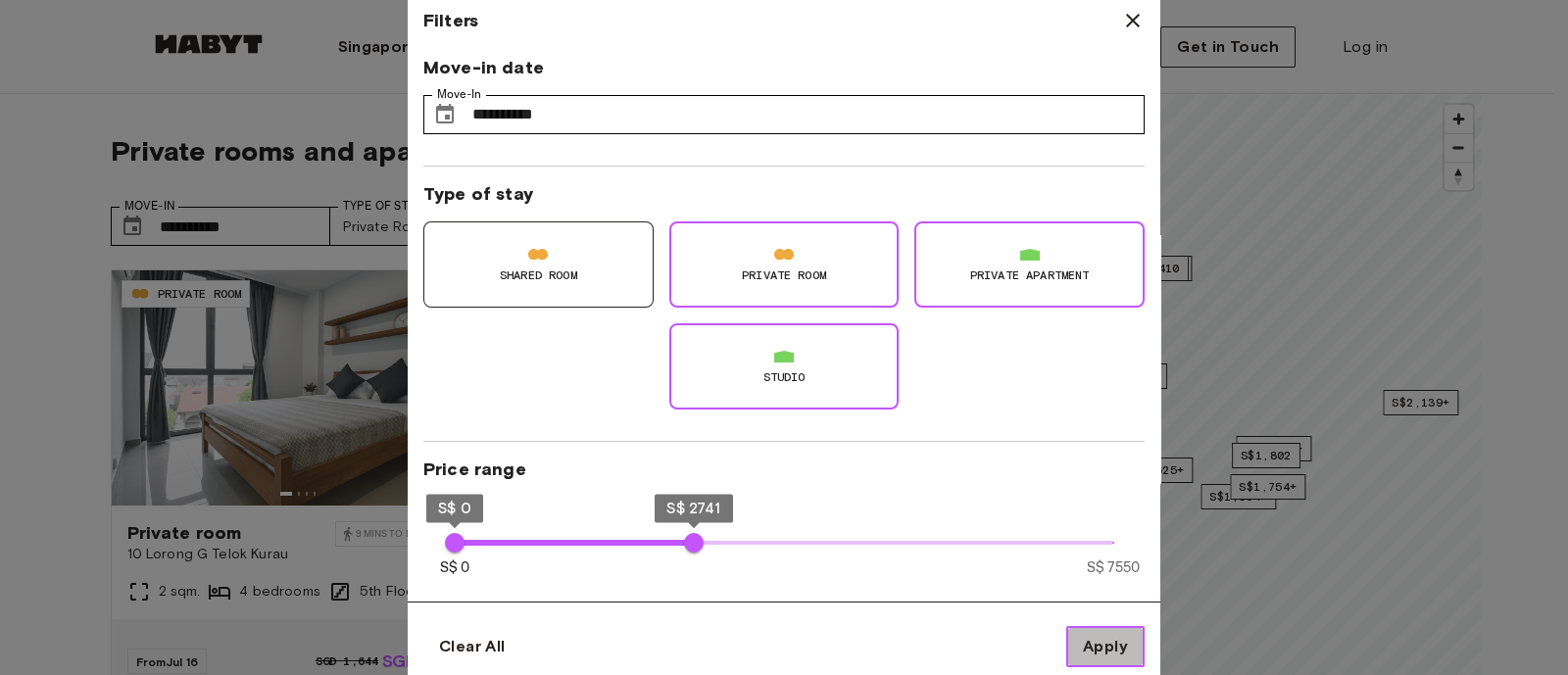 click on "Apply" at bounding box center [1105, 647] 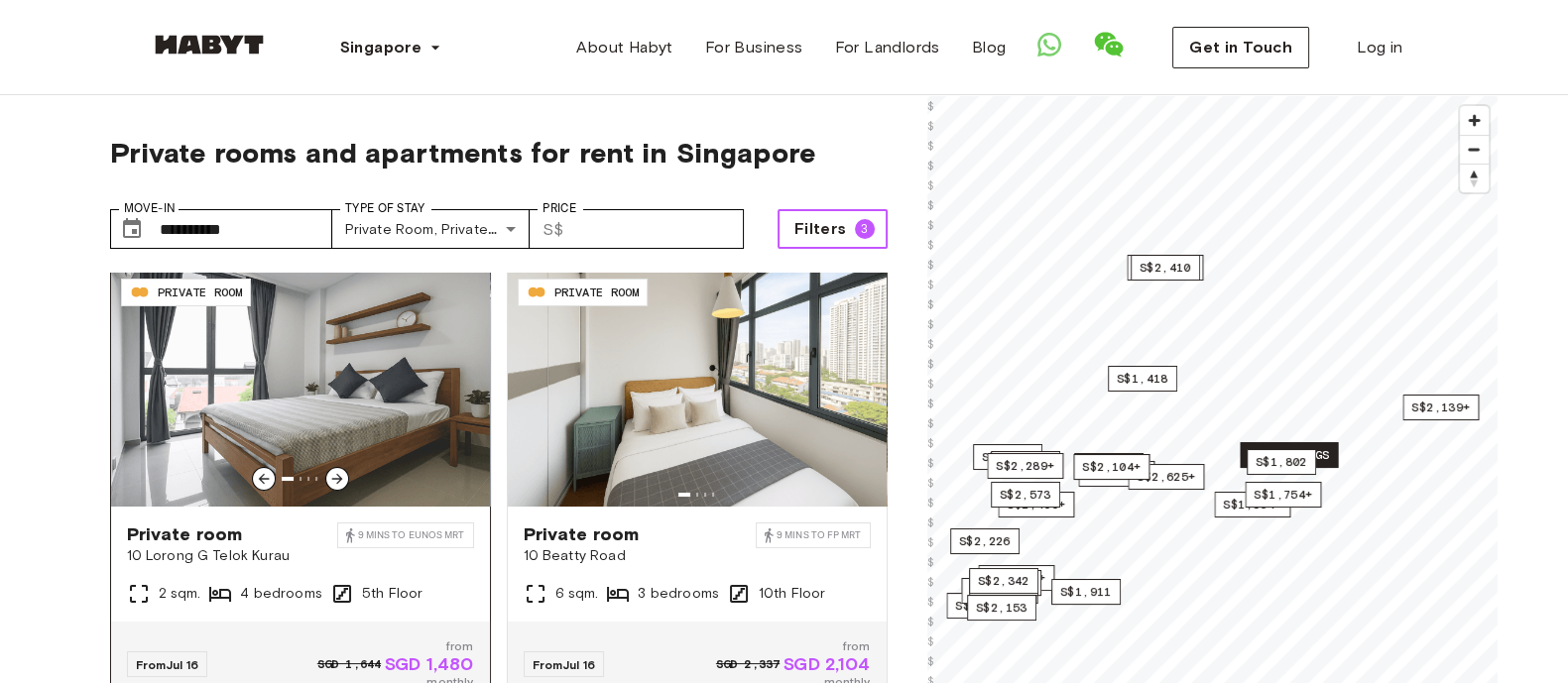 scroll, scrollTop: 0, scrollLeft: 0, axis: both 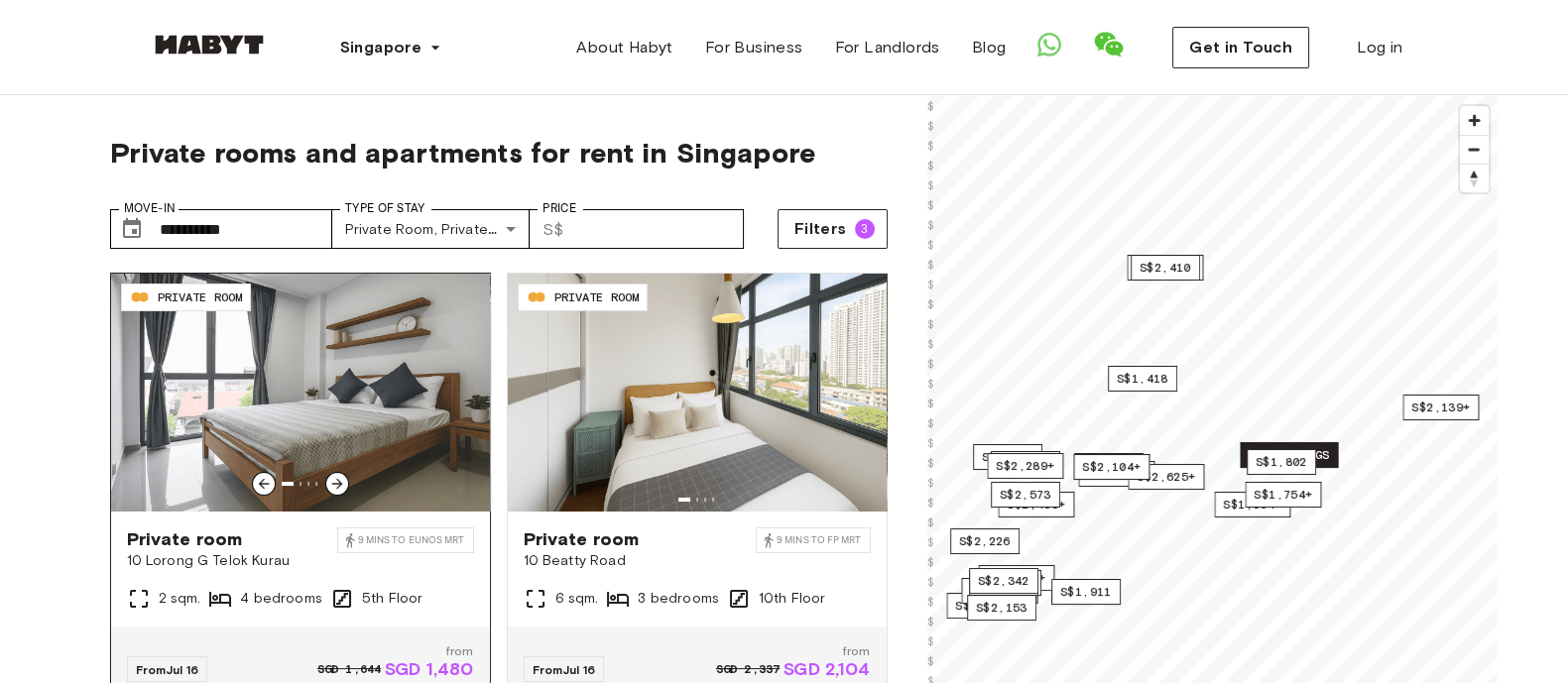 click 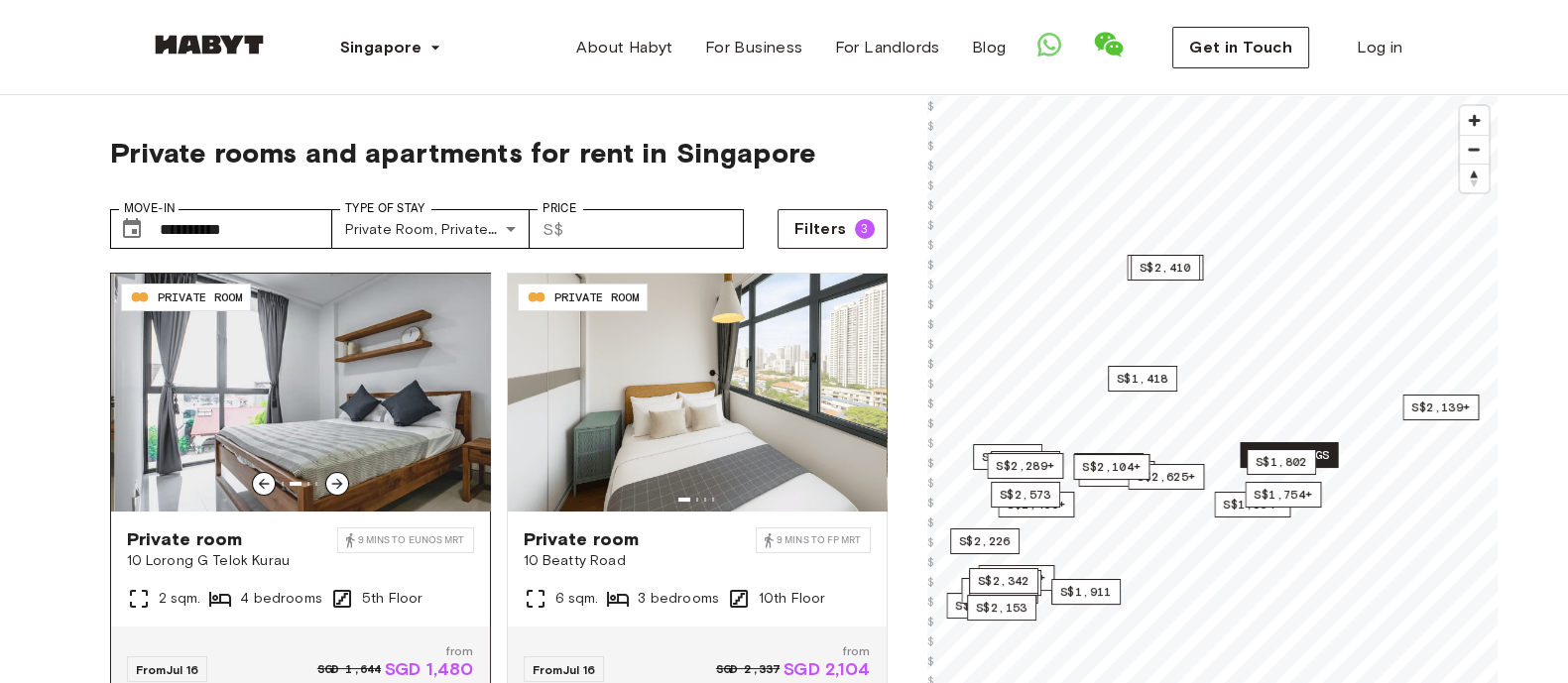 click 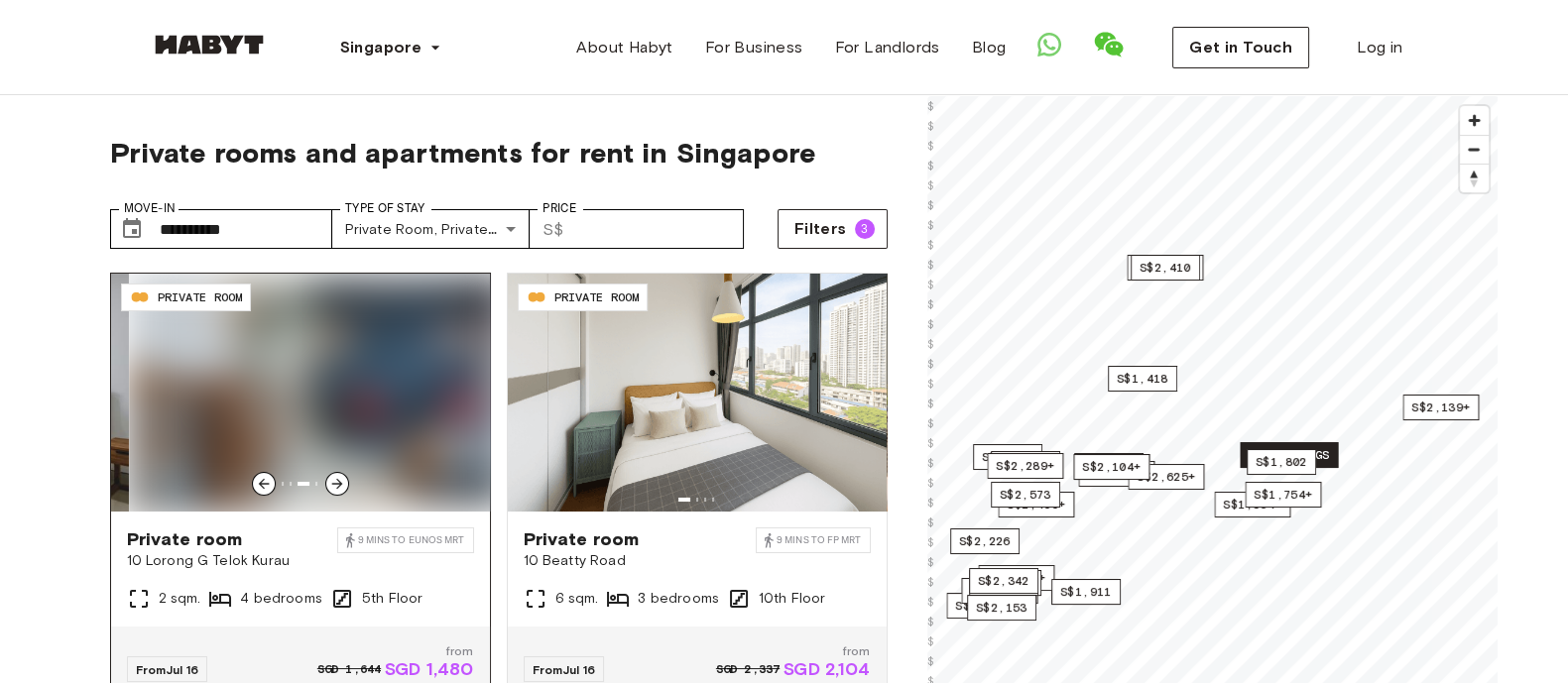 click 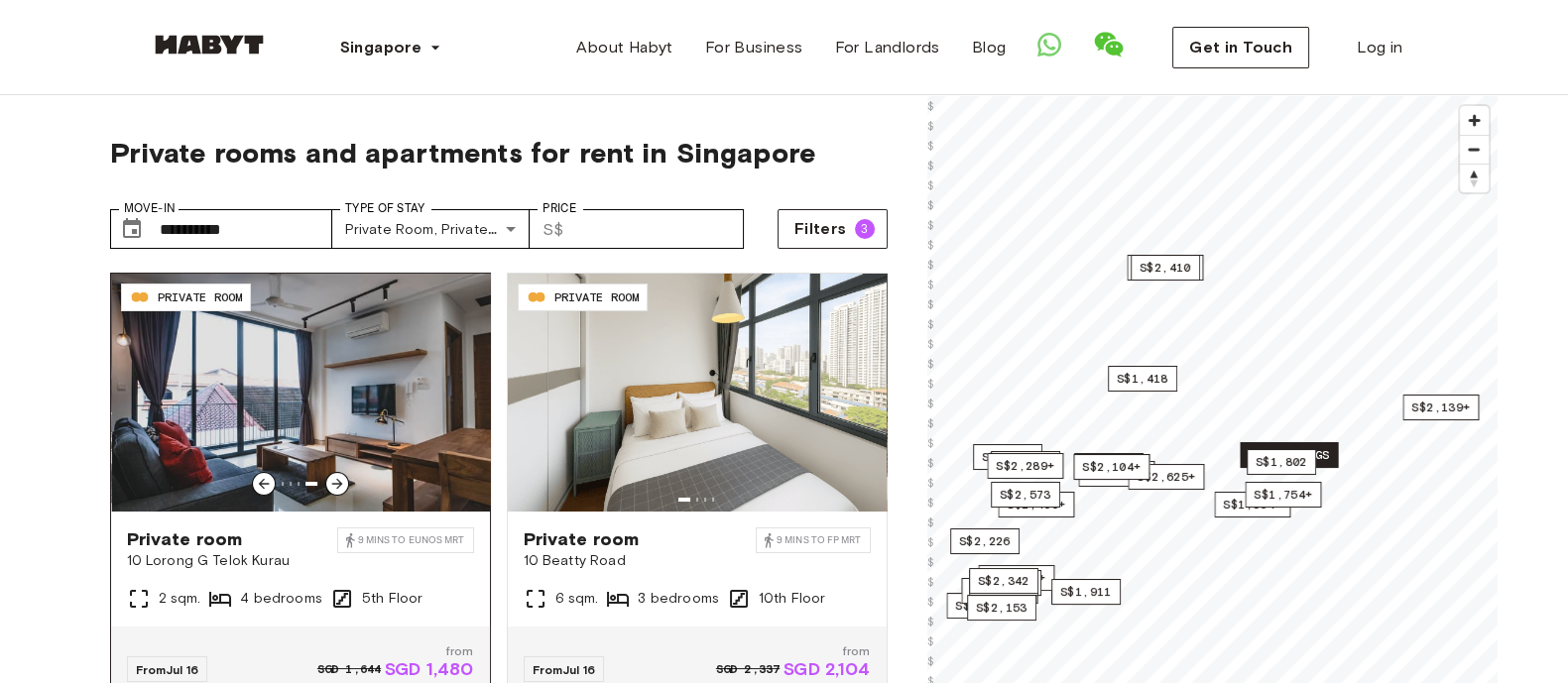 click 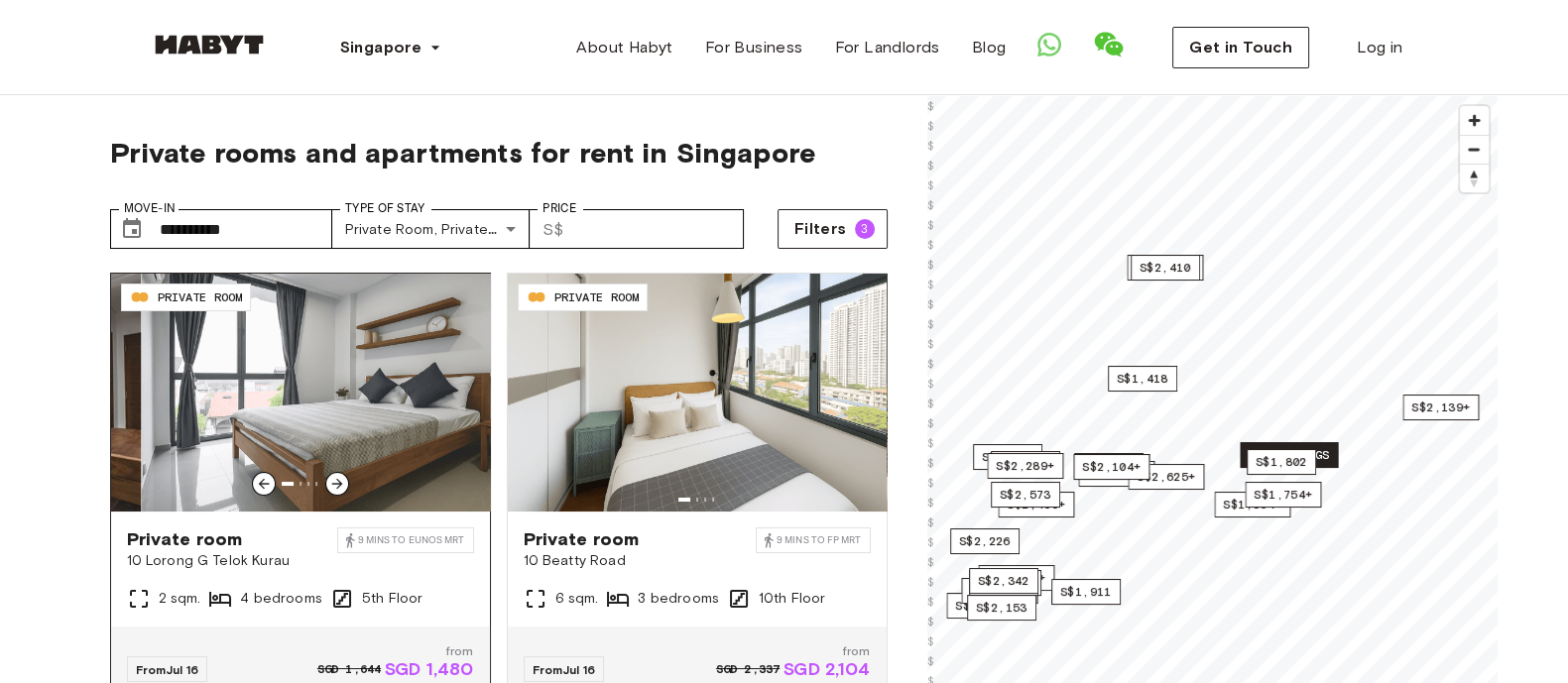 click 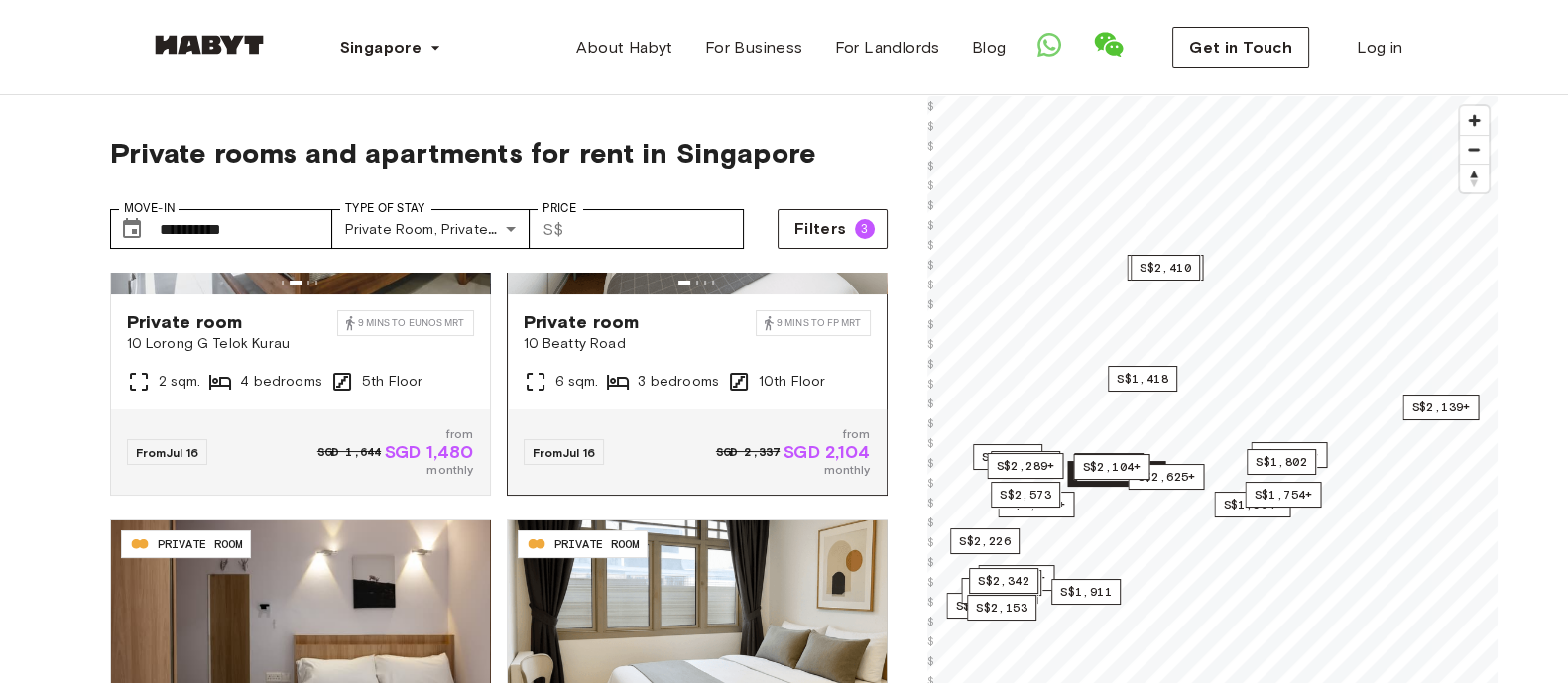scroll, scrollTop: 386, scrollLeft: 0, axis: vertical 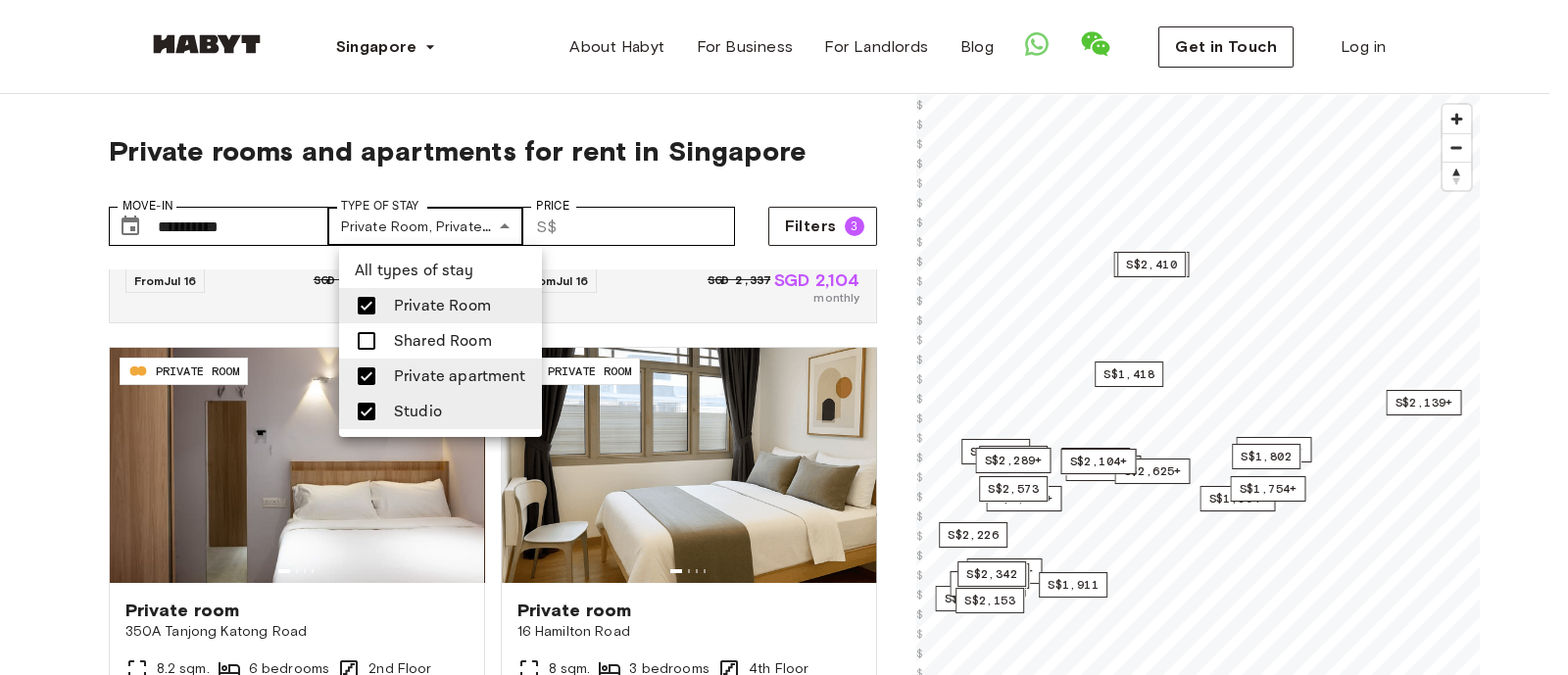 click on "[POSTAL_CODE] PRIVATE ROOM Private room [NUMBER] [STREET_NAME] [MINS] to [TRANSIT_STOP] [SQM] [BEDROOMS] [FLOOR] From [DATE] [CURRENCY] [PRICE] from [CURRENCY] [PRICE] monthly [POSTAL_CODE] PRIVATE ROOM Private room [NUMBER] [STREET_NAME] [MINS] to [TRANSIT_STOP] [SQM] [BEDROOMS] [FLOOR] From [DATE] [CURRENCY] [PRICE] from [CURRENCY] [PRICE] monthly [POSTAL_CODE] PRIVATE ROOM Private room [NUMBER] [STREET_NAME] [SQM] [BEDROOMS] [FLOOR] From" at bounding box center [784, 2243] 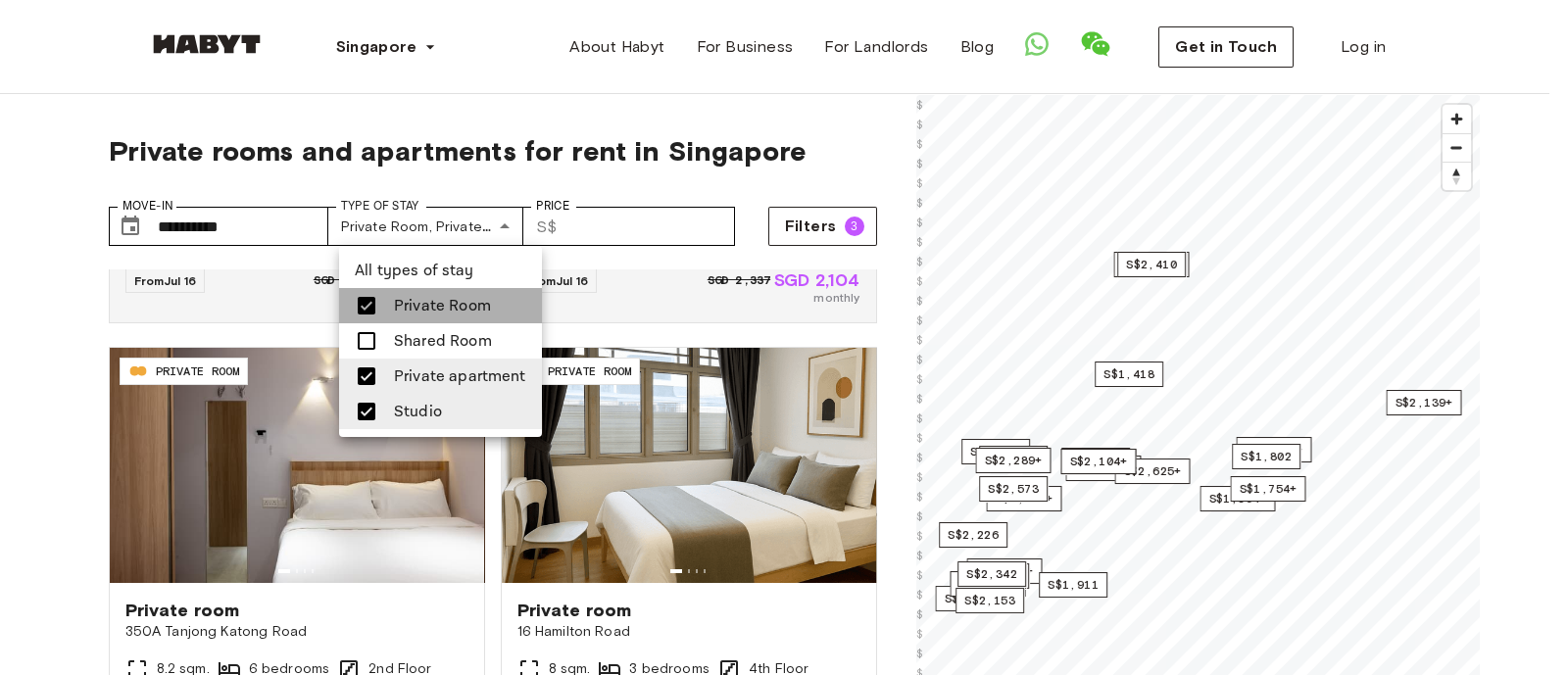 click on "Private Room" at bounding box center (442, 306) 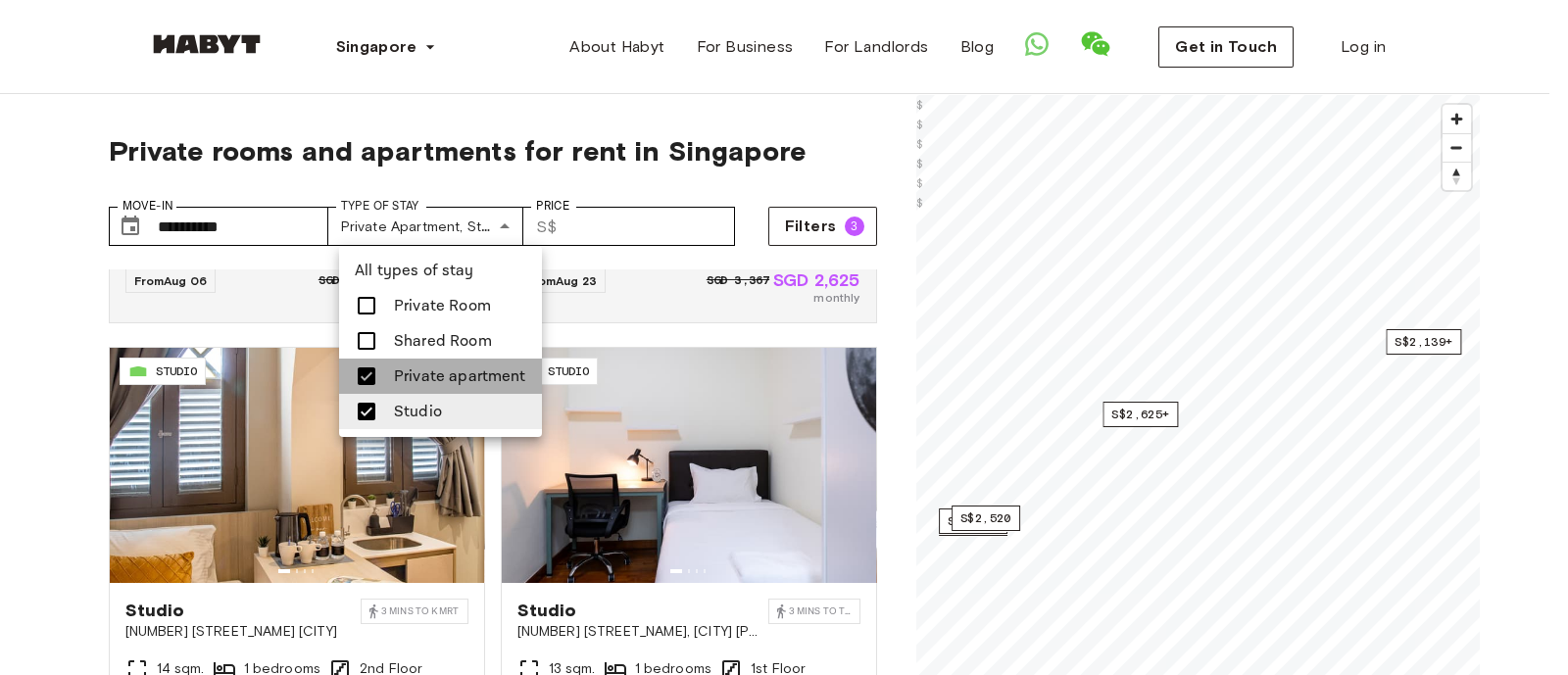 click on "Private apartment" at bounding box center (460, 376) 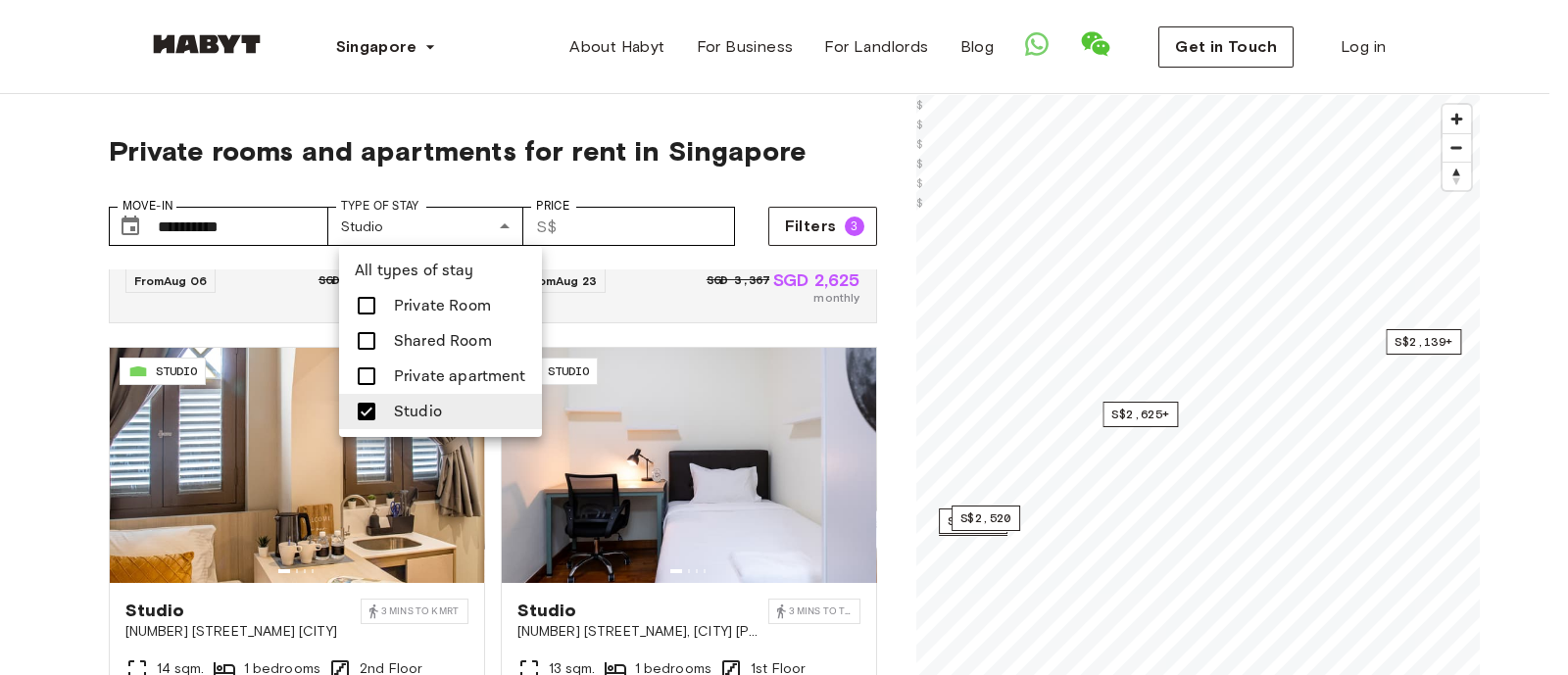click at bounding box center (784, 337) 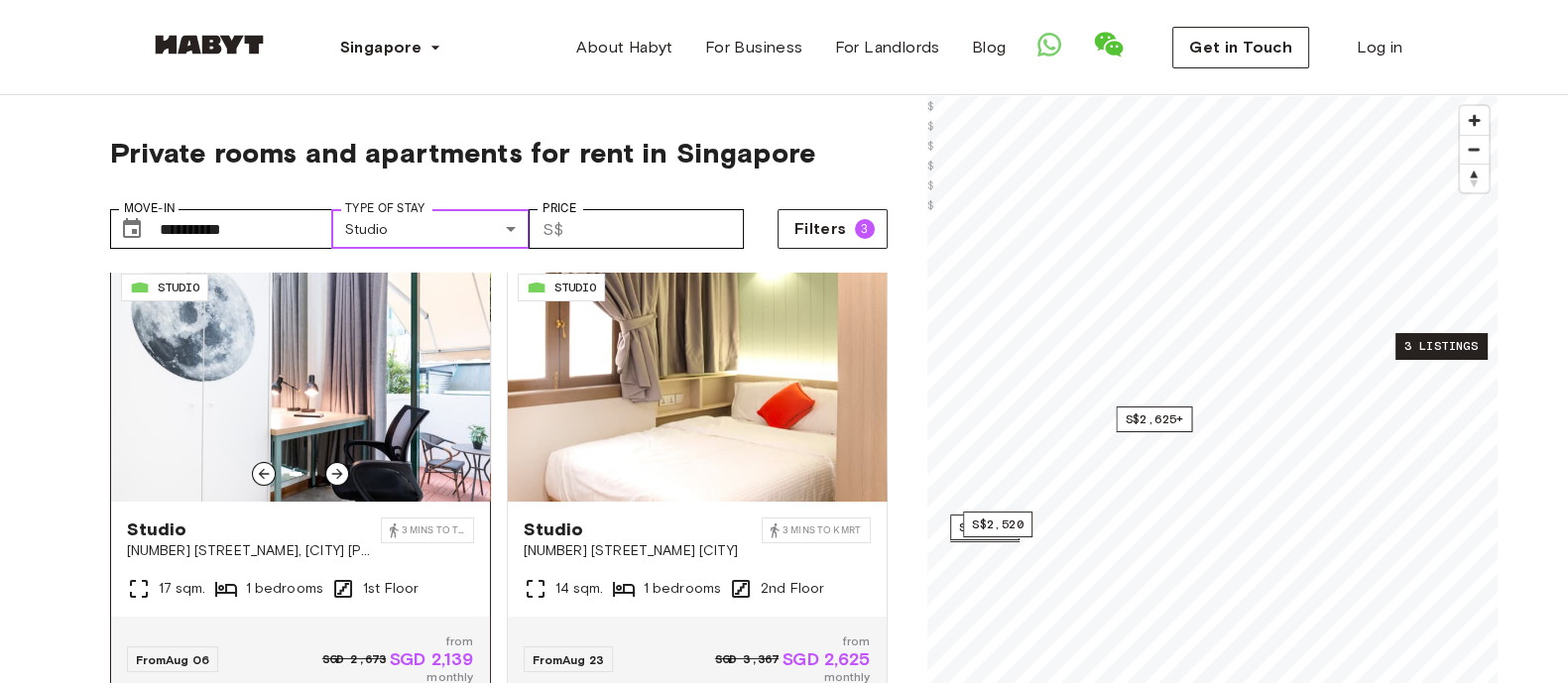 scroll, scrollTop: 11, scrollLeft: 0, axis: vertical 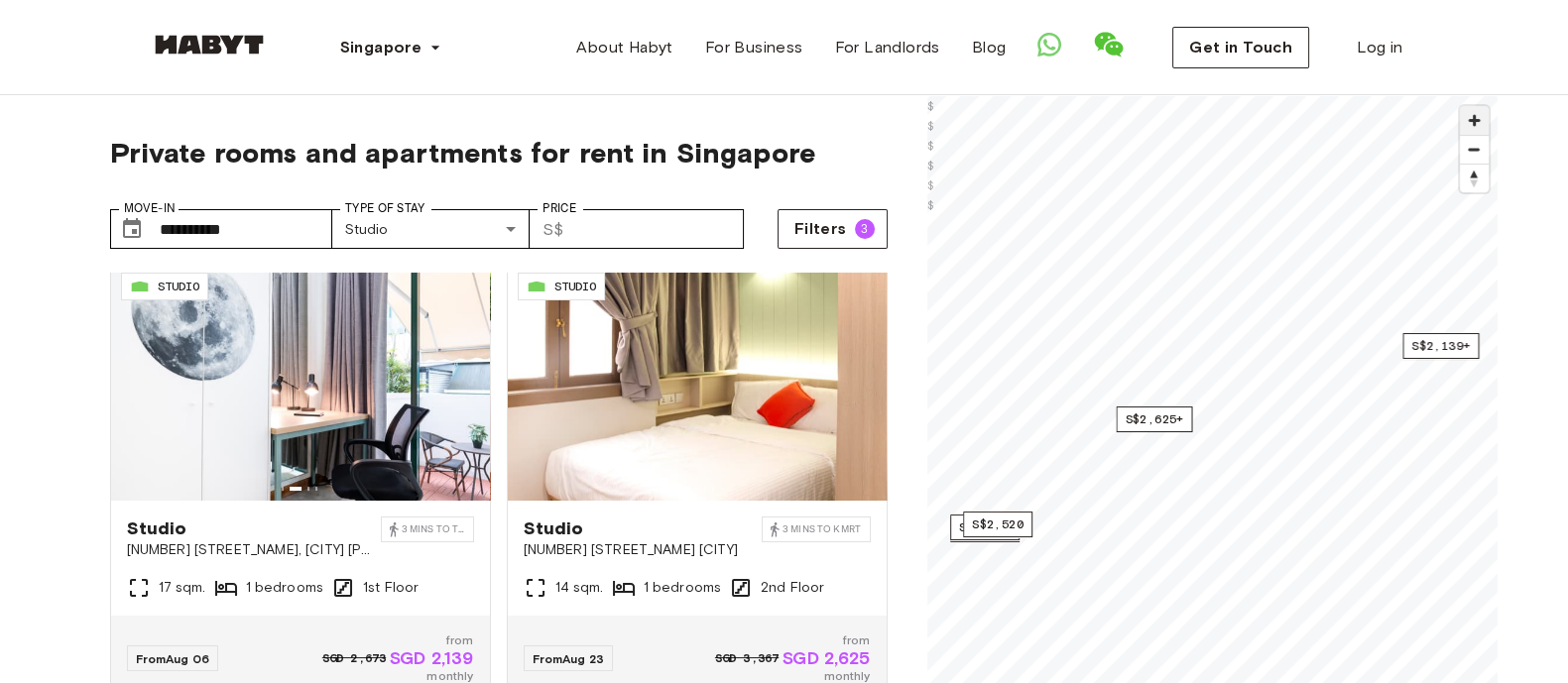 click at bounding box center [1474, 120] 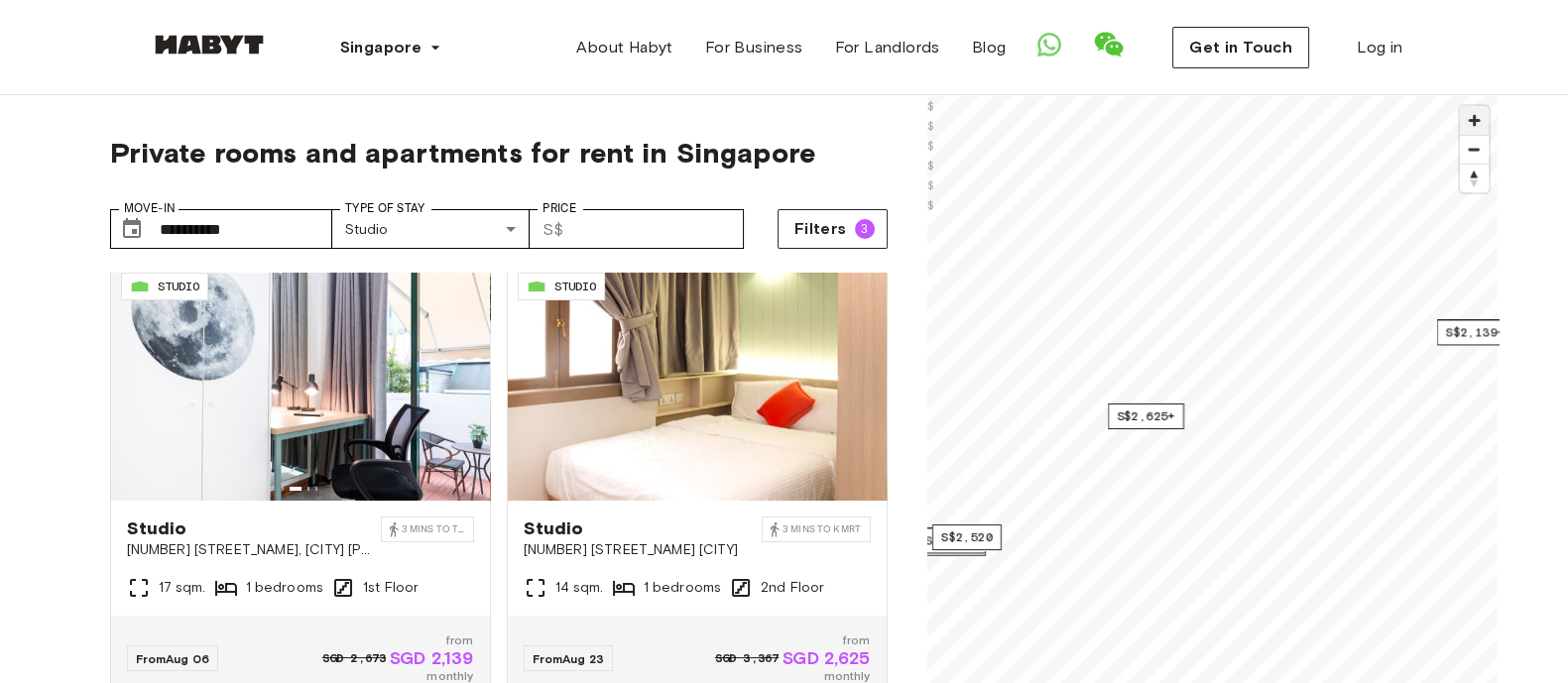 click at bounding box center [1474, 120] 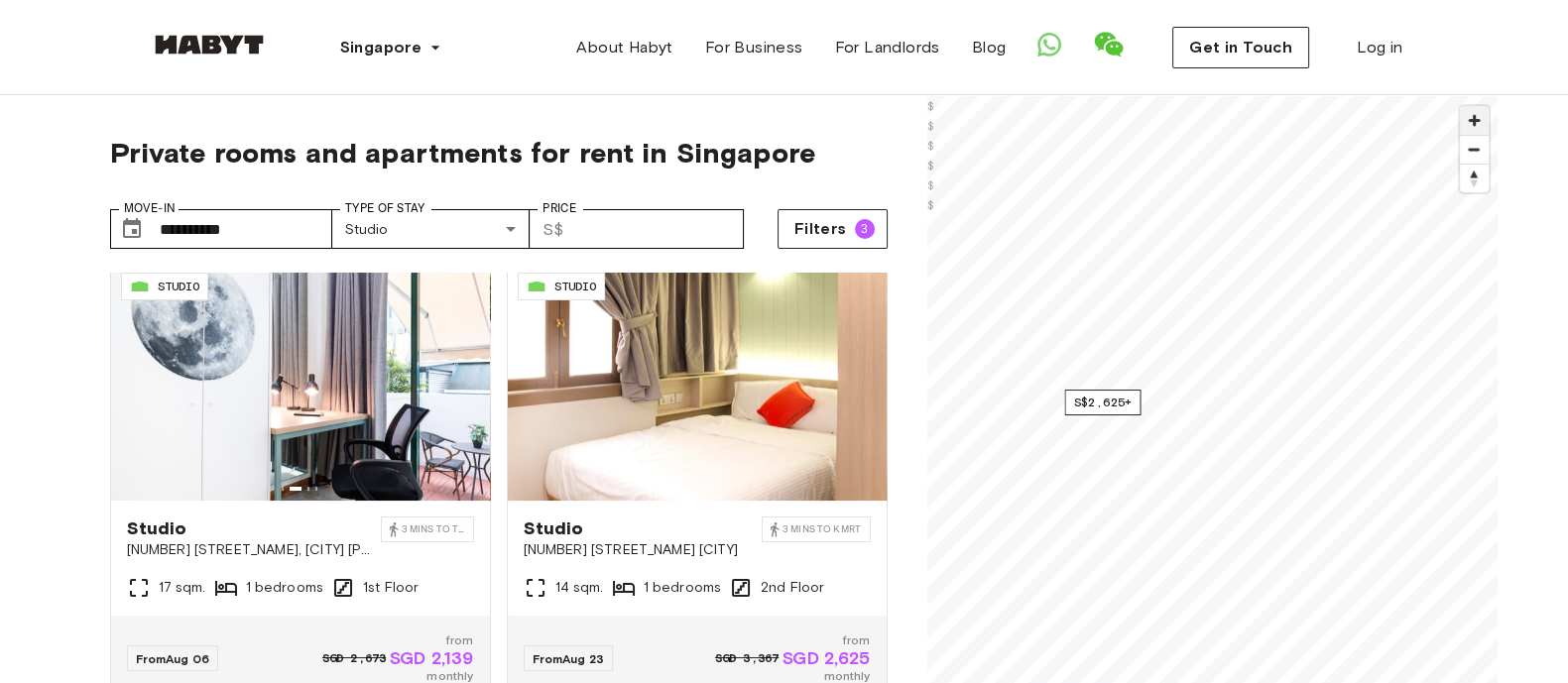 click at bounding box center (1474, 120) 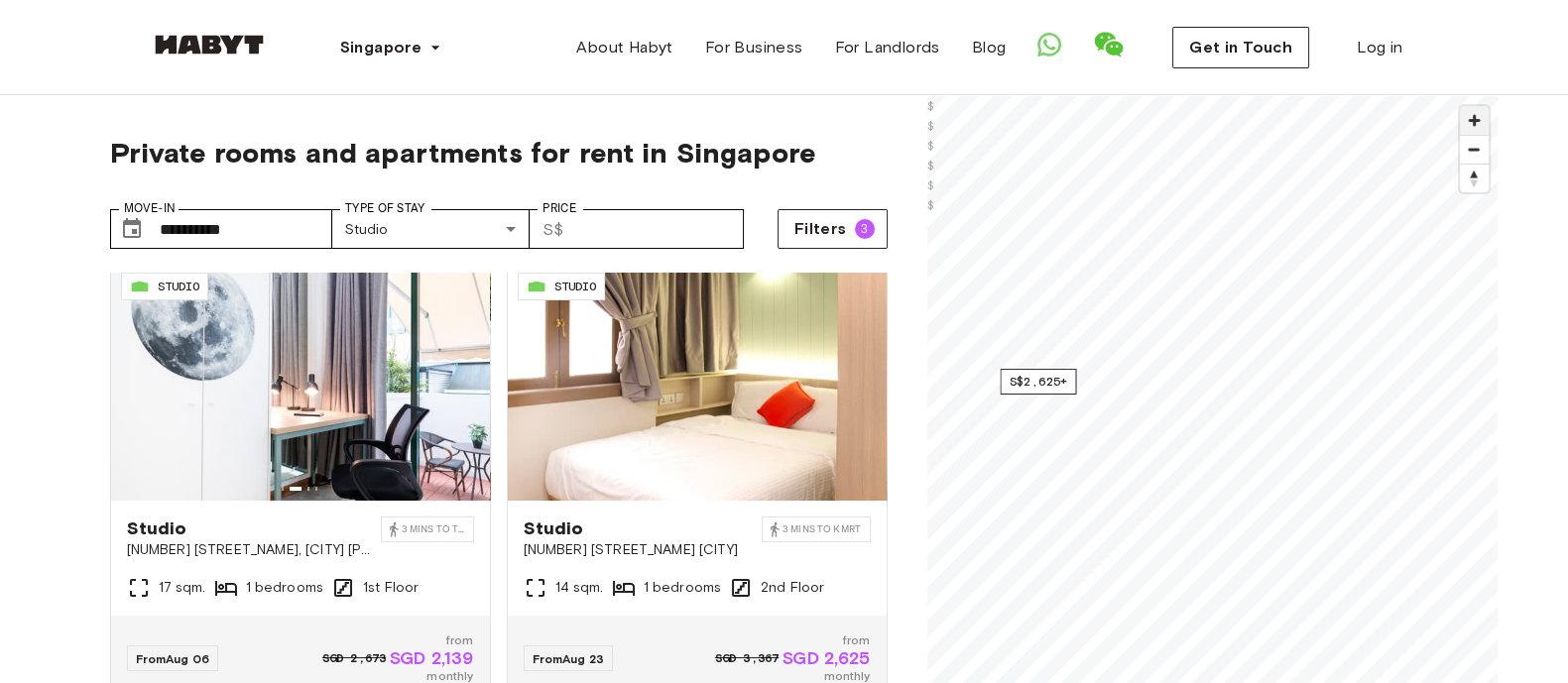 click at bounding box center [1474, 120] 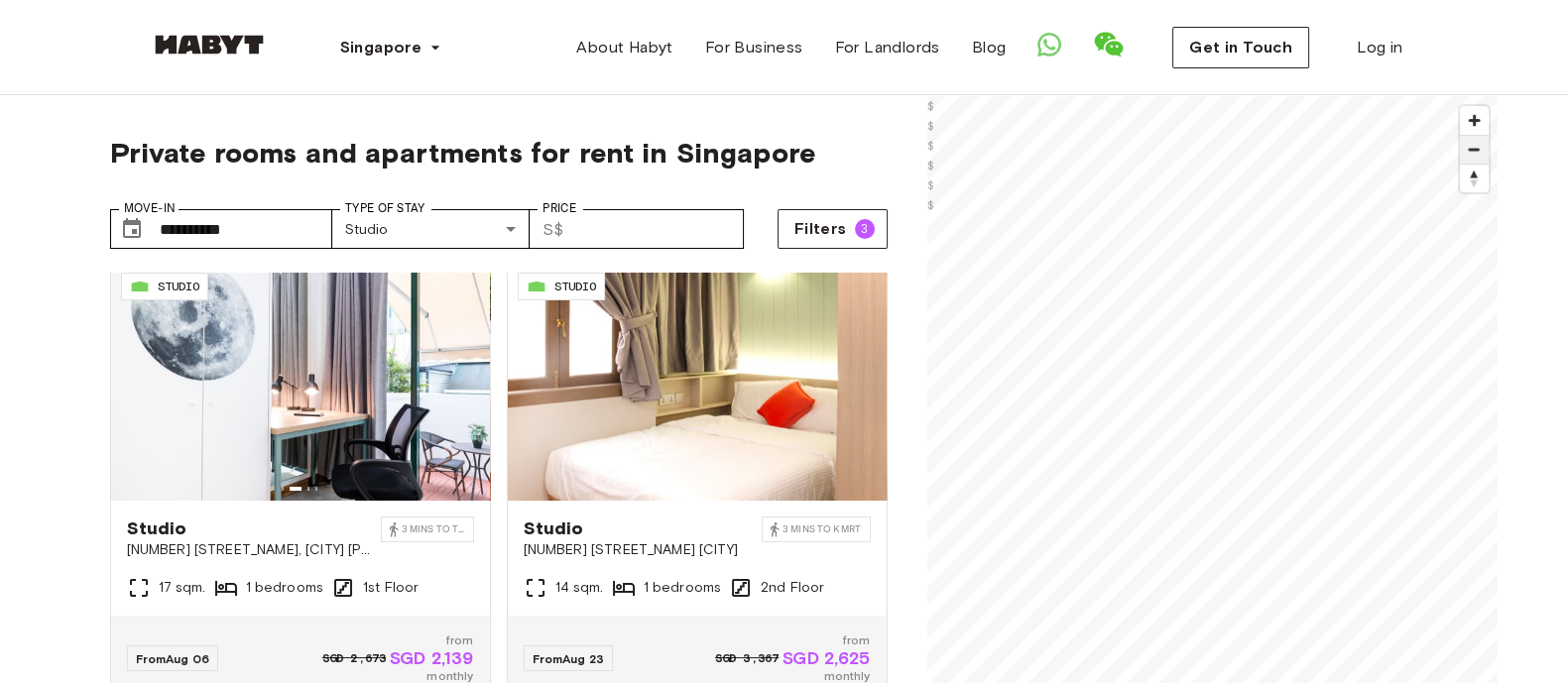 click at bounding box center [1474, 150] 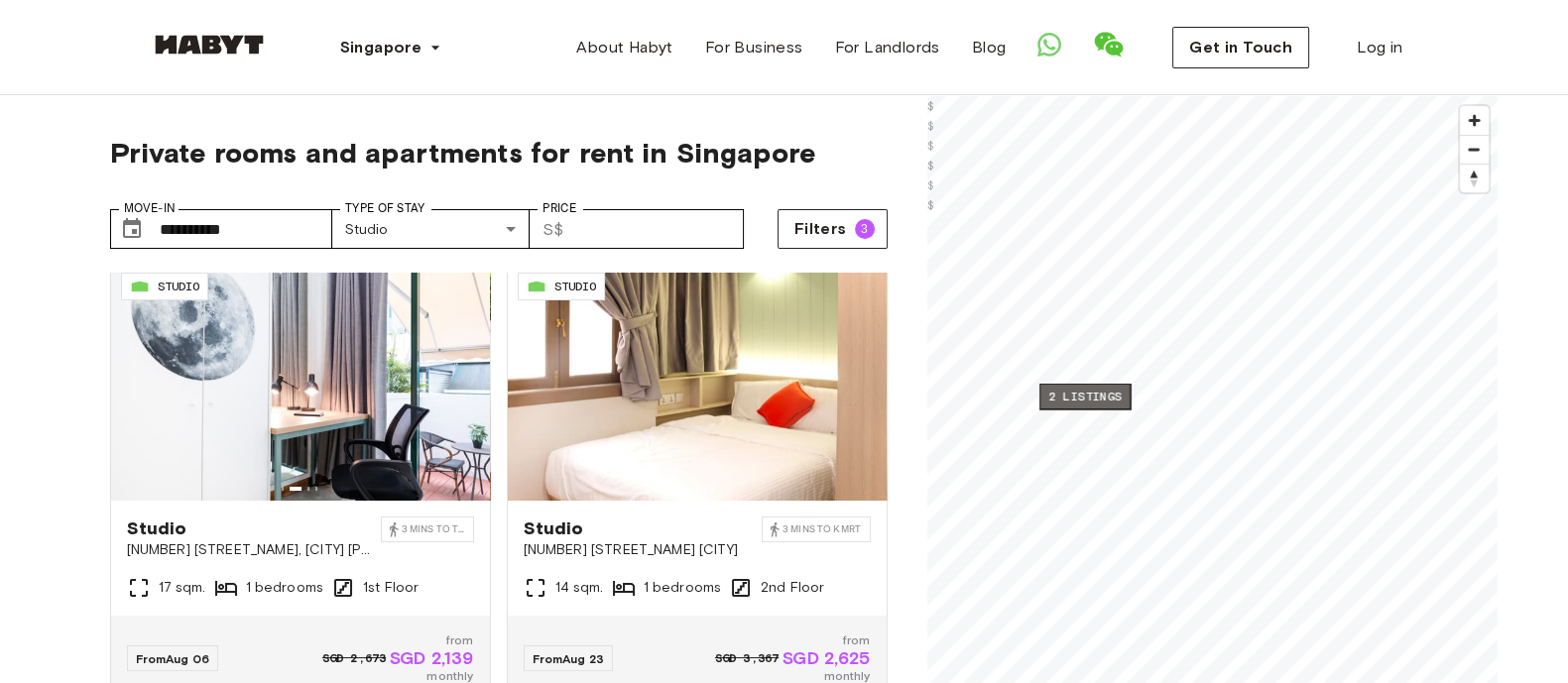 click on "2 listings" at bounding box center [1085, 397] 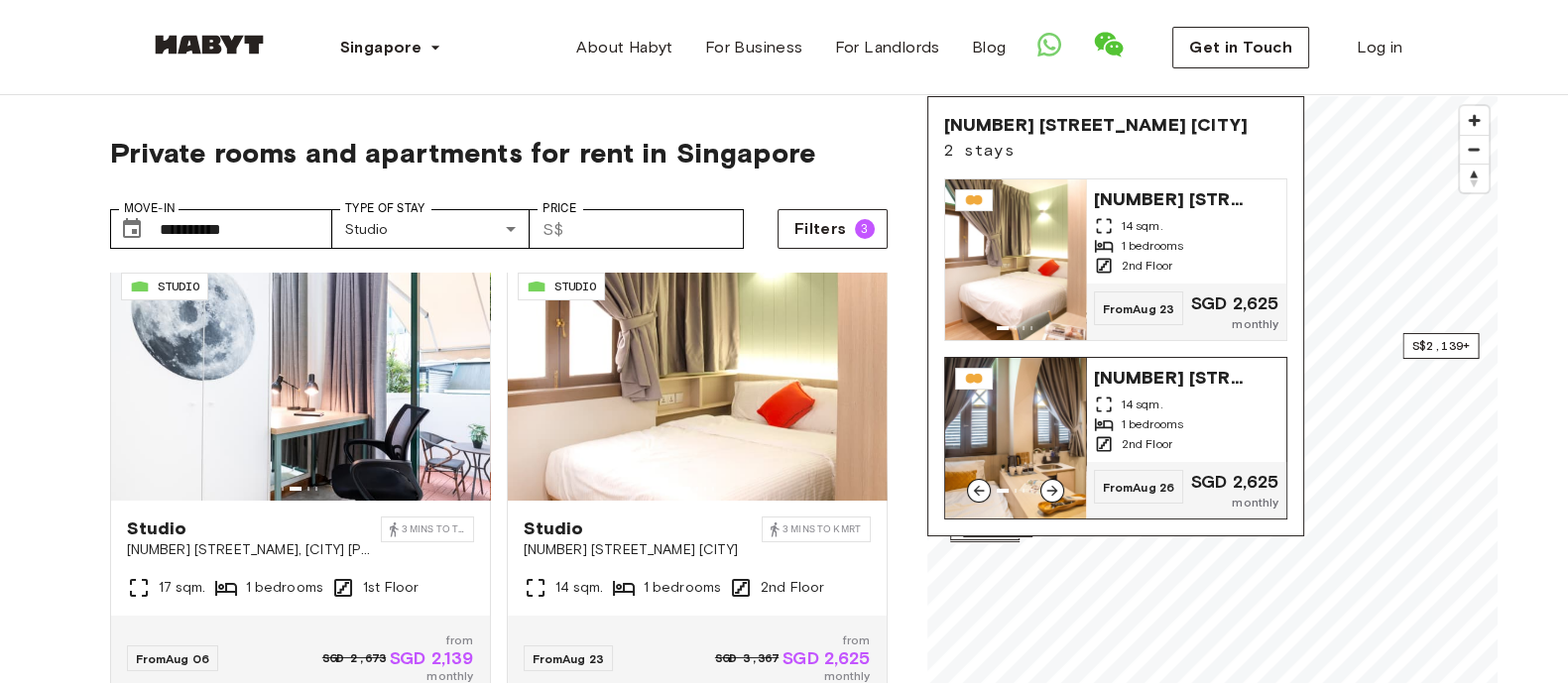 click on "14 sqm." at bounding box center [1186, 404] 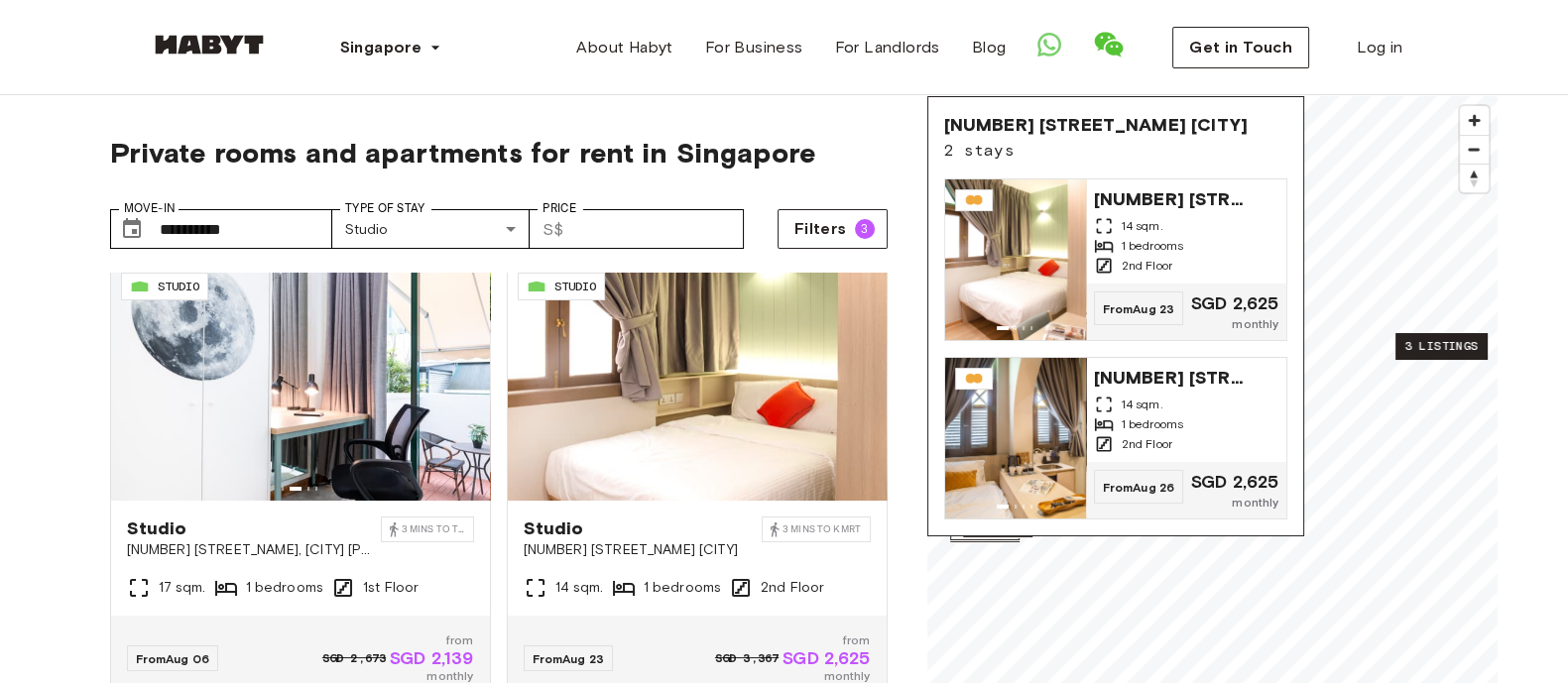 click on "3 listings" at bounding box center [1441, 346] 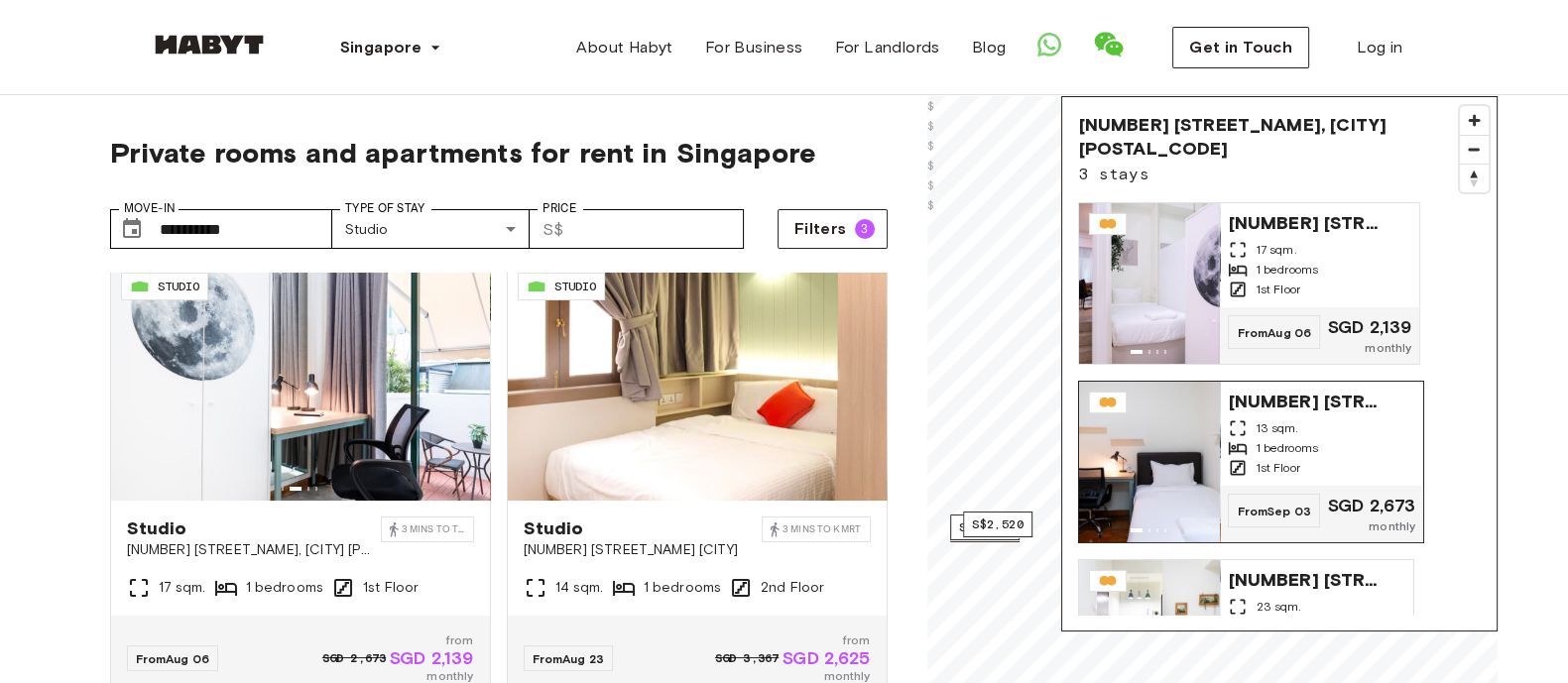 scroll, scrollTop: 104, scrollLeft: 0, axis: vertical 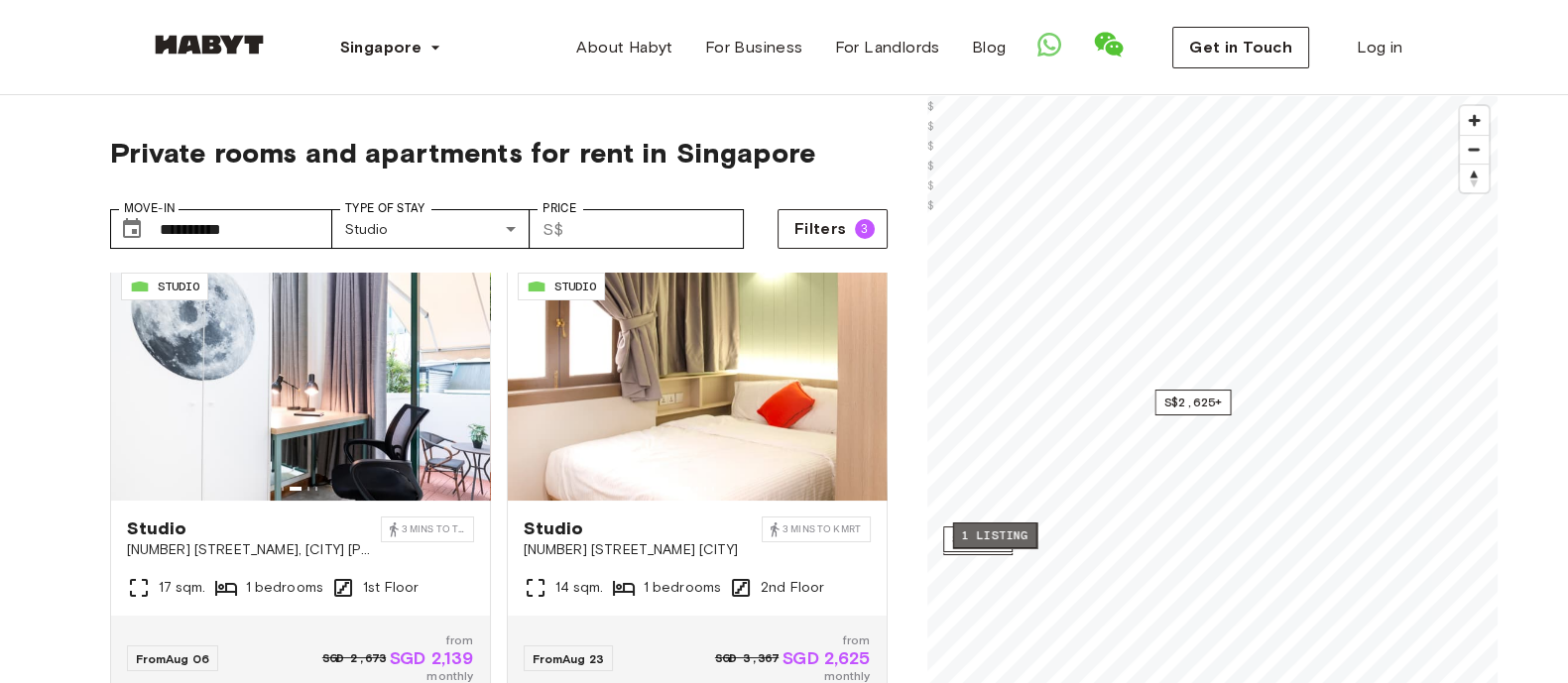 click on "1 listing" at bounding box center [994, 535] 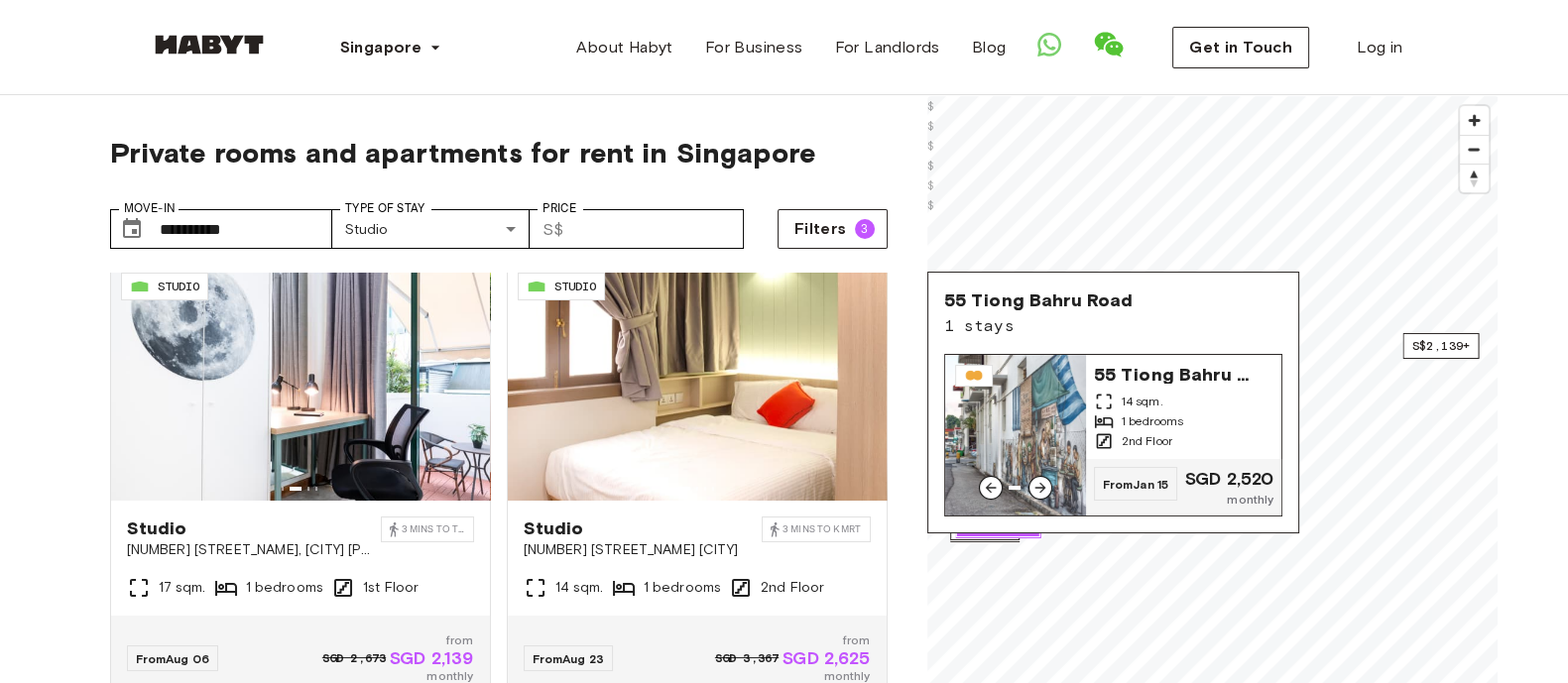 click 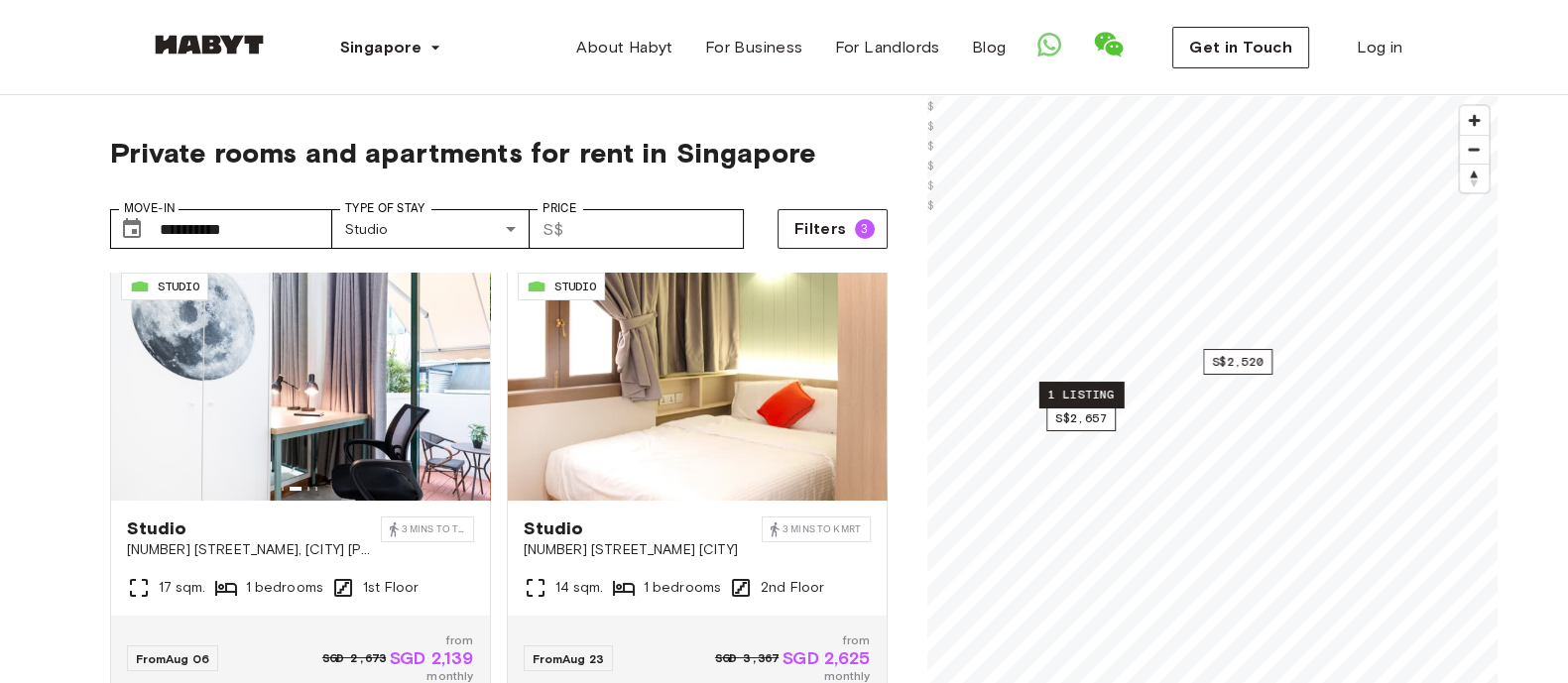 click on "1 listing" at bounding box center (1080, 395) 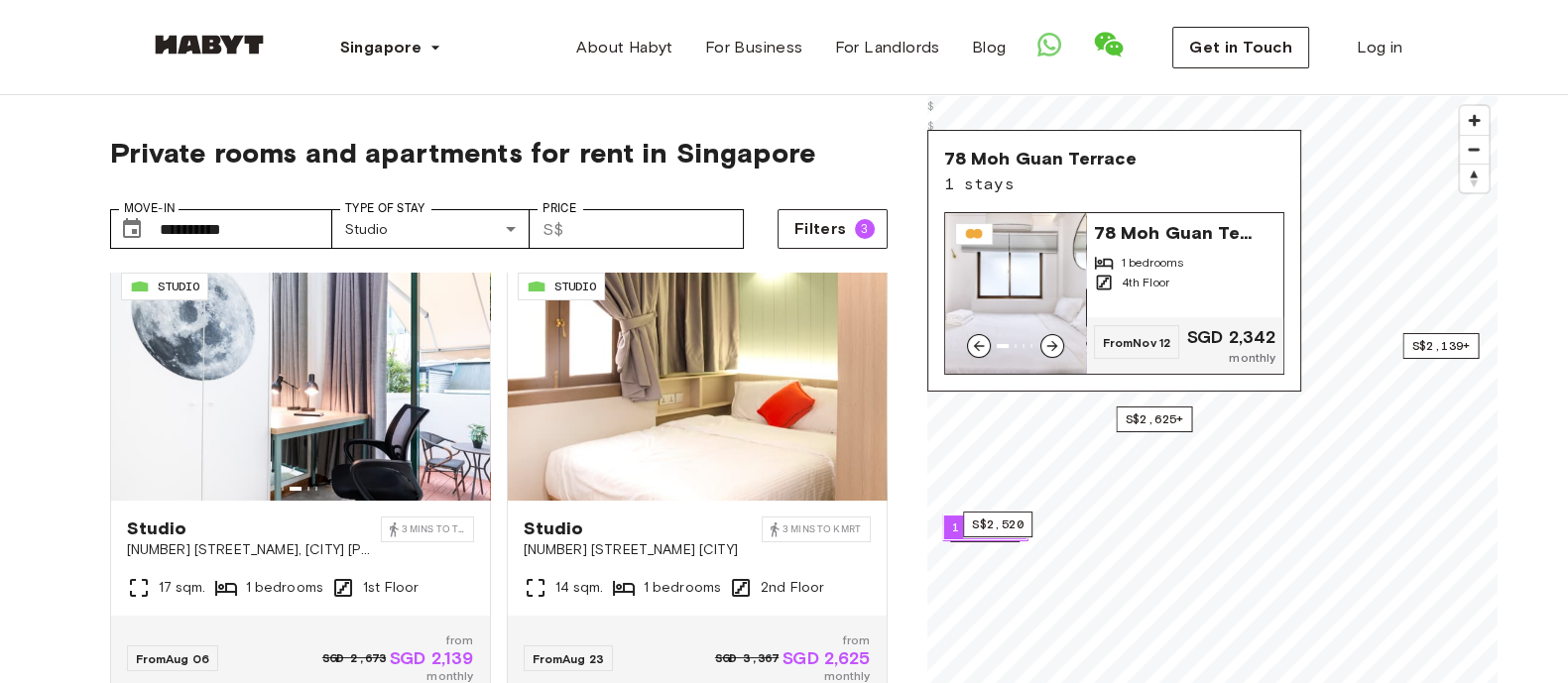 click 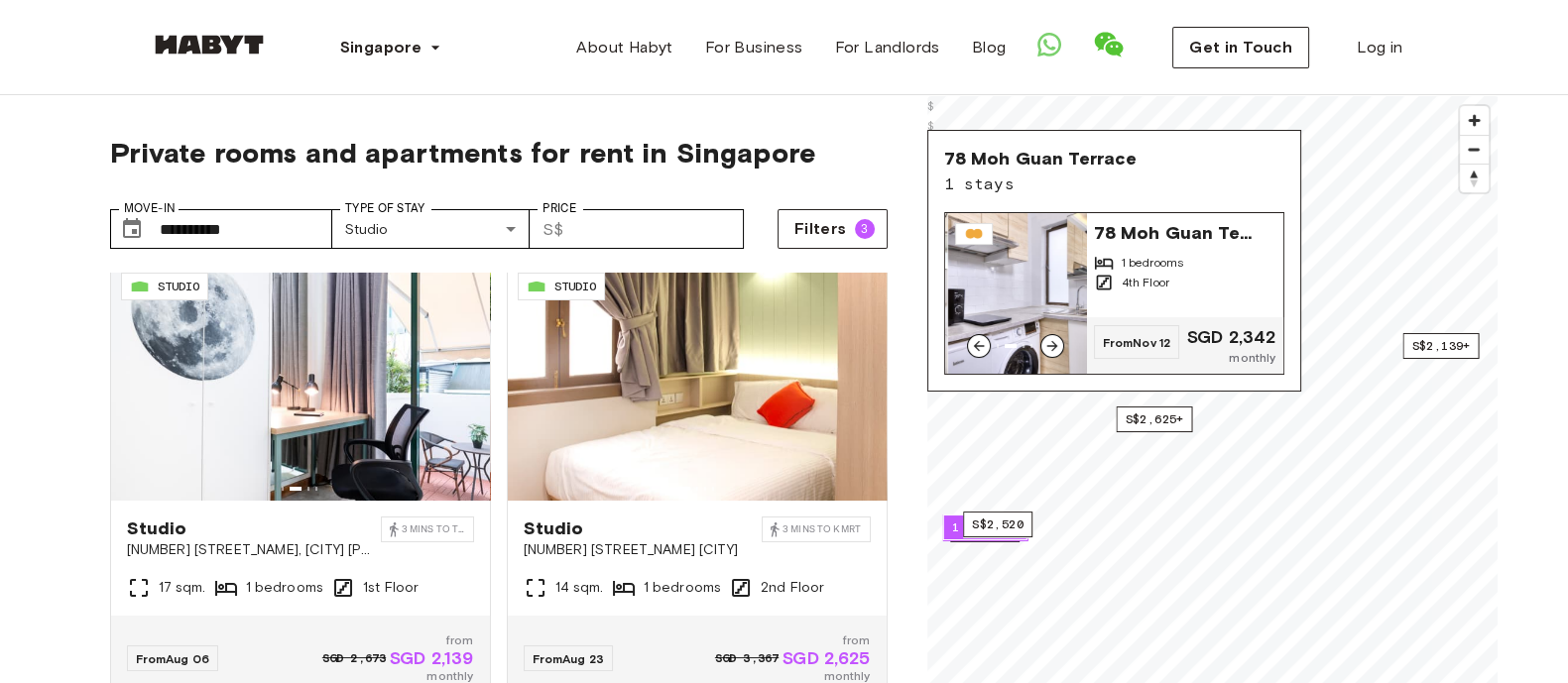 click 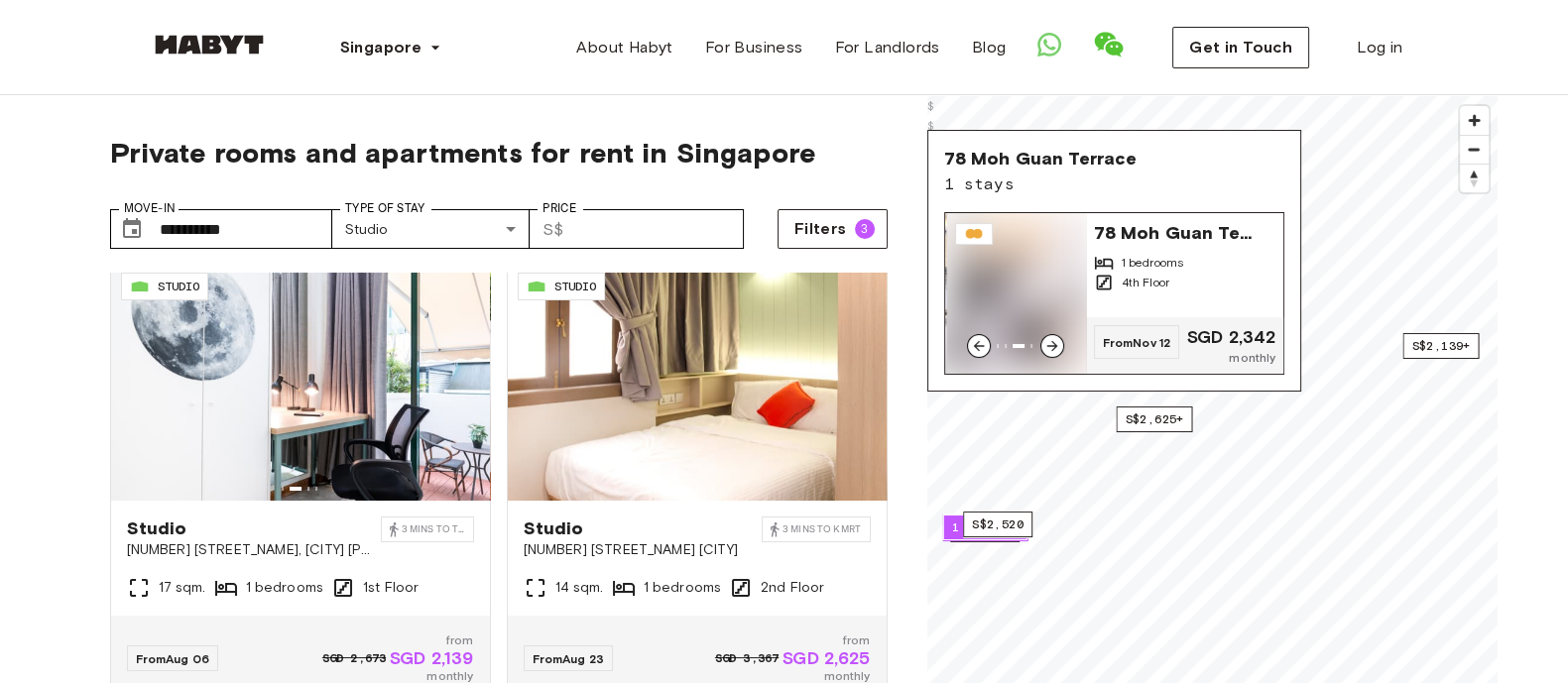 click 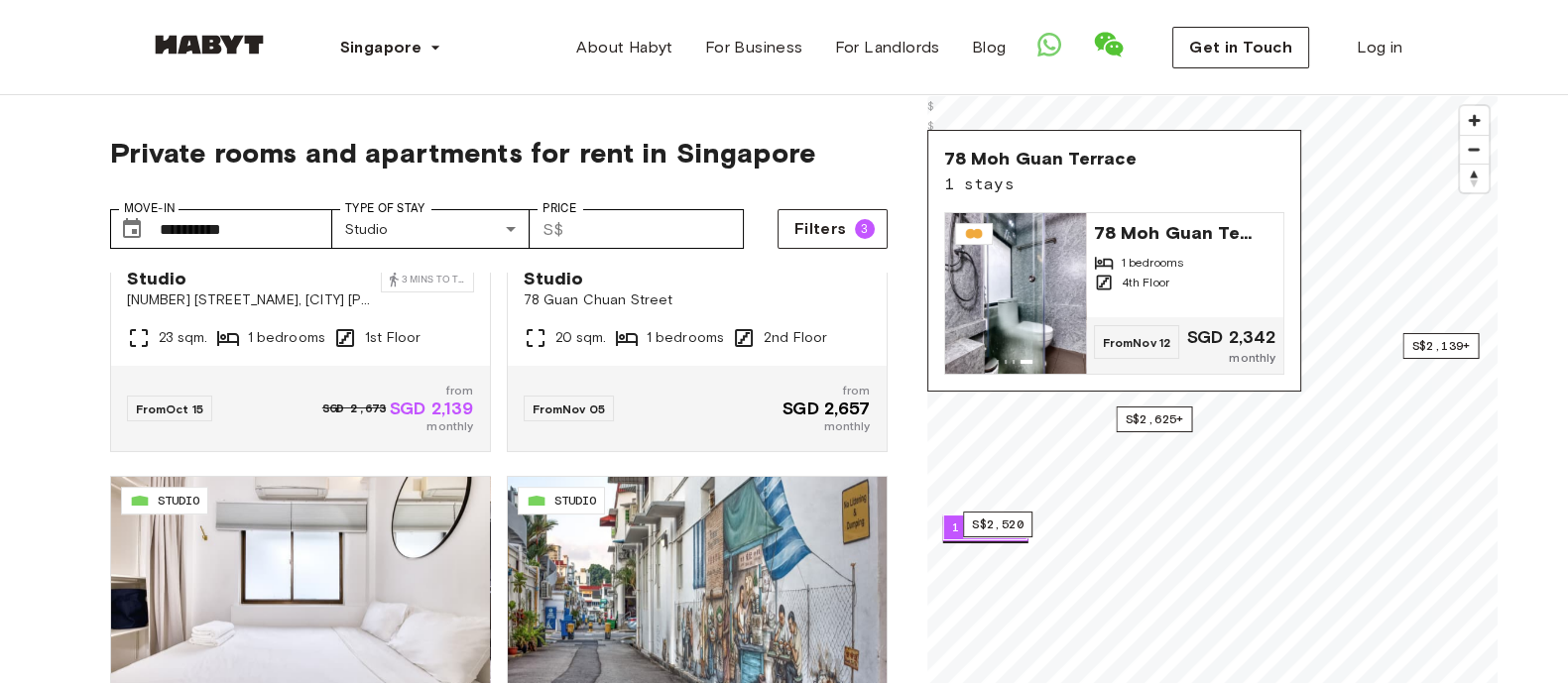 scroll, scrollTop: 1204, scrollLeft: 0, axis: vertical 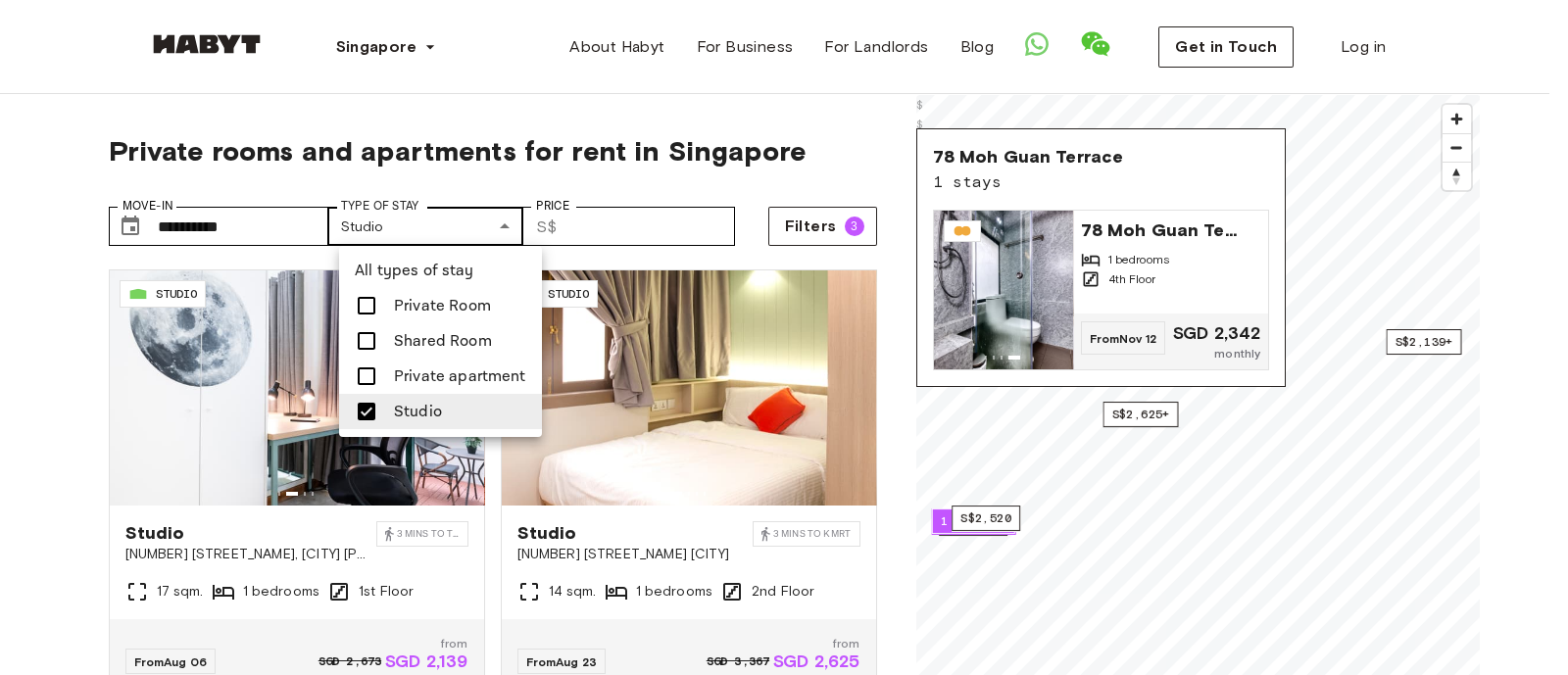 click on "[POSTAL_CODE] STUDIO Studio [NUMBER] [STREET_NAME], [CITY] [MINS] to [TRANSIT_STOP] [SQM] [BEDROOMS] [FLOOR] From [DATE] [CURRENCY] [PRICE] from [CURRENCY] [PRICE] monthly [POSTAL_CODE] STUDIO Studio [NUMBER] [STREET_NAME] [CITY] [MINS] to [TRANSIT_STOP] [SQM] [BEDROOMS] [FLOOR] From [DATE] [CURRENCY] [PRICE] from [CURRENCY] [PRICE] monthly [POSTAL_CODE] STUDIO Studio [NUMBER] [STREET_NAME], [CITY] [MINS] to [TRANSIT_STOP] [SQM]" at bounding box center [784, 2243] 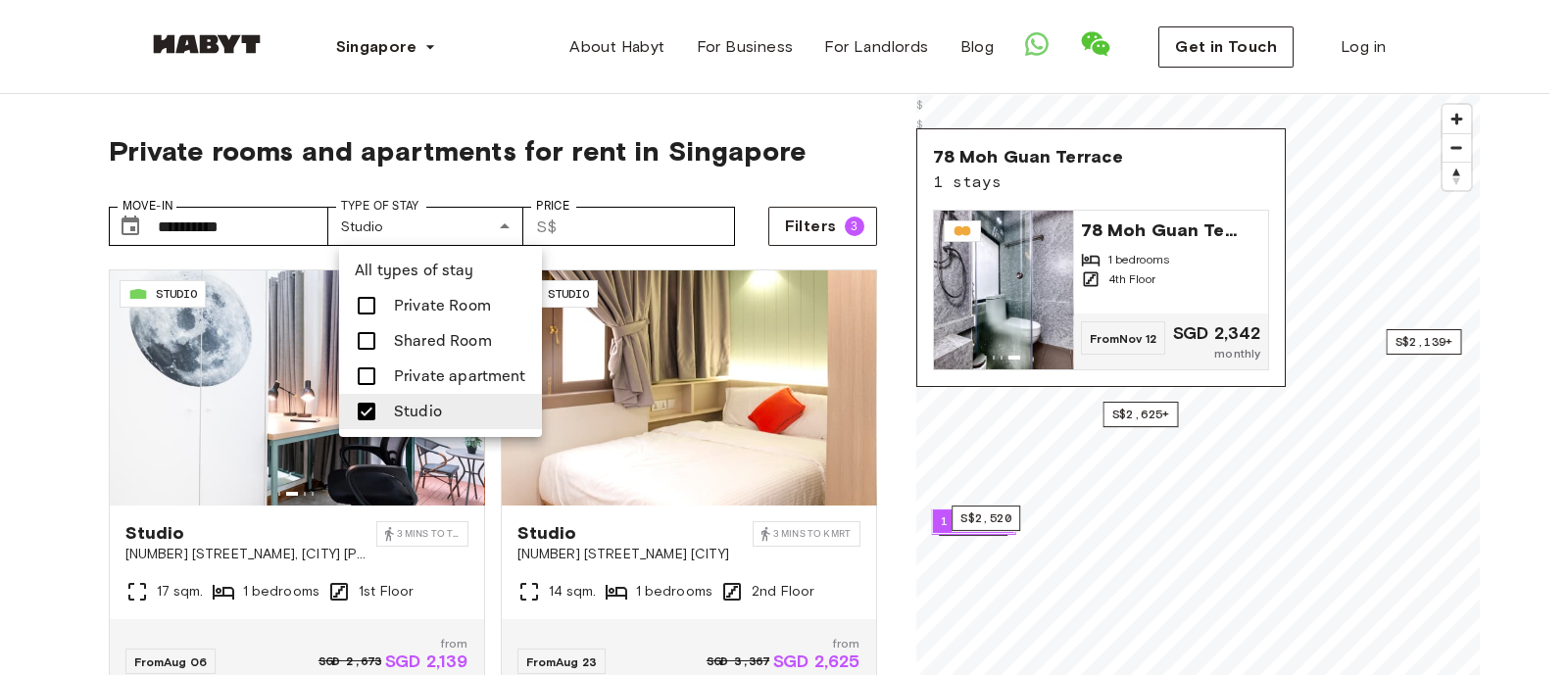 click on "Private Room" at bounding box center [442, 306] 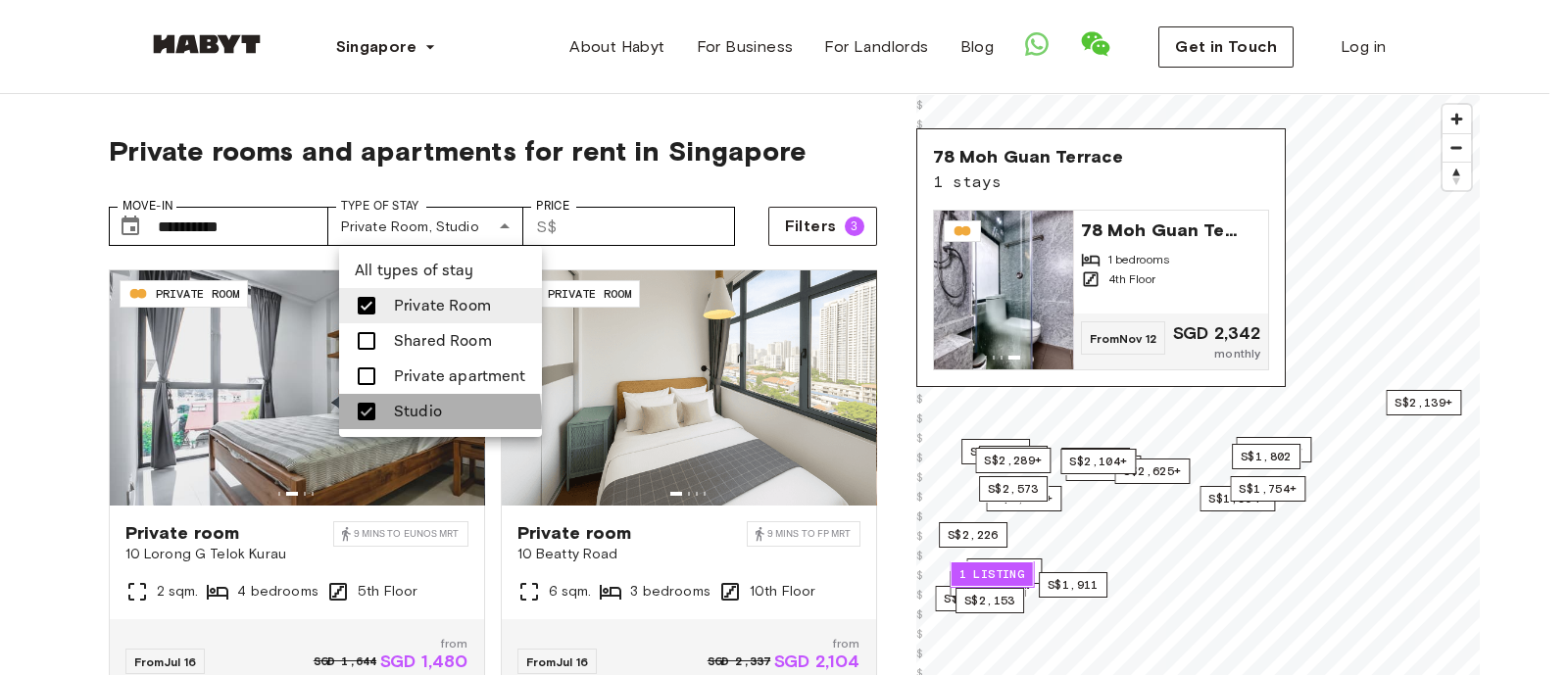 click on "Studio" at bounding box center [417, 411] 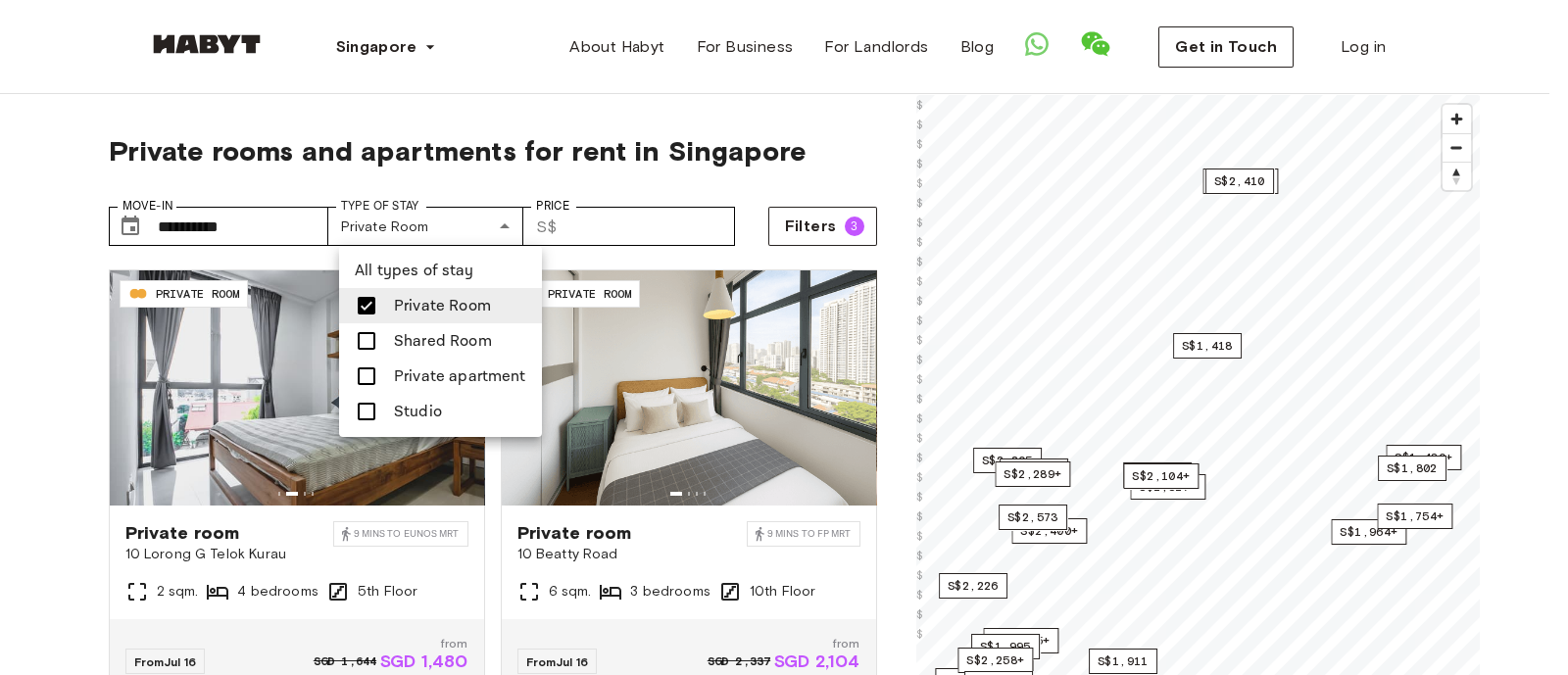 click at bounding box center [784, 337] 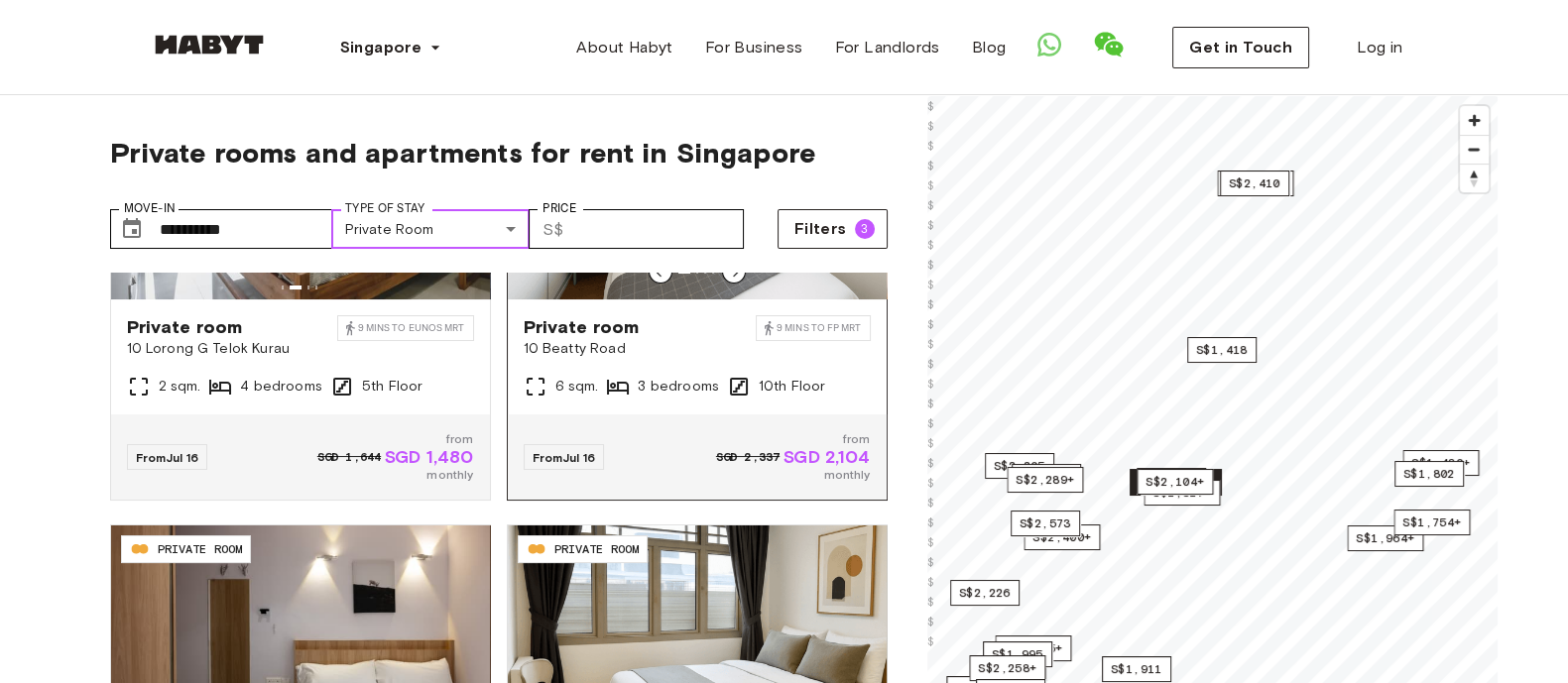 scroll, scrollTop: 0, scrollLeft: 0, axis: both 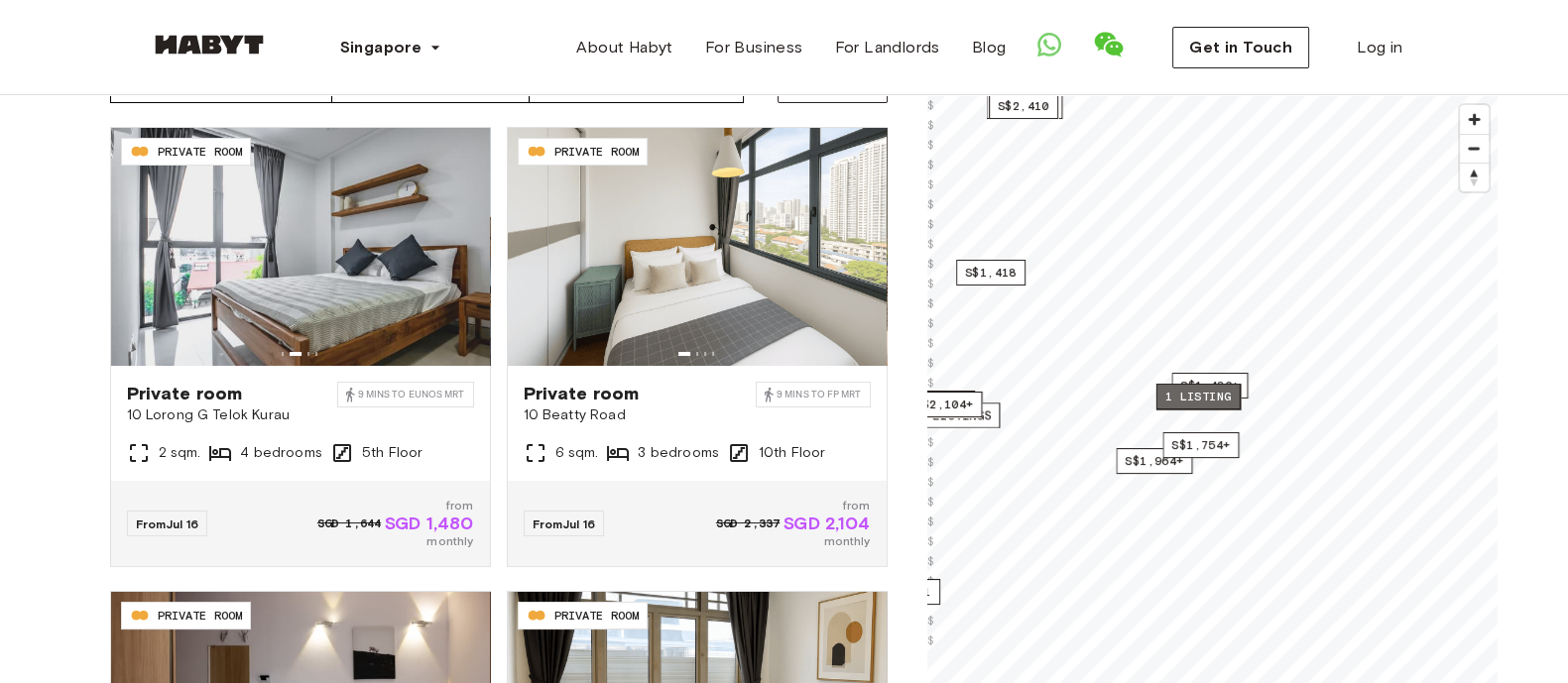 click on "1 listing" at bounding box center [1197, 397] 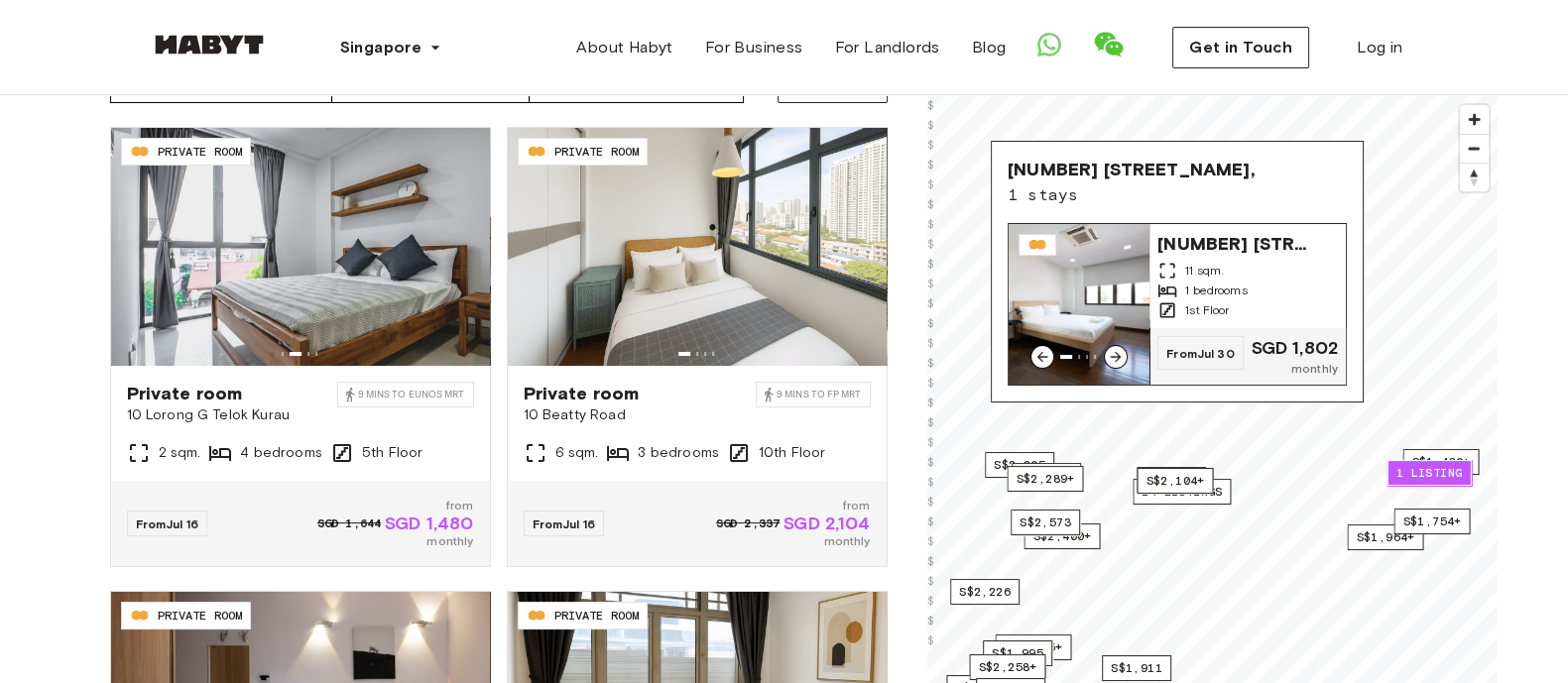 click 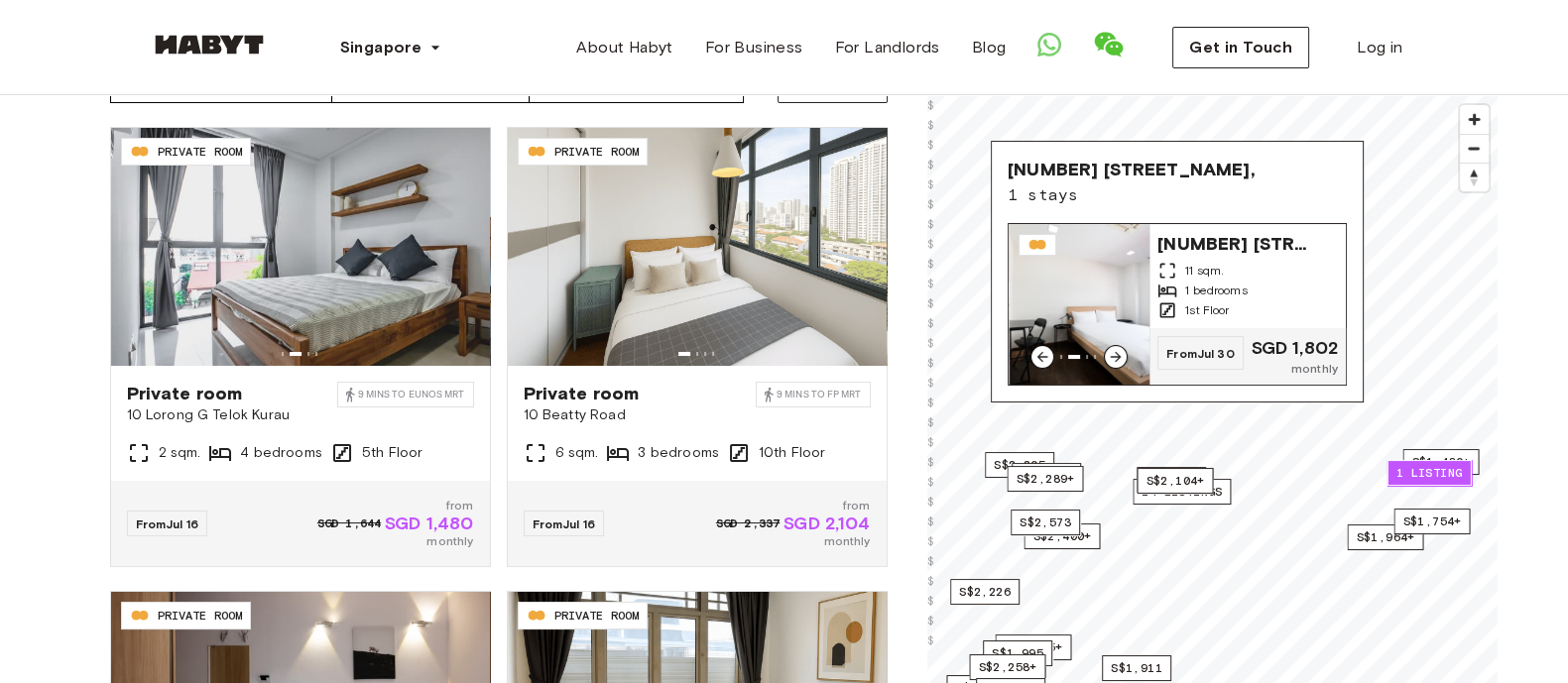 click 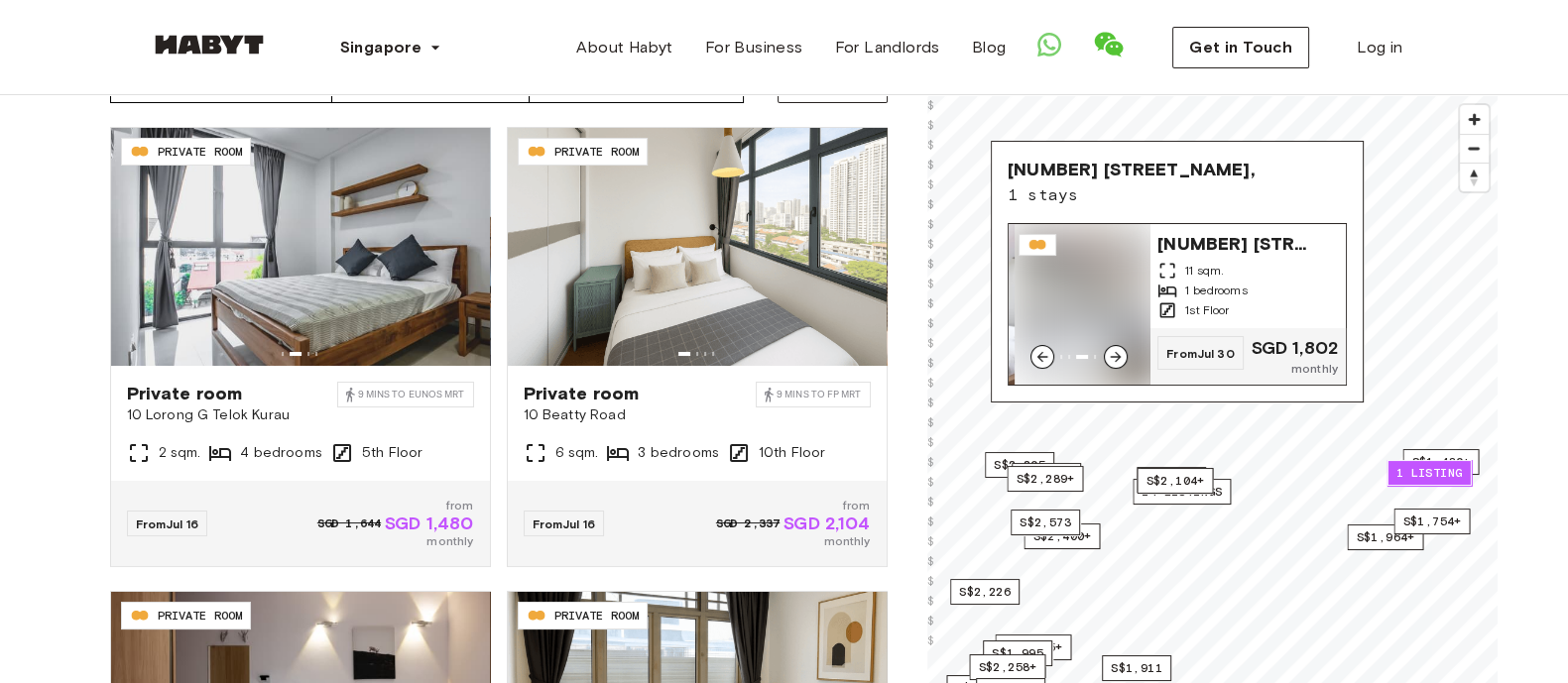 click 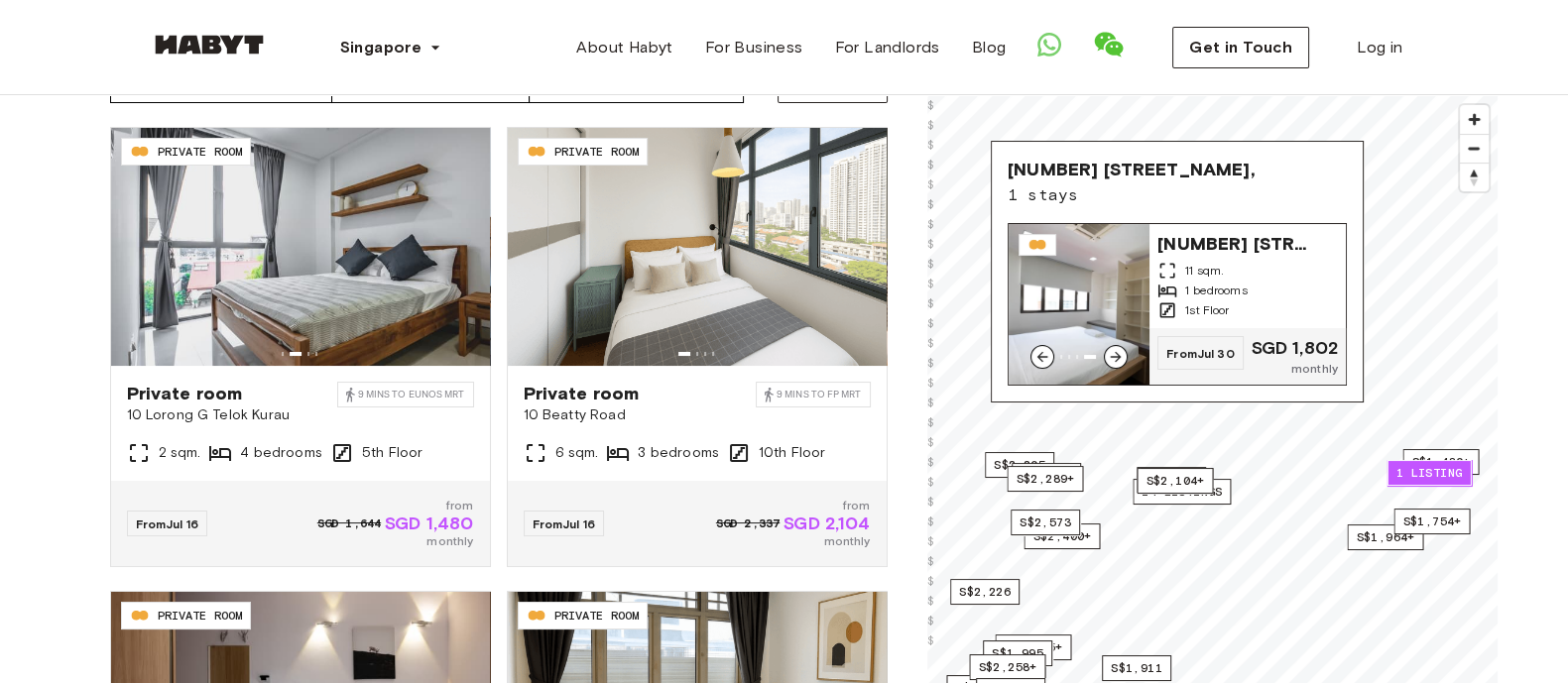 click 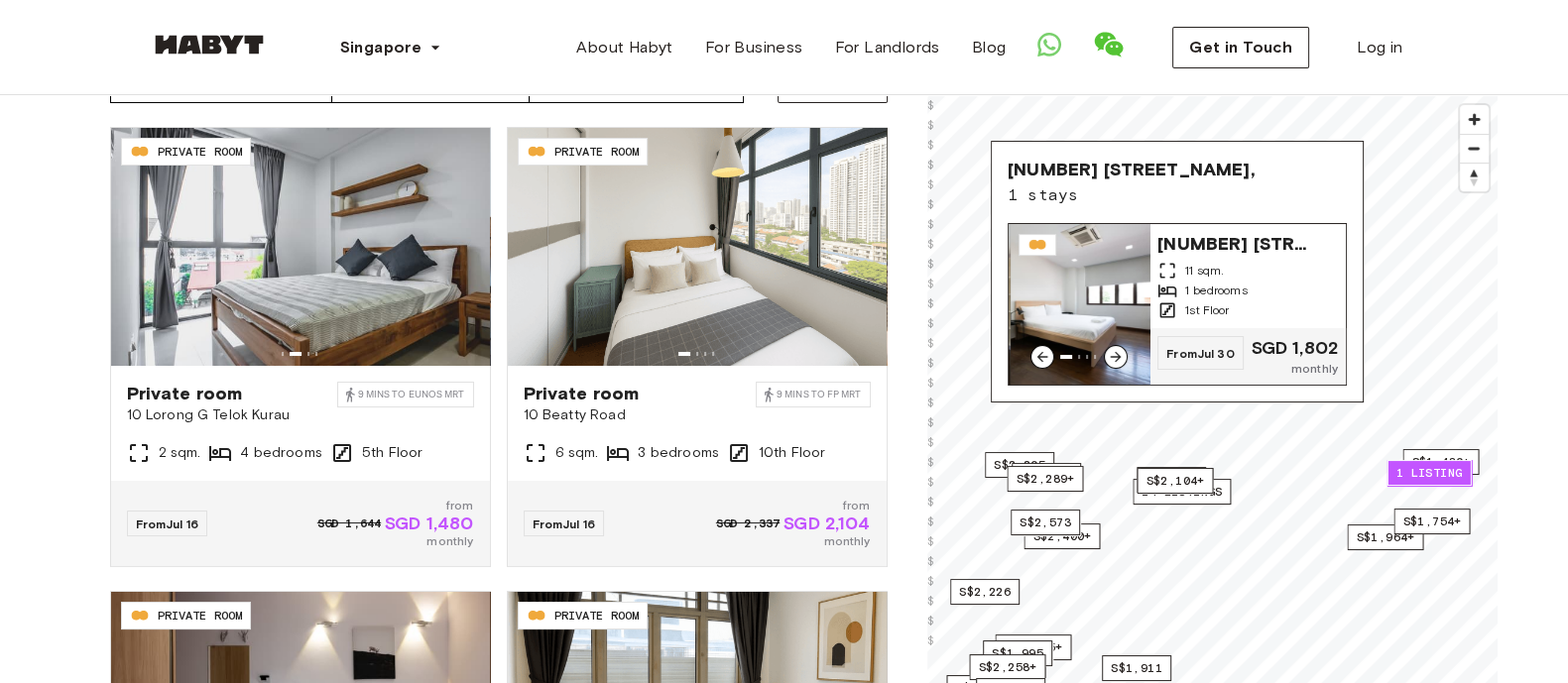 click 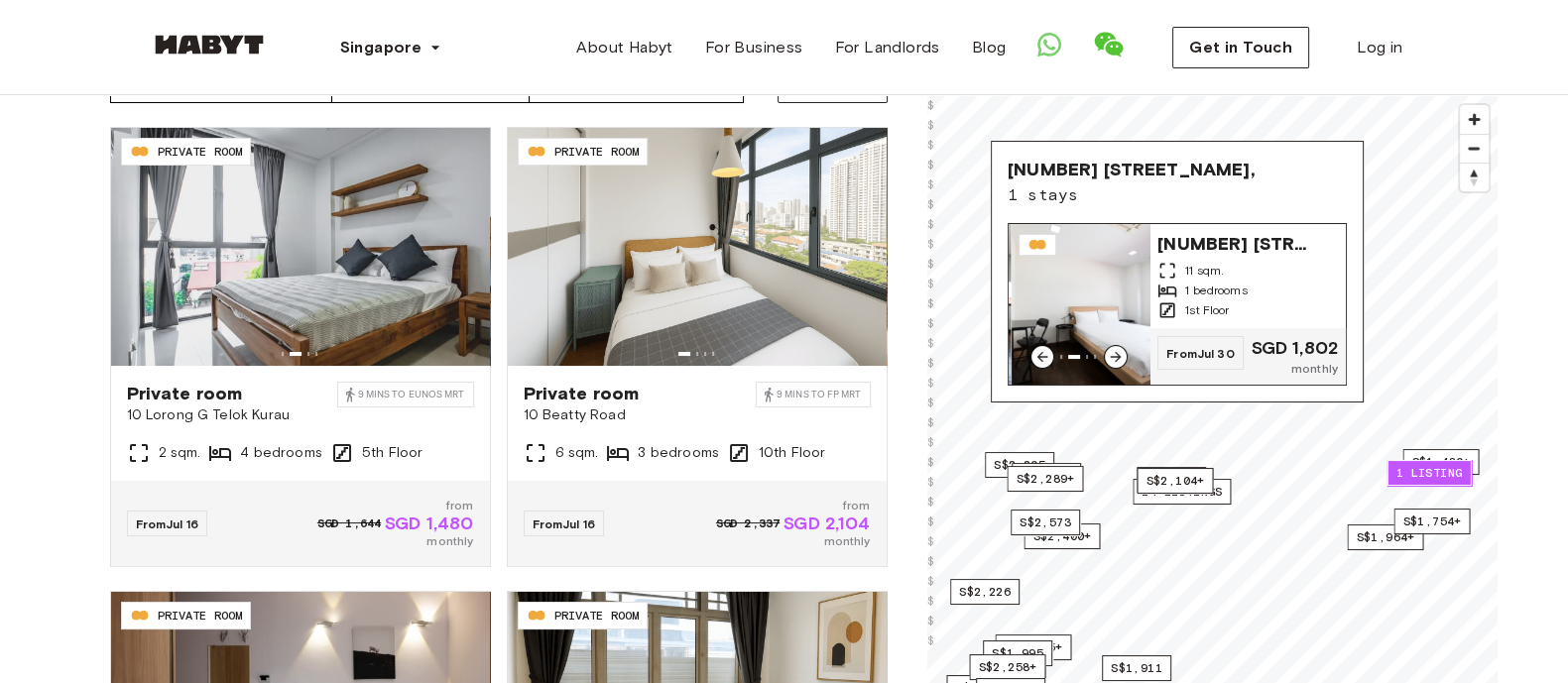 click 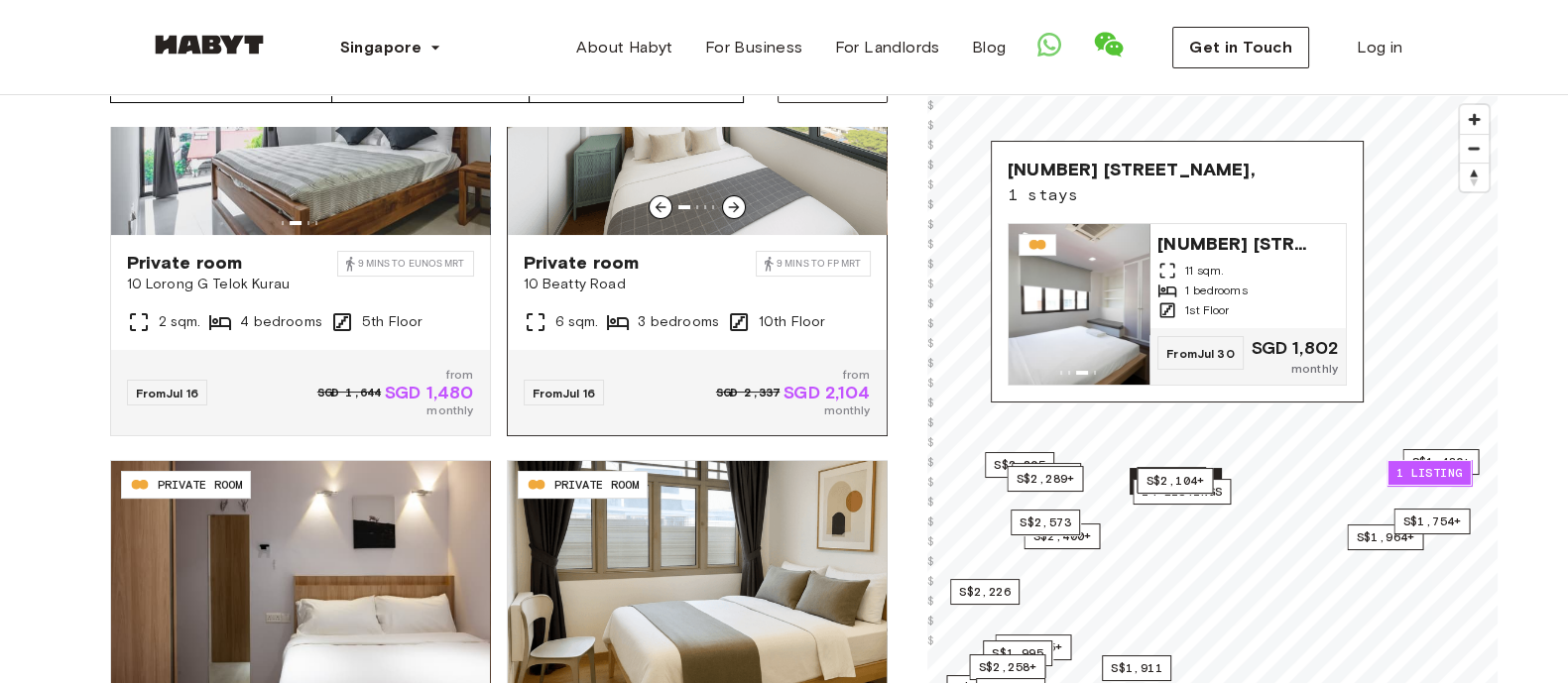 scroll, scrollTop: 106, scrollLeft: 0, axis: vertical 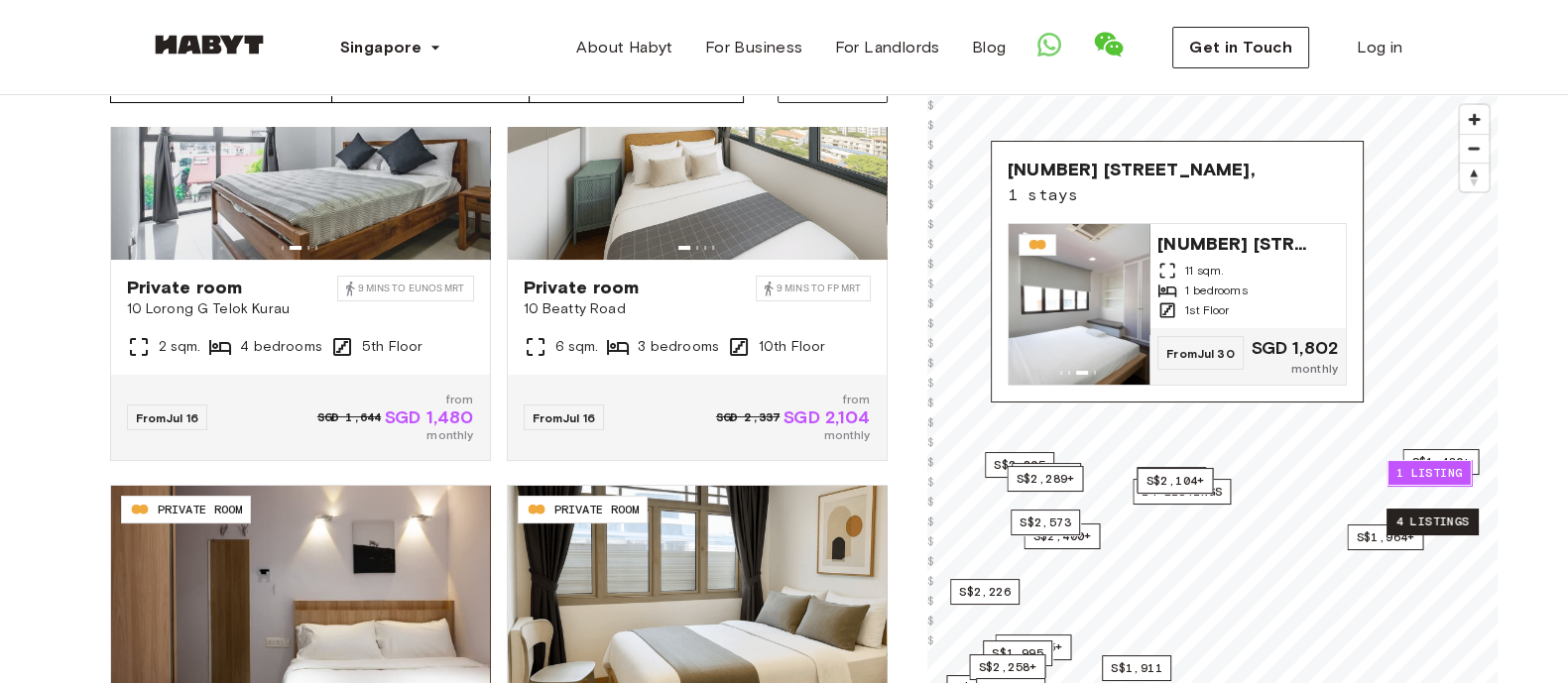 click on "4 listings" at bounding box center [1432, 521] 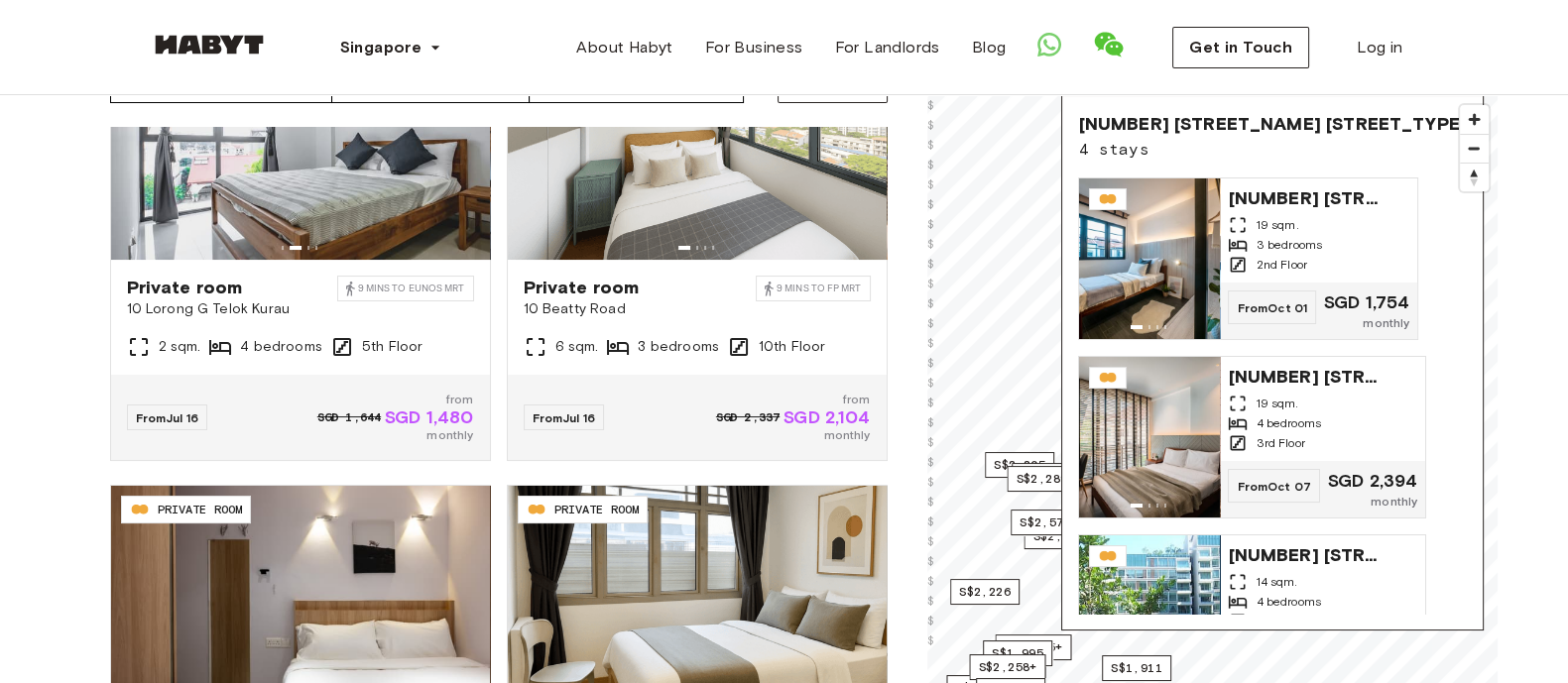 scroll, scrollTop: 259, scrollLeft: 0, axis: vertical 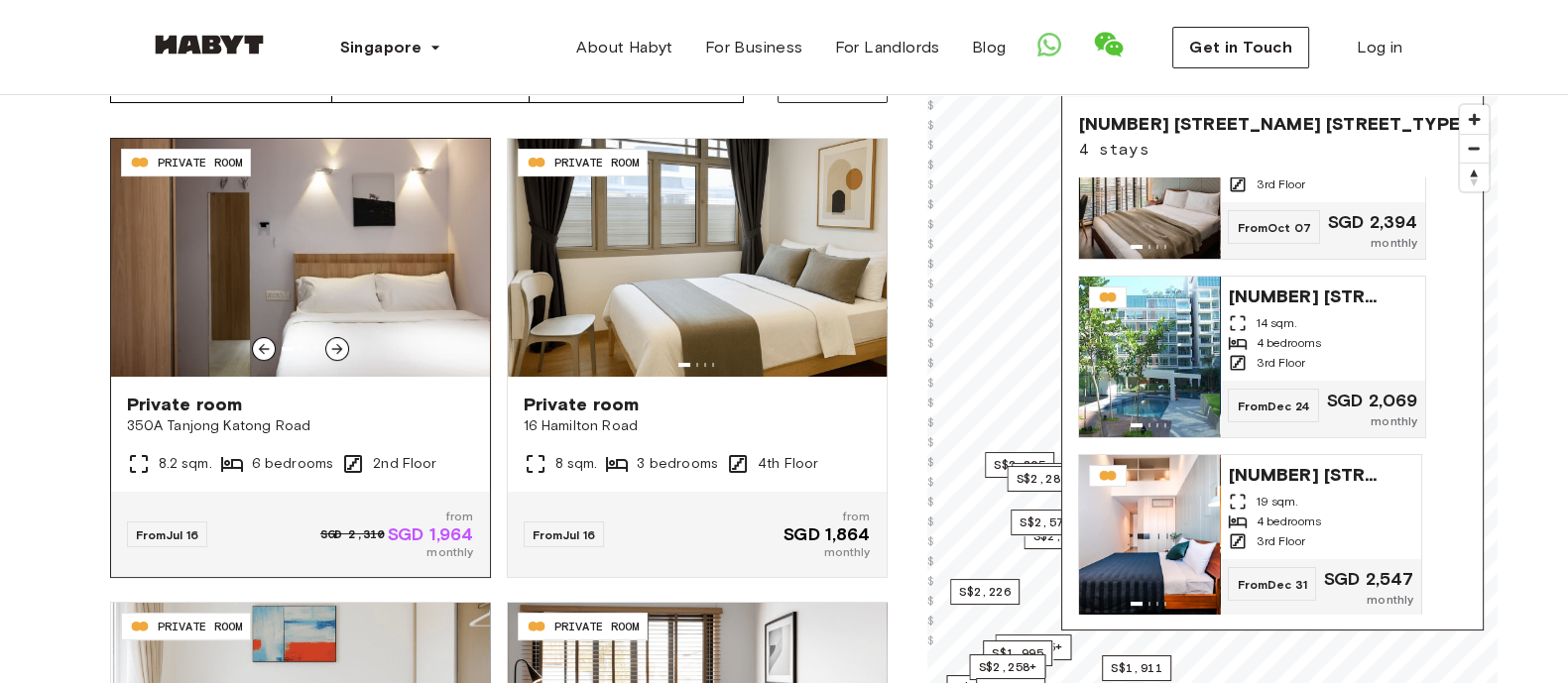 click at bounding box center [337, 349] 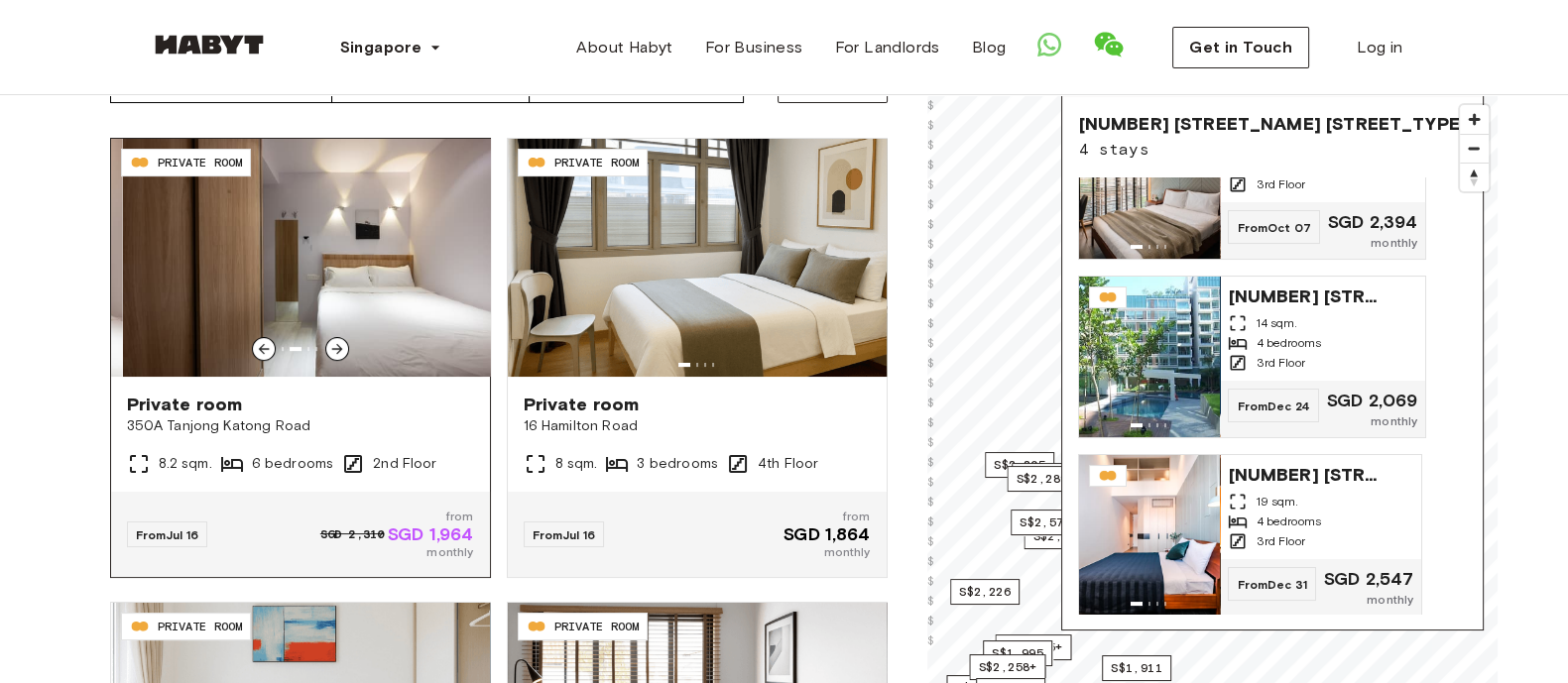 click at bounding box center [337, 349] 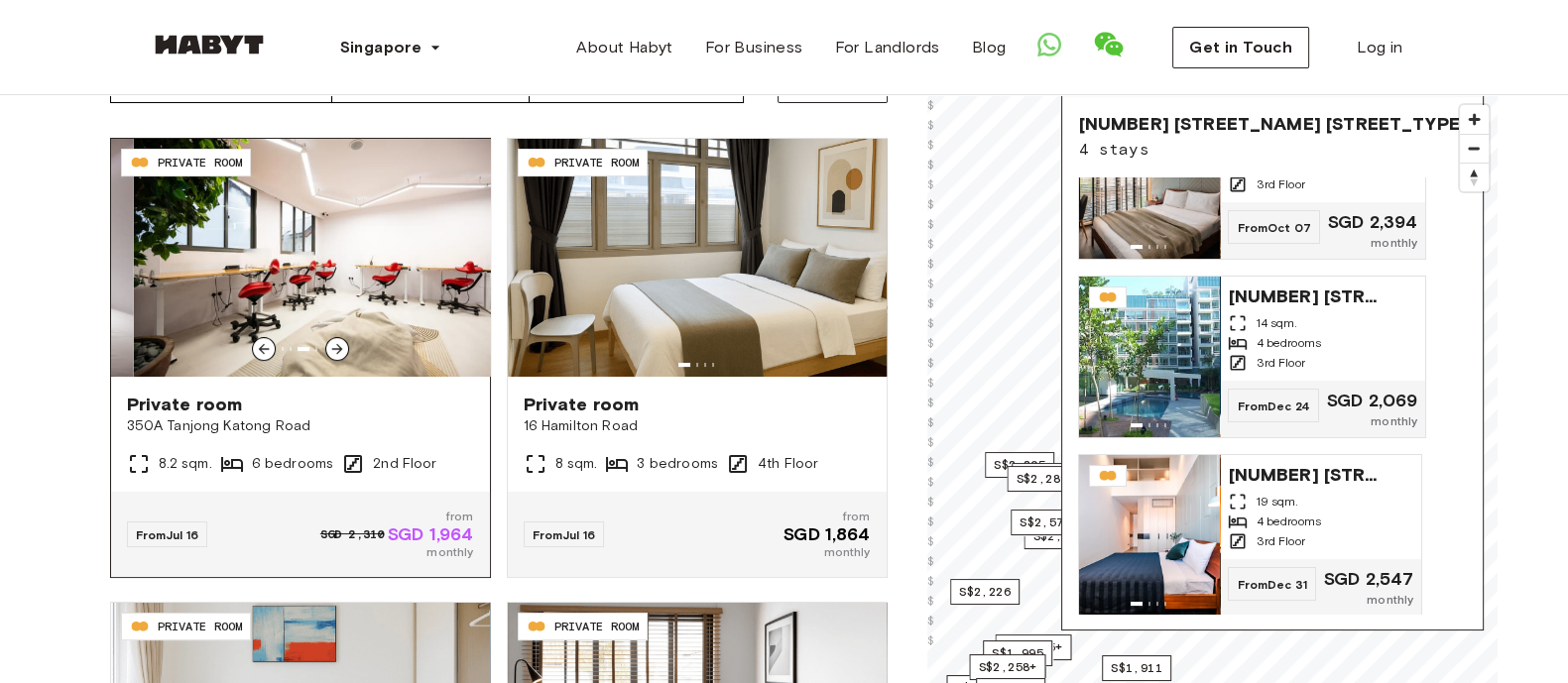 click at bounding box center [337, 349] 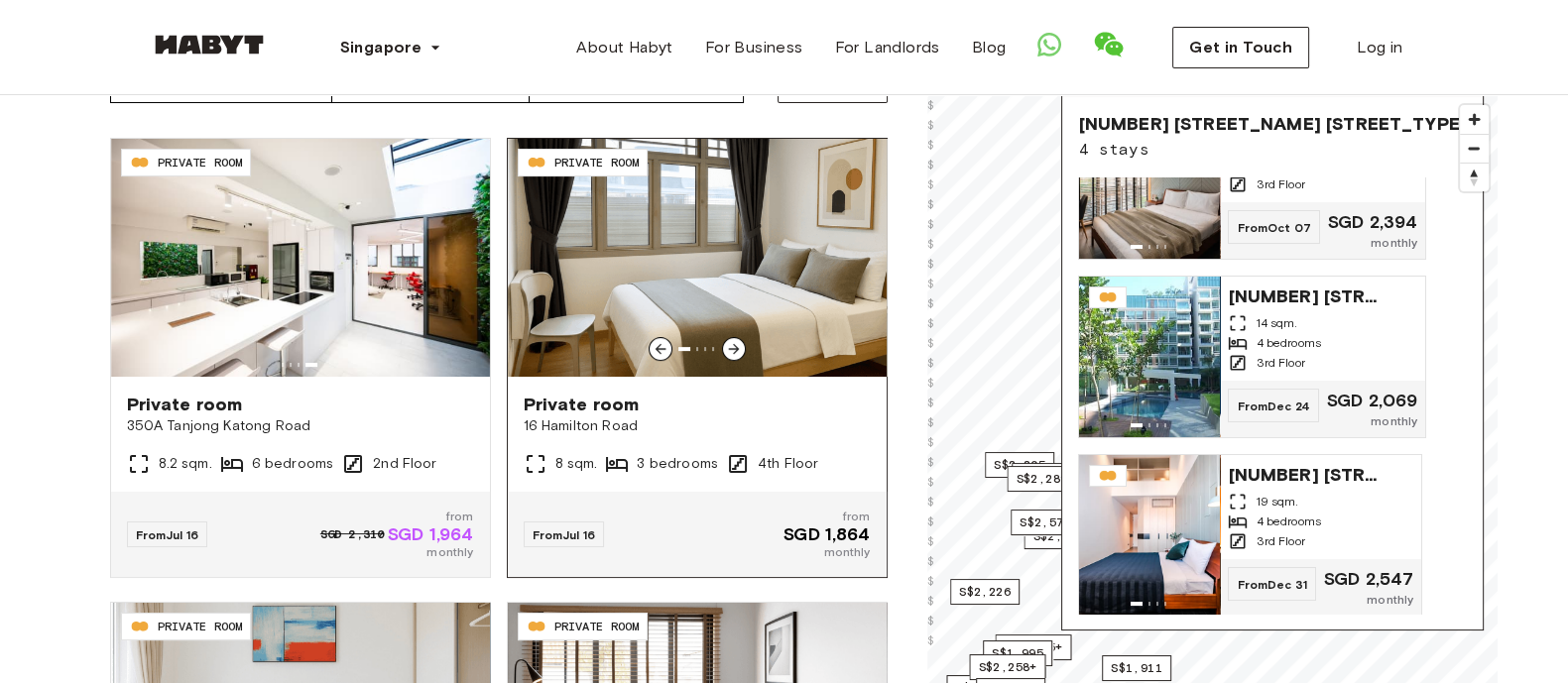 click 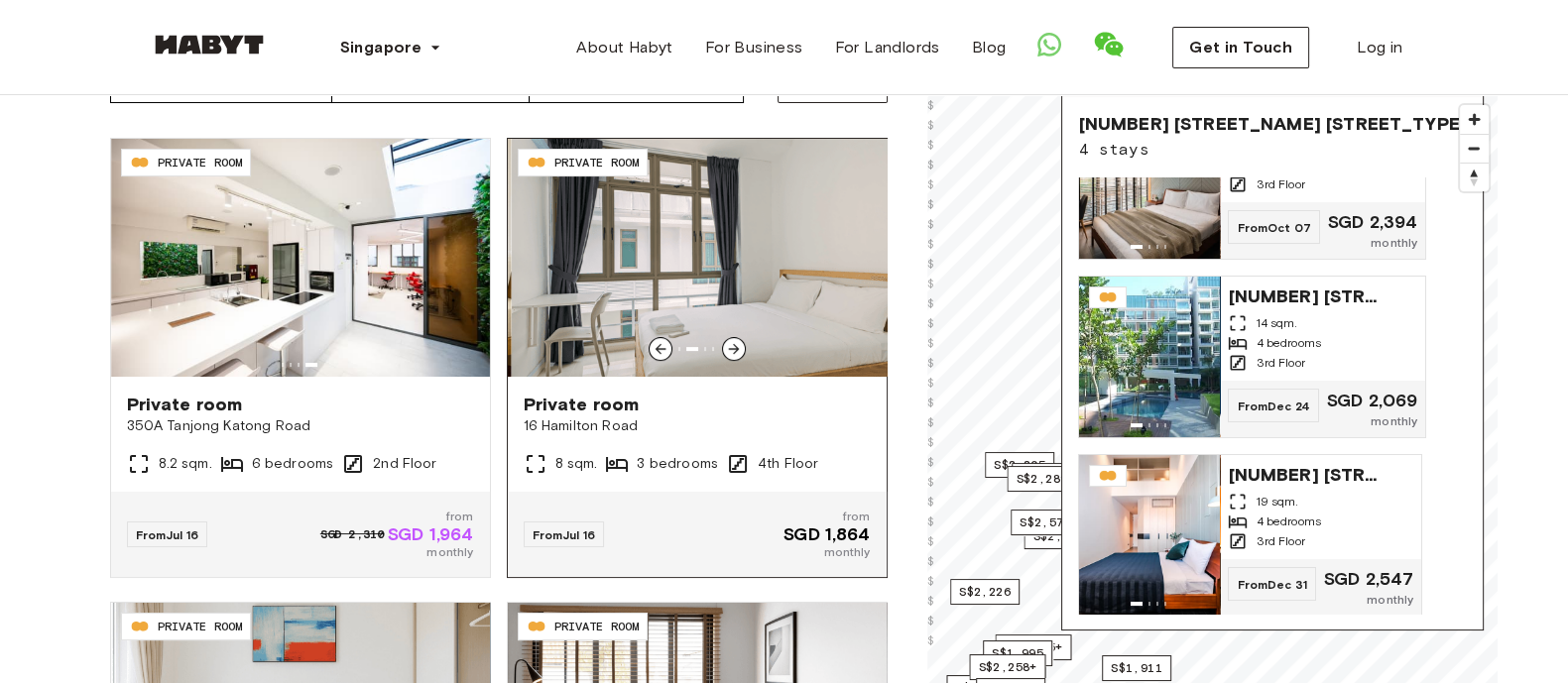 click 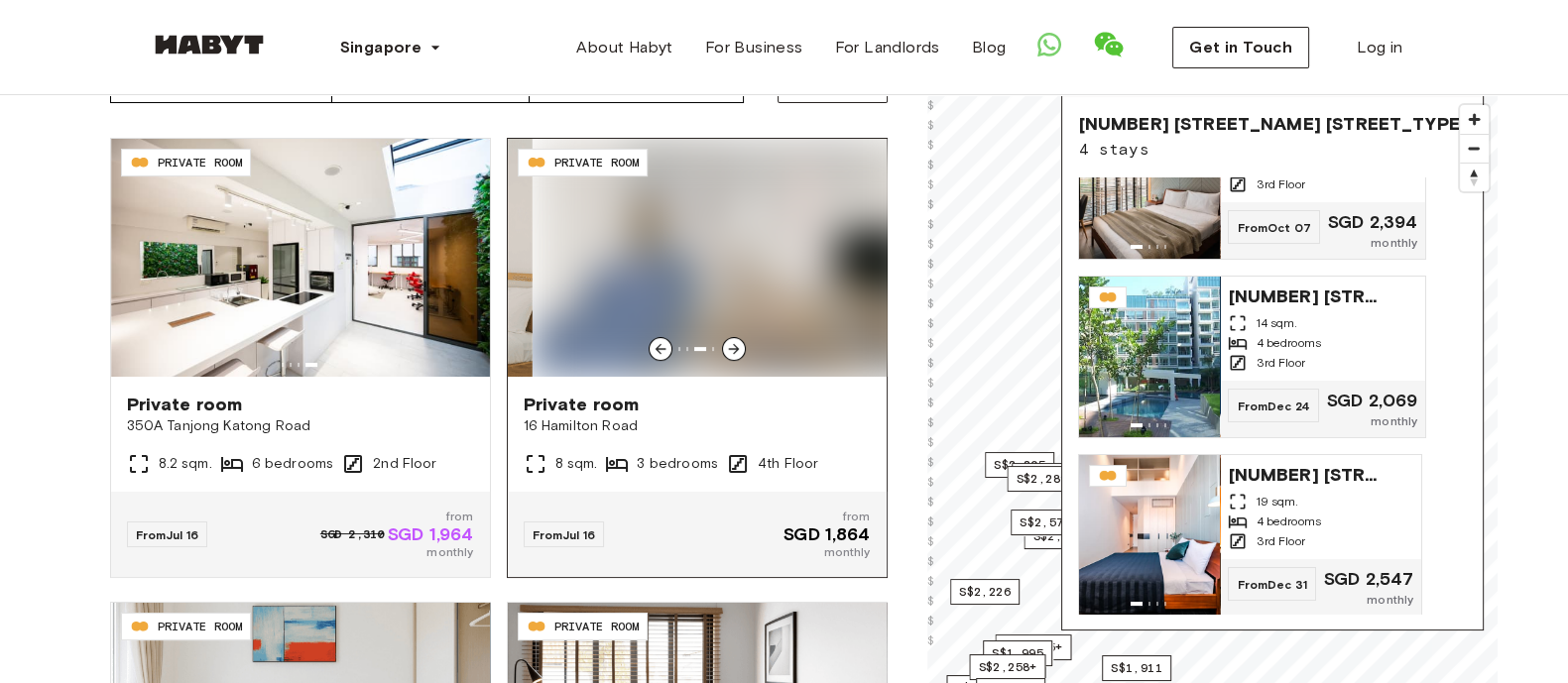 click 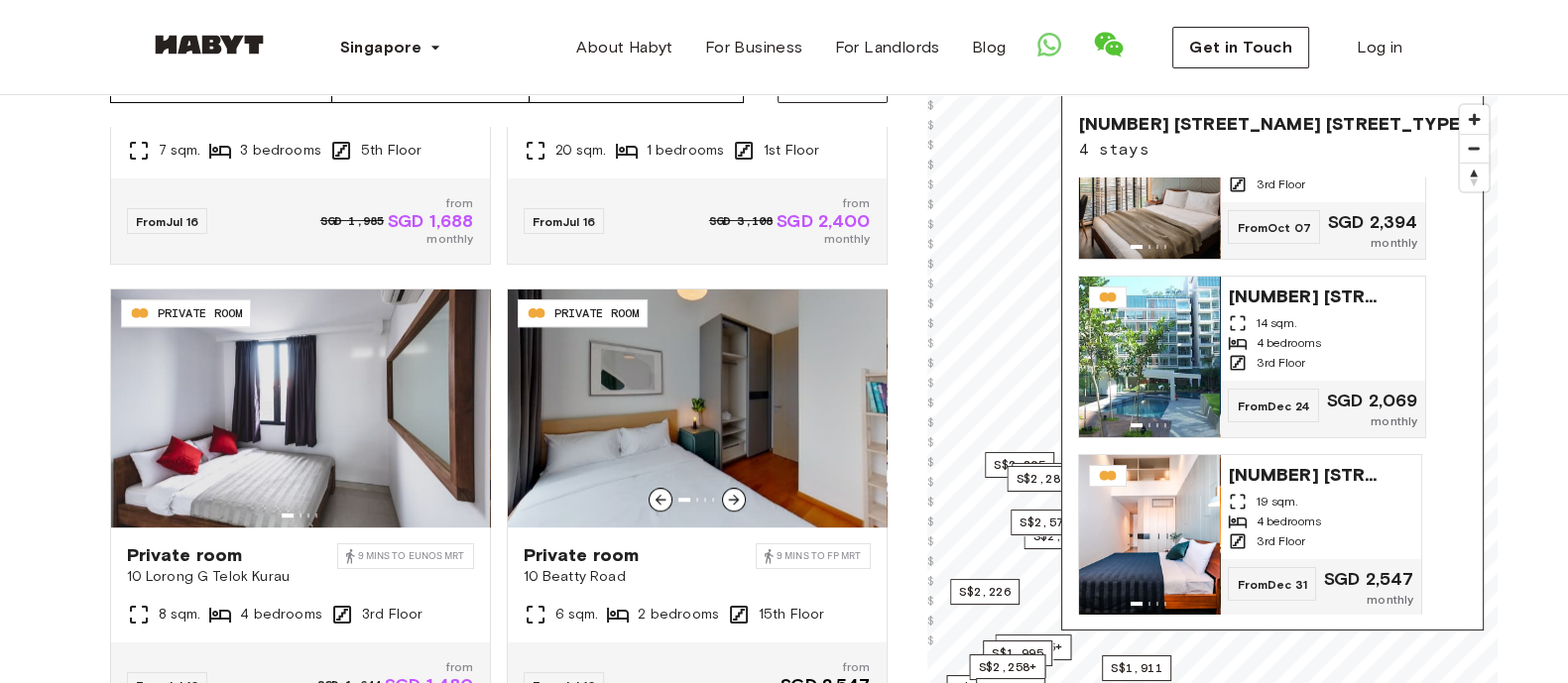 scroll, scrollTop: 1696, scrollLeft: 0, axis: vertical 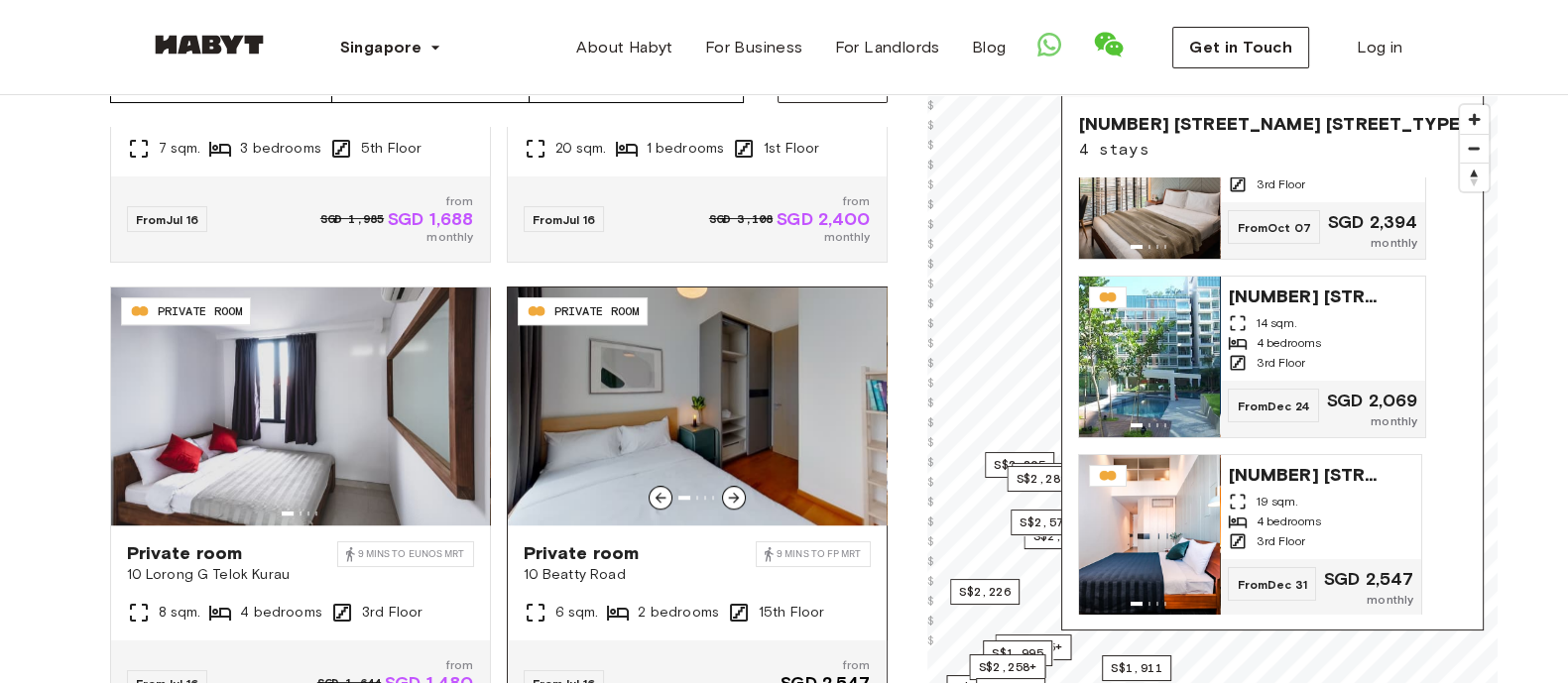 click at bounding box center (734, 498) 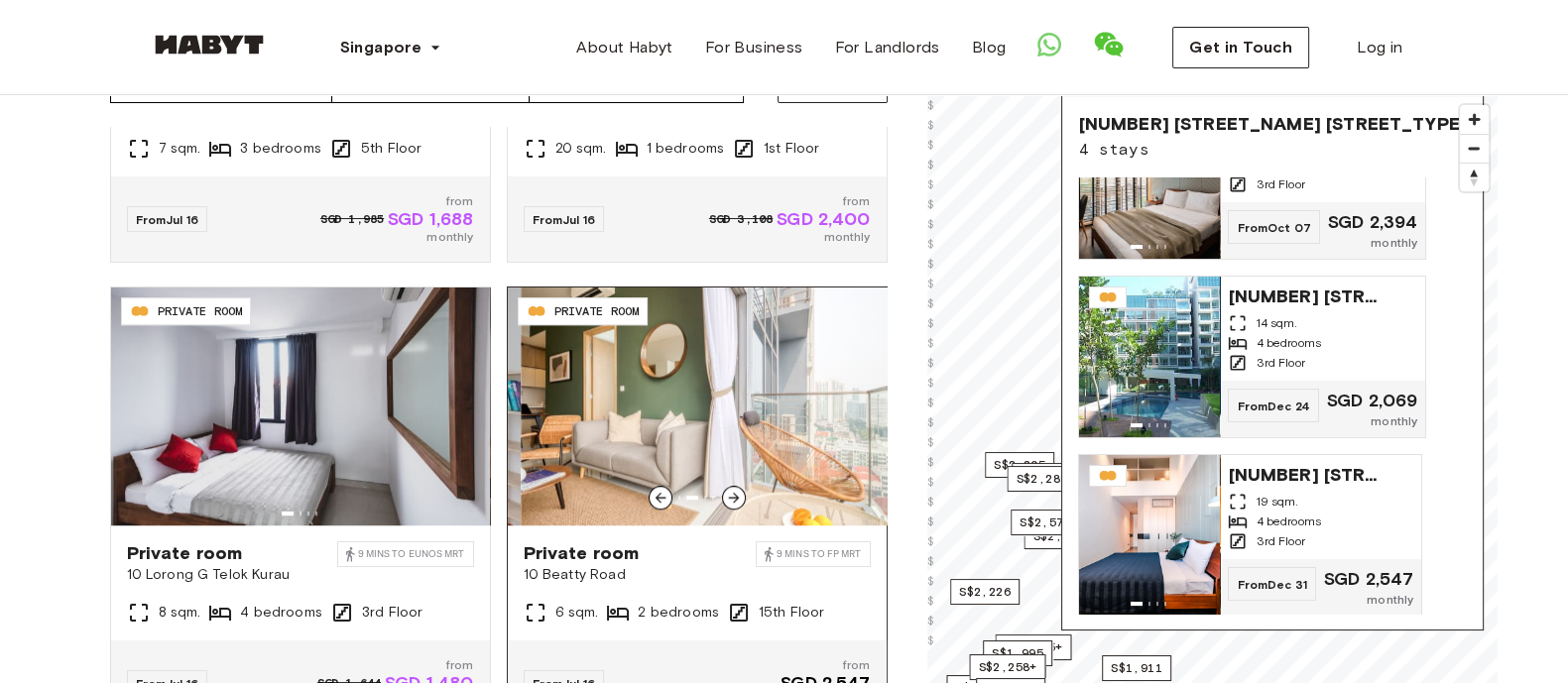 click at bounding box center [734, 498] 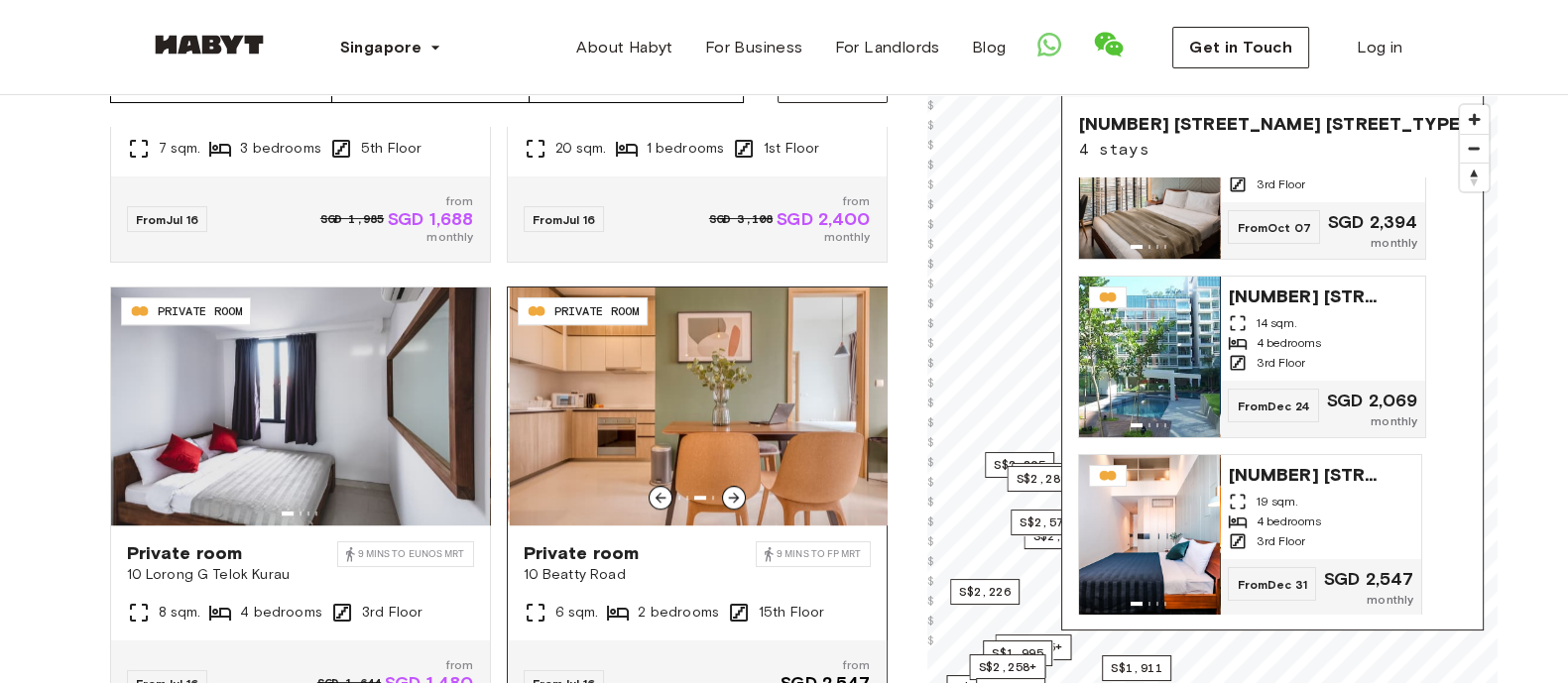 click at bounding box center (734, 498) 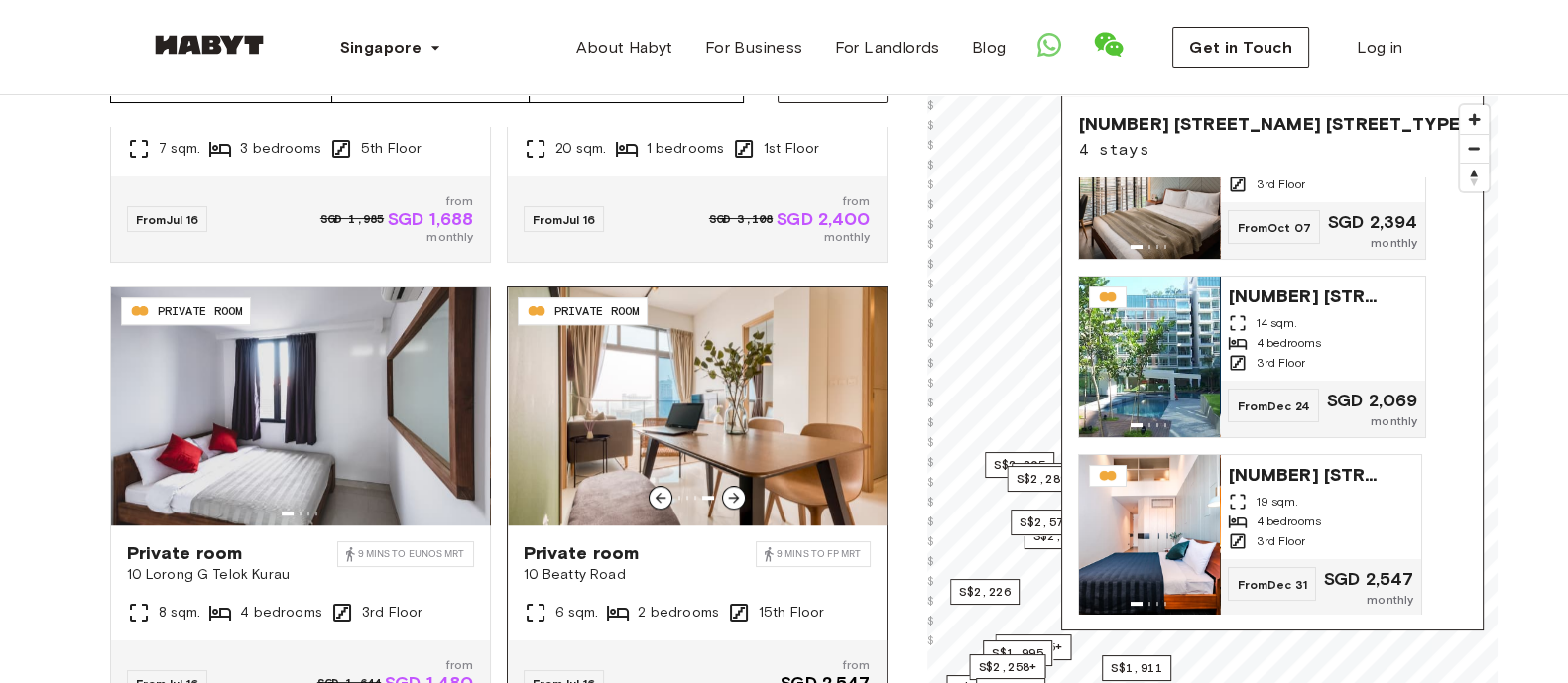 click at bounding box center [734, 498] 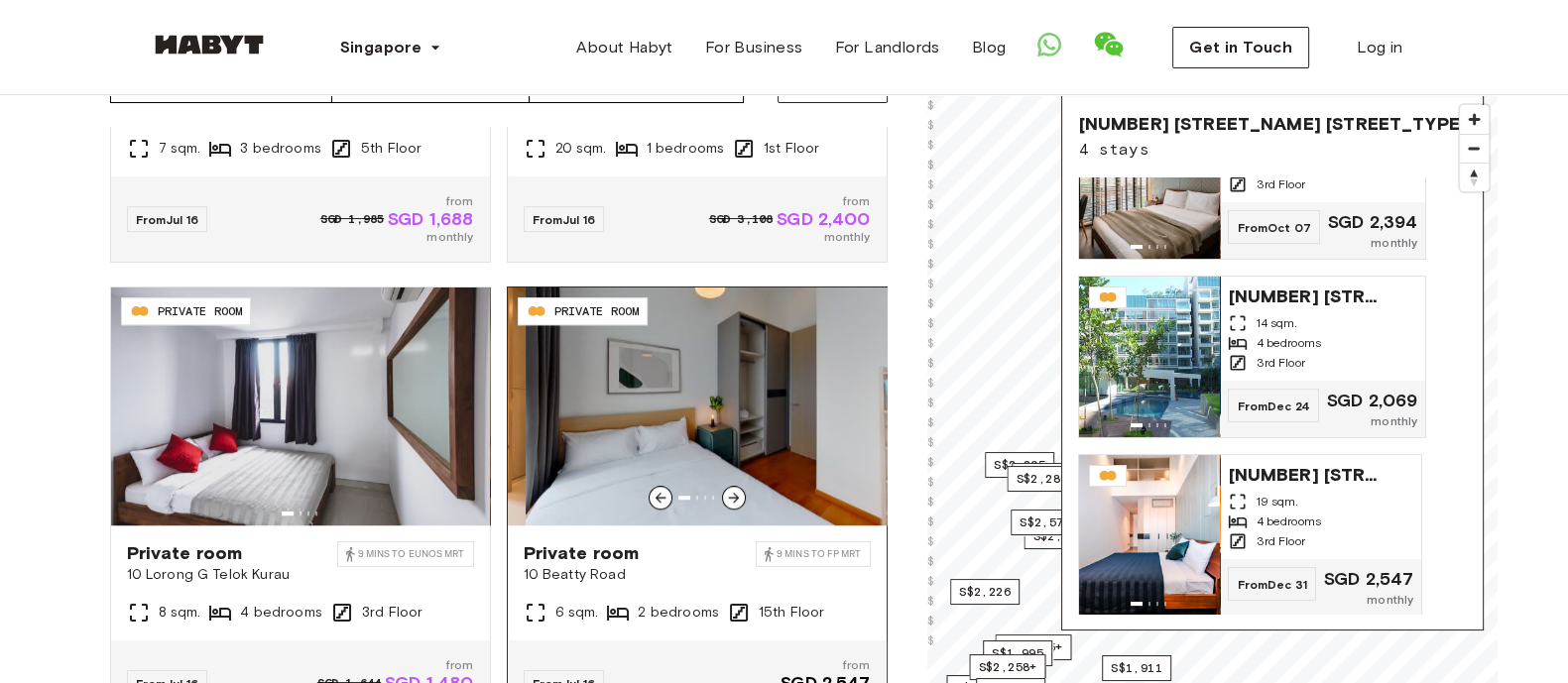 click at bounding box center (734, 498) 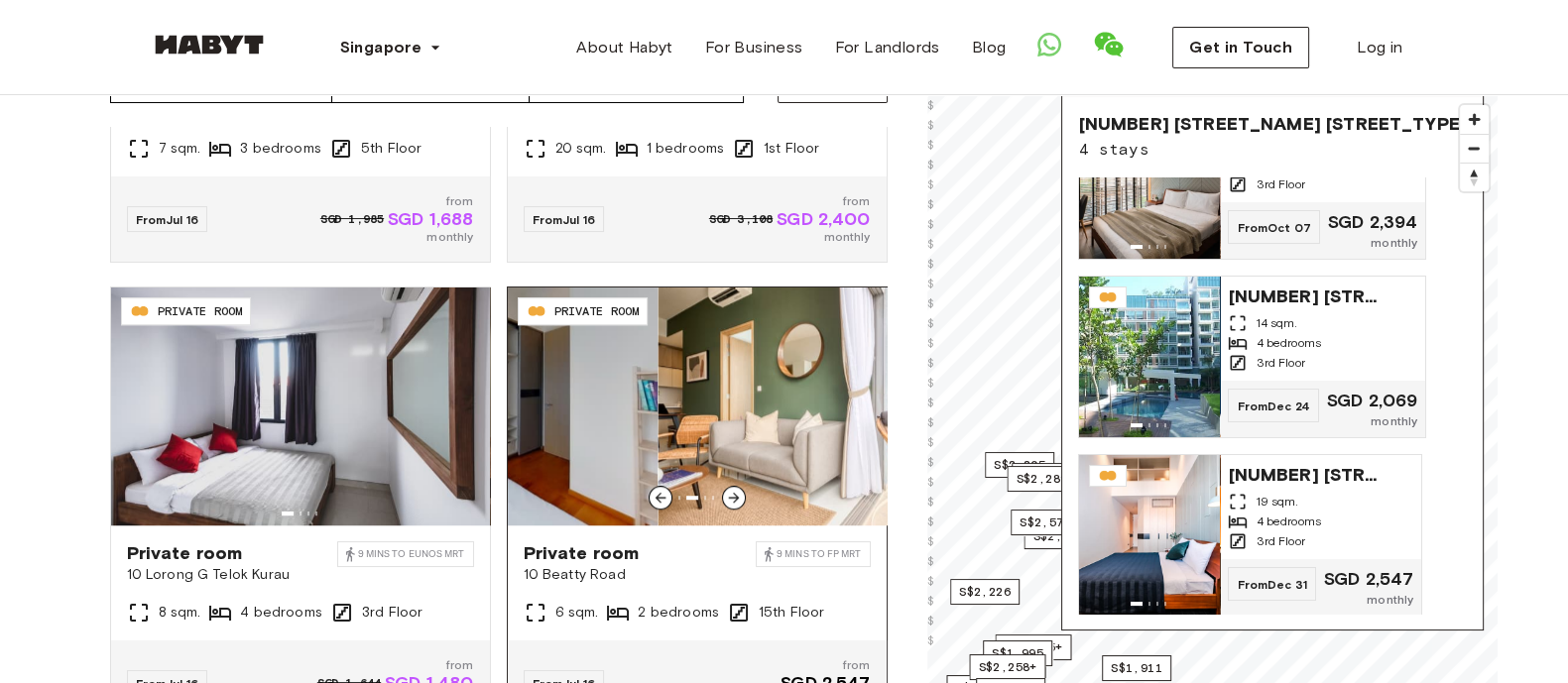 click at bounding box center [734, 498] 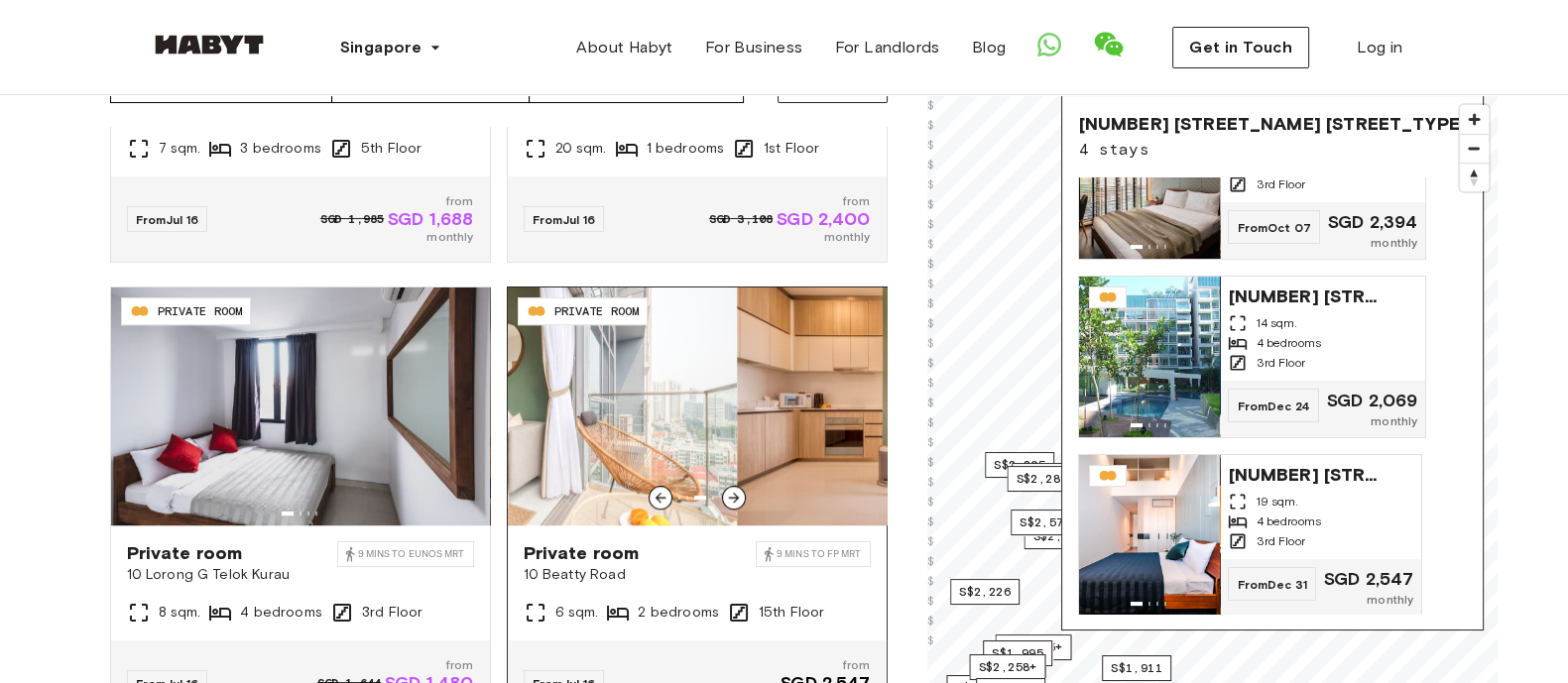 click at bounding box center [734, 498] 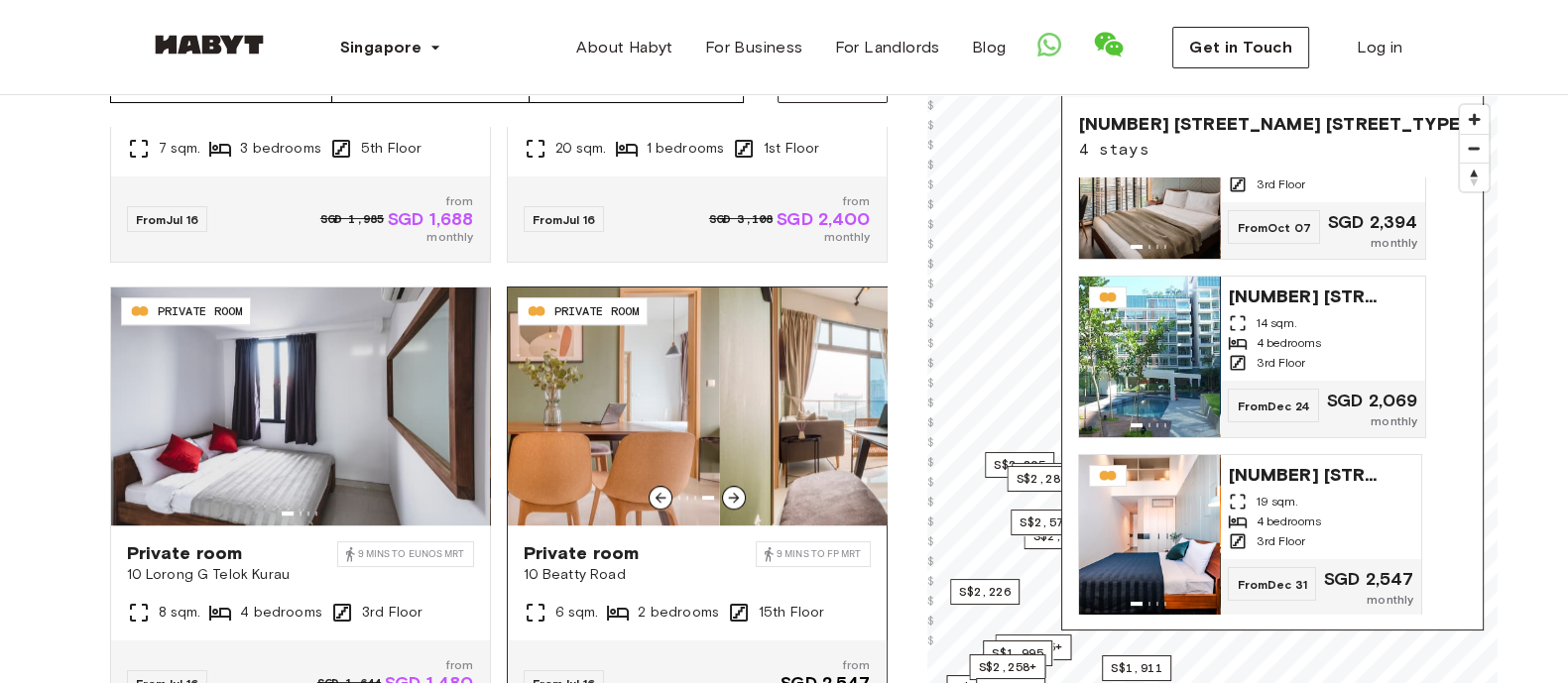 click at bounding box center (734, 498) 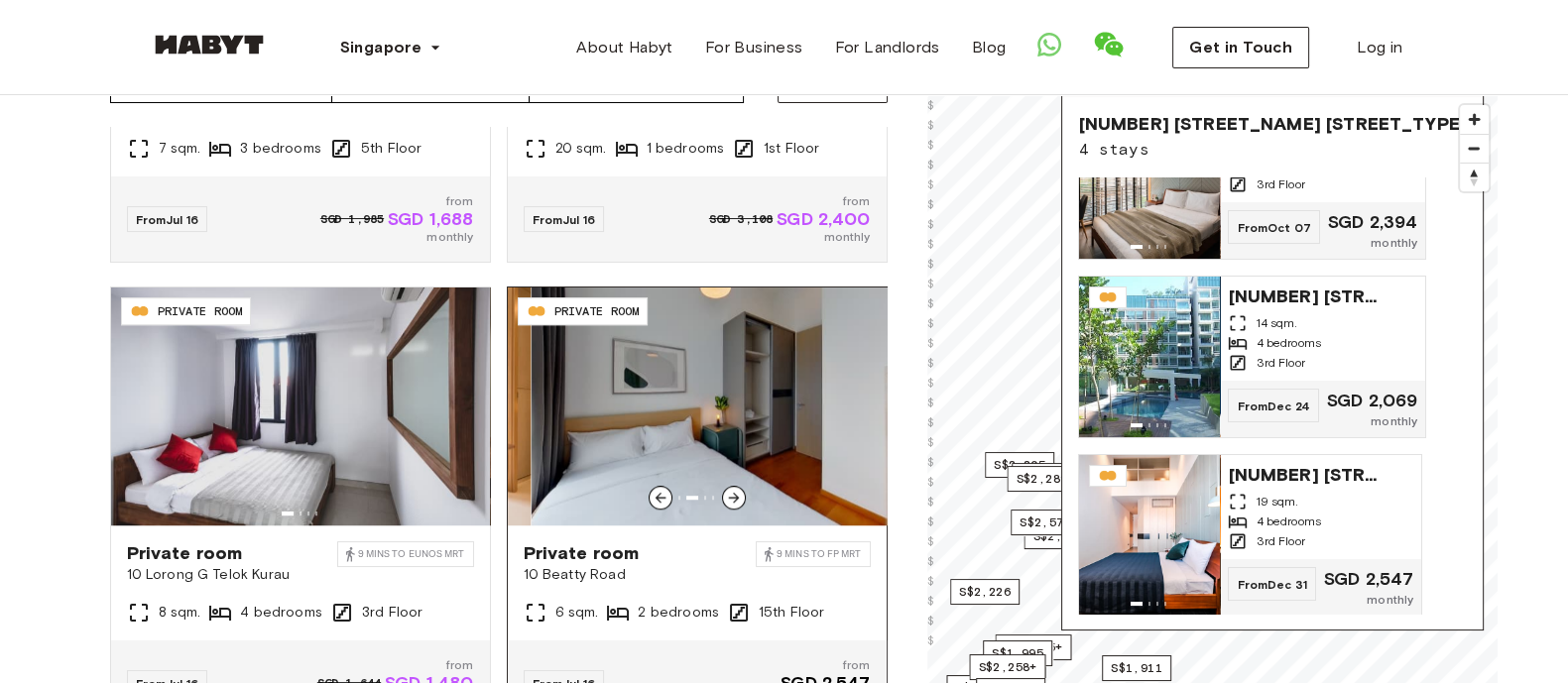 click at bounding box center (734, 498) 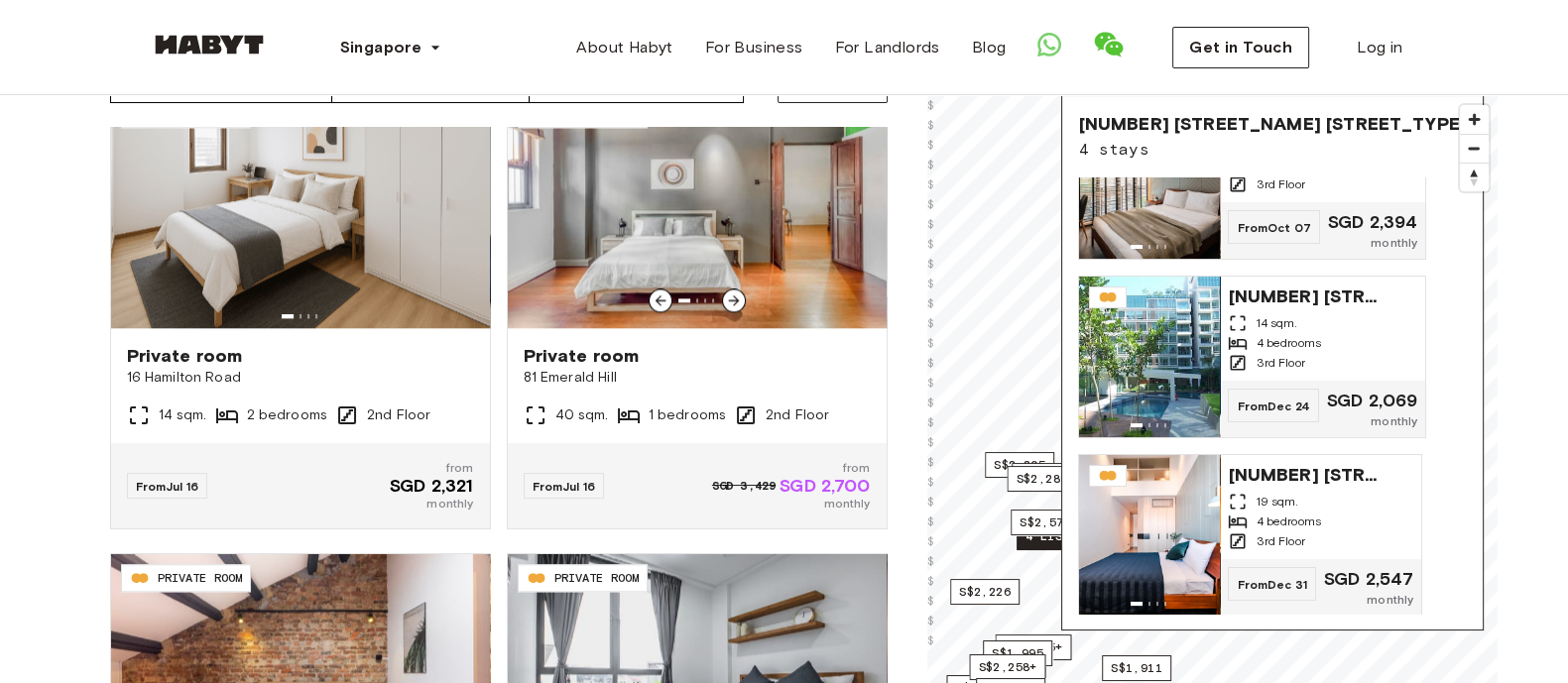scroll, scrollTop: 2627, scrollLeft: 0, axis: vertical 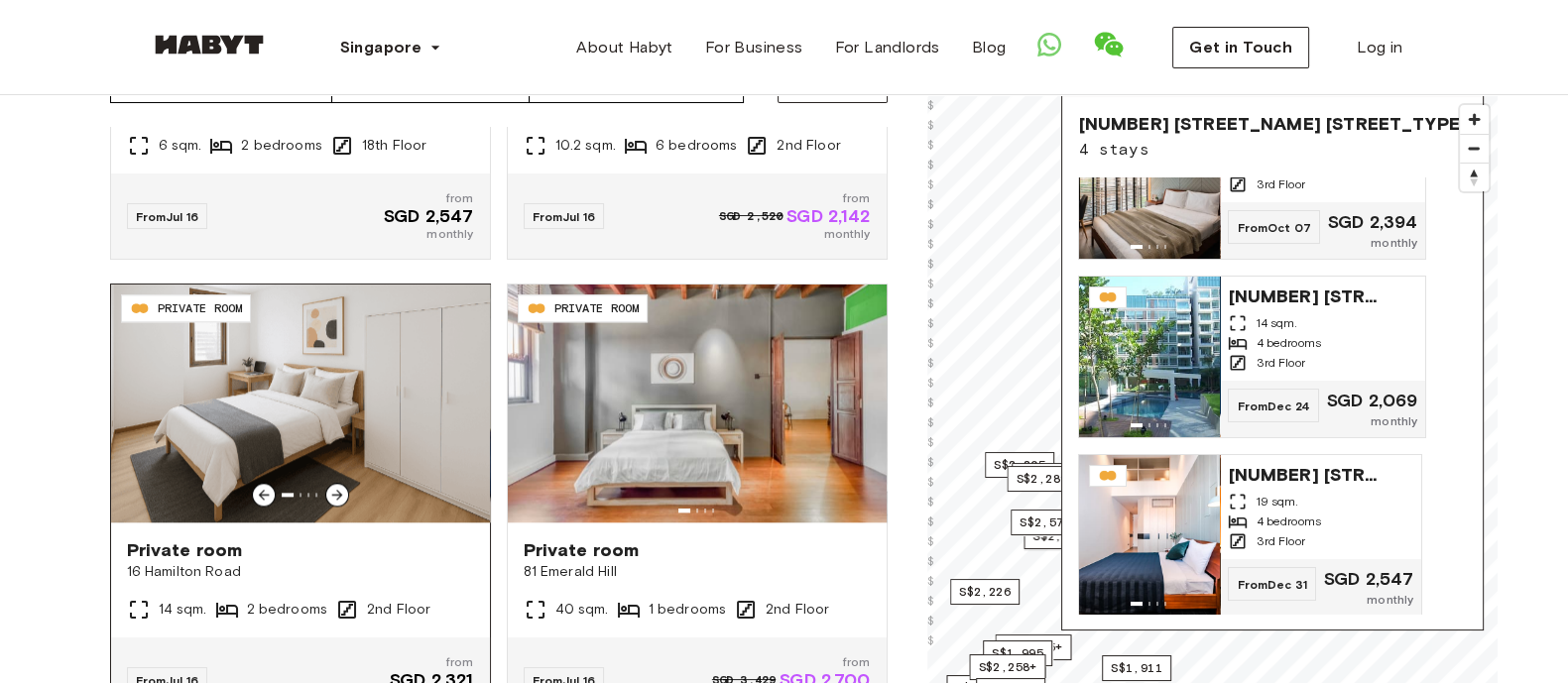 click 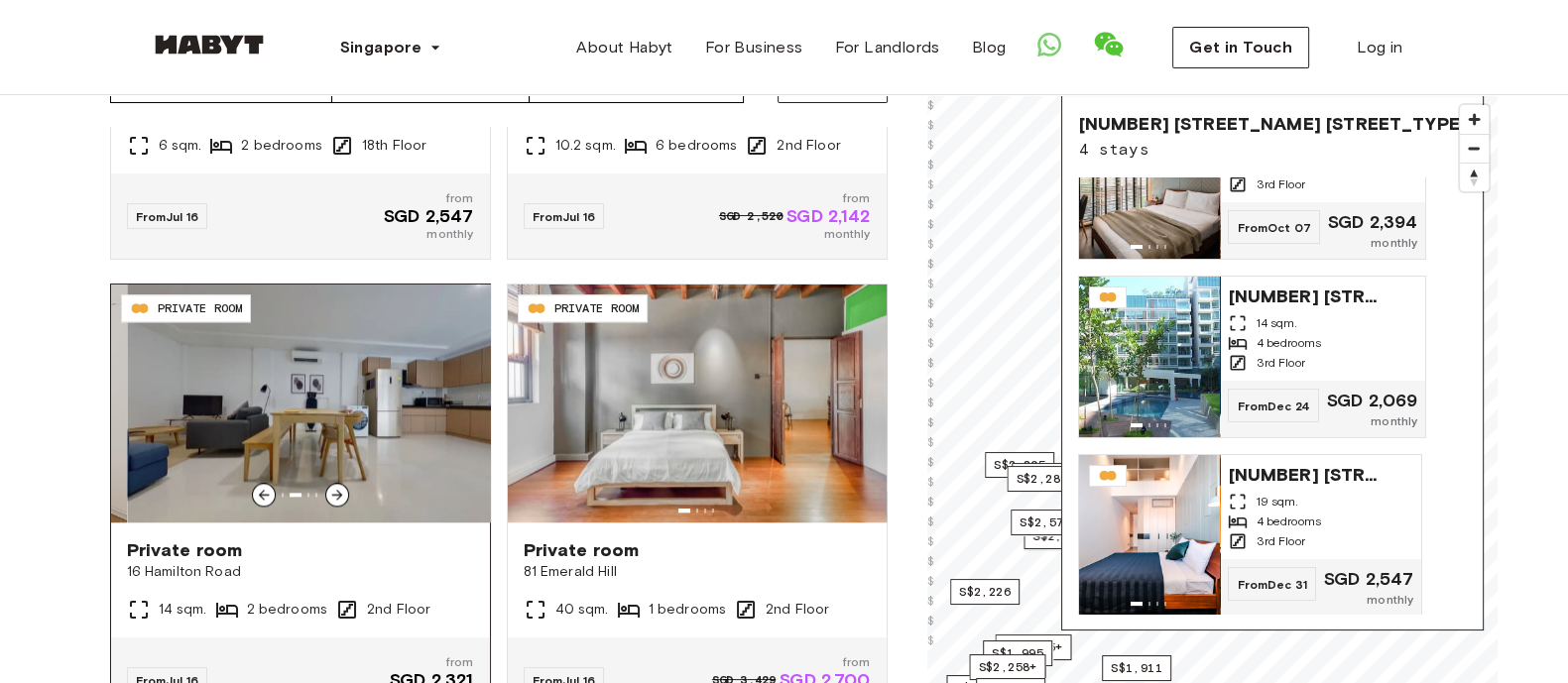 click 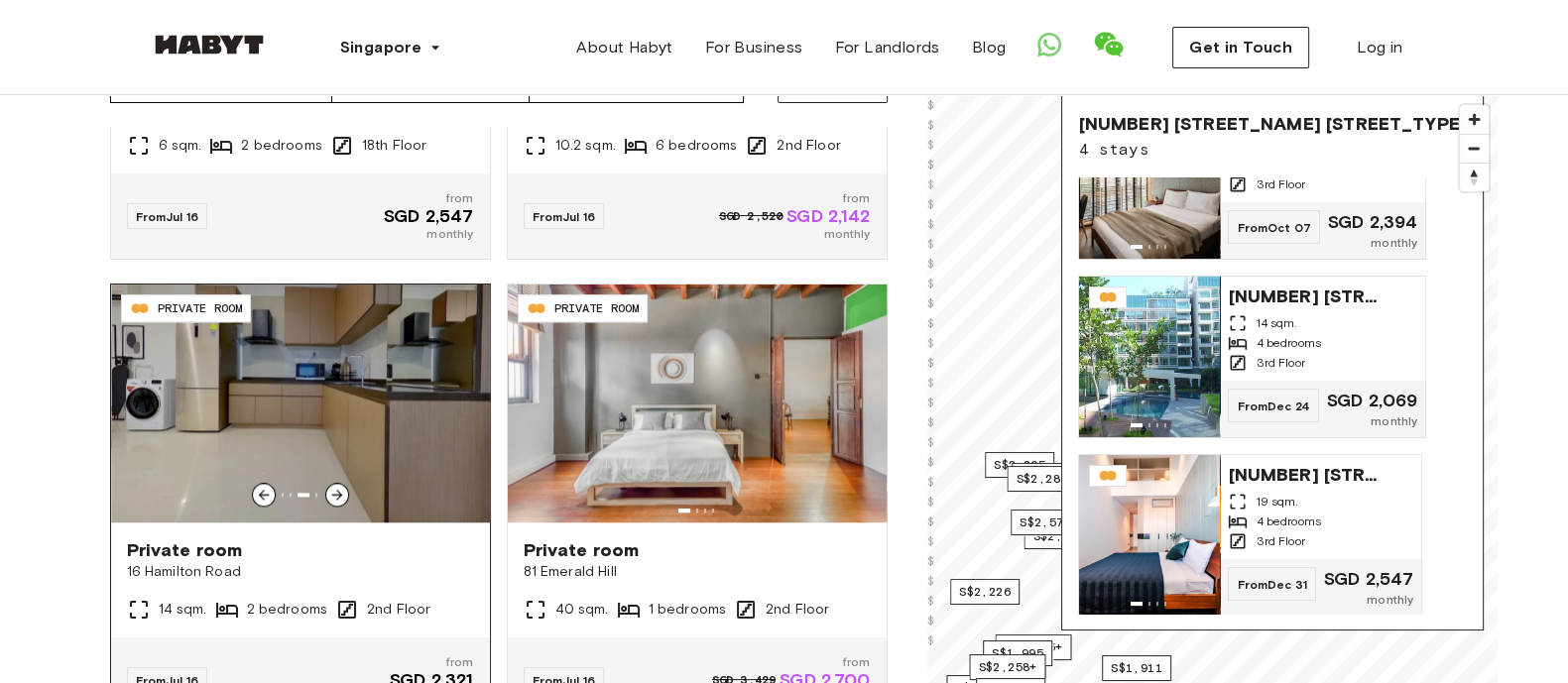 click 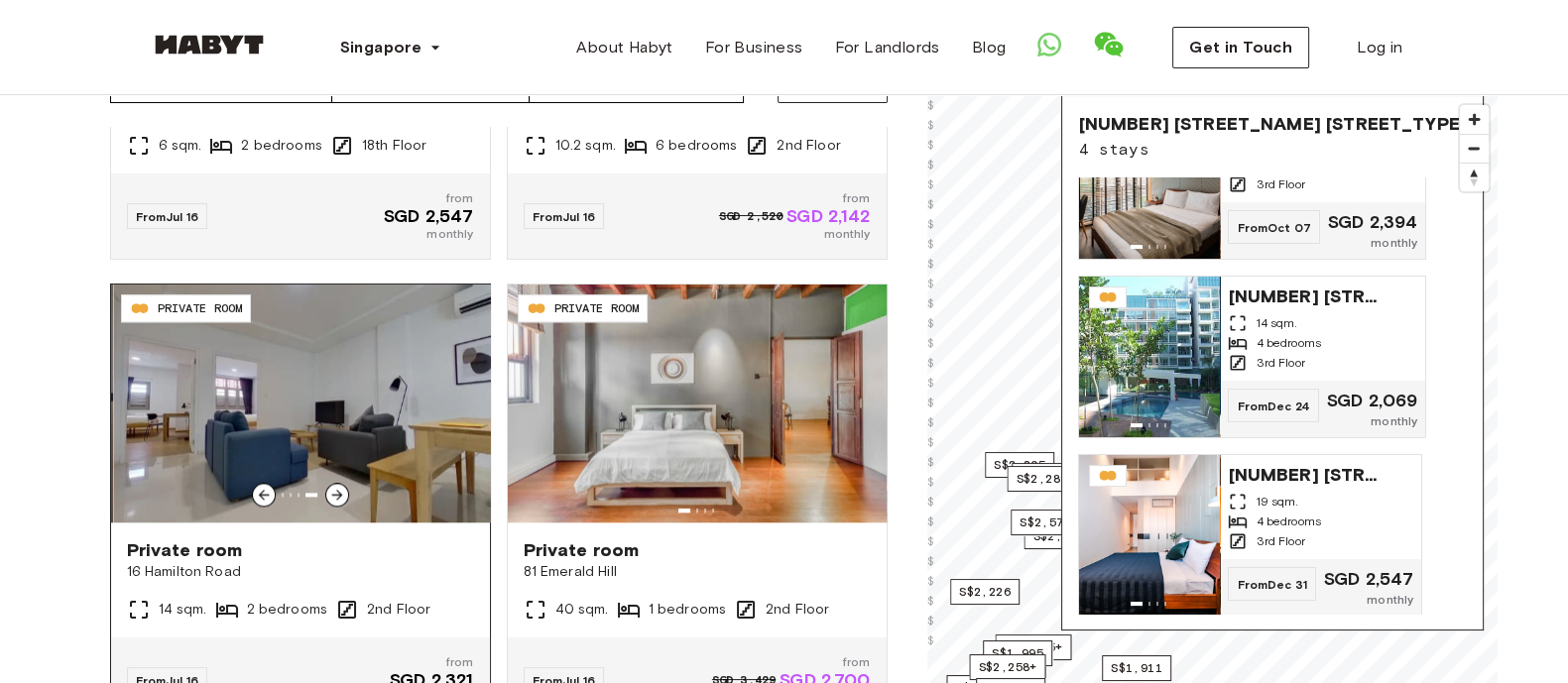 click 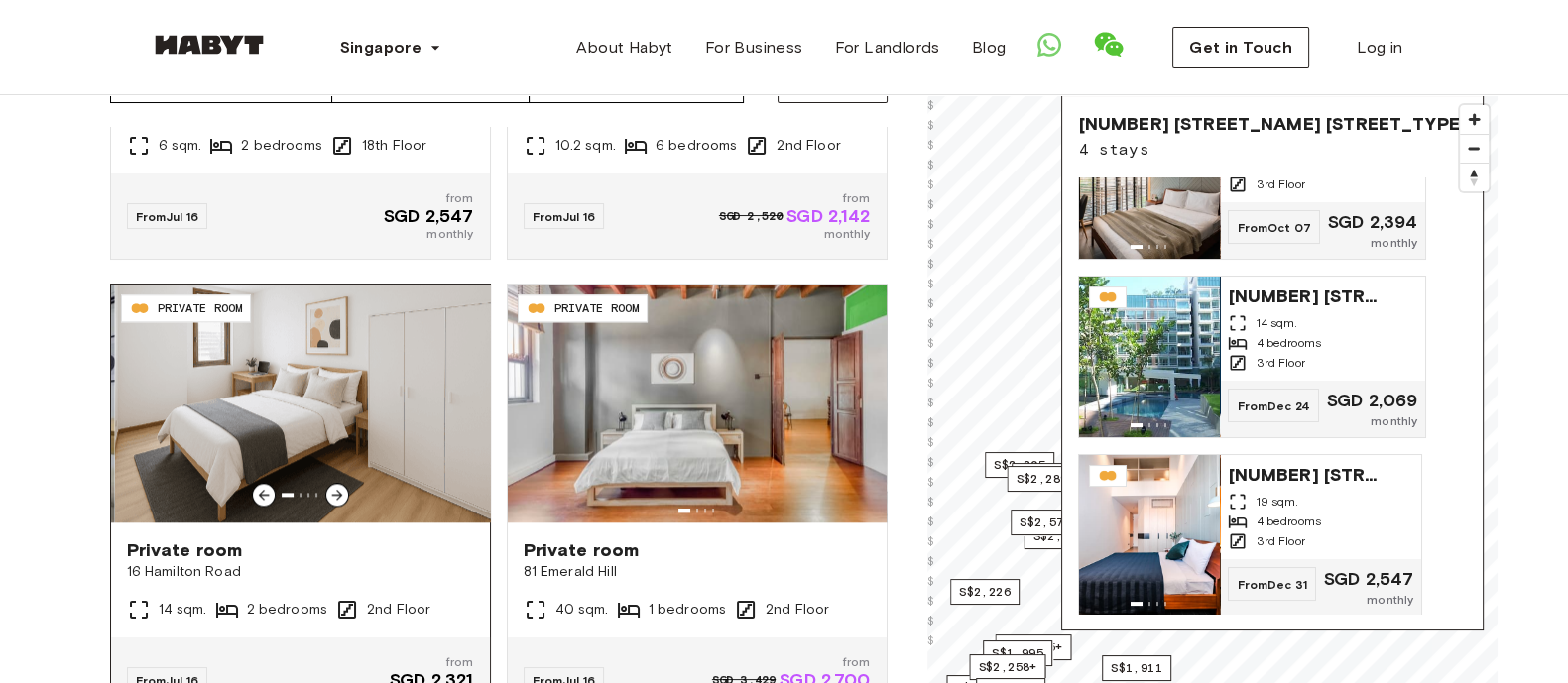 click 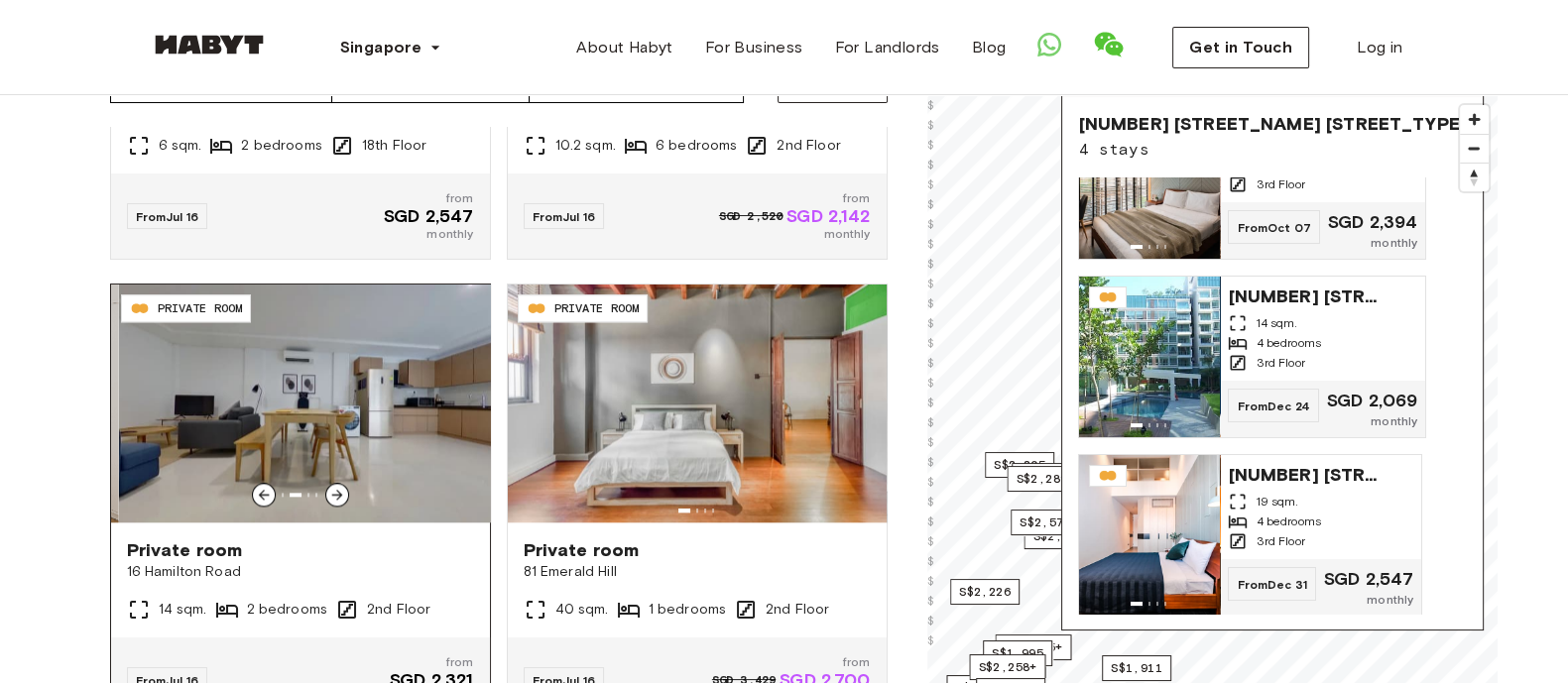 click 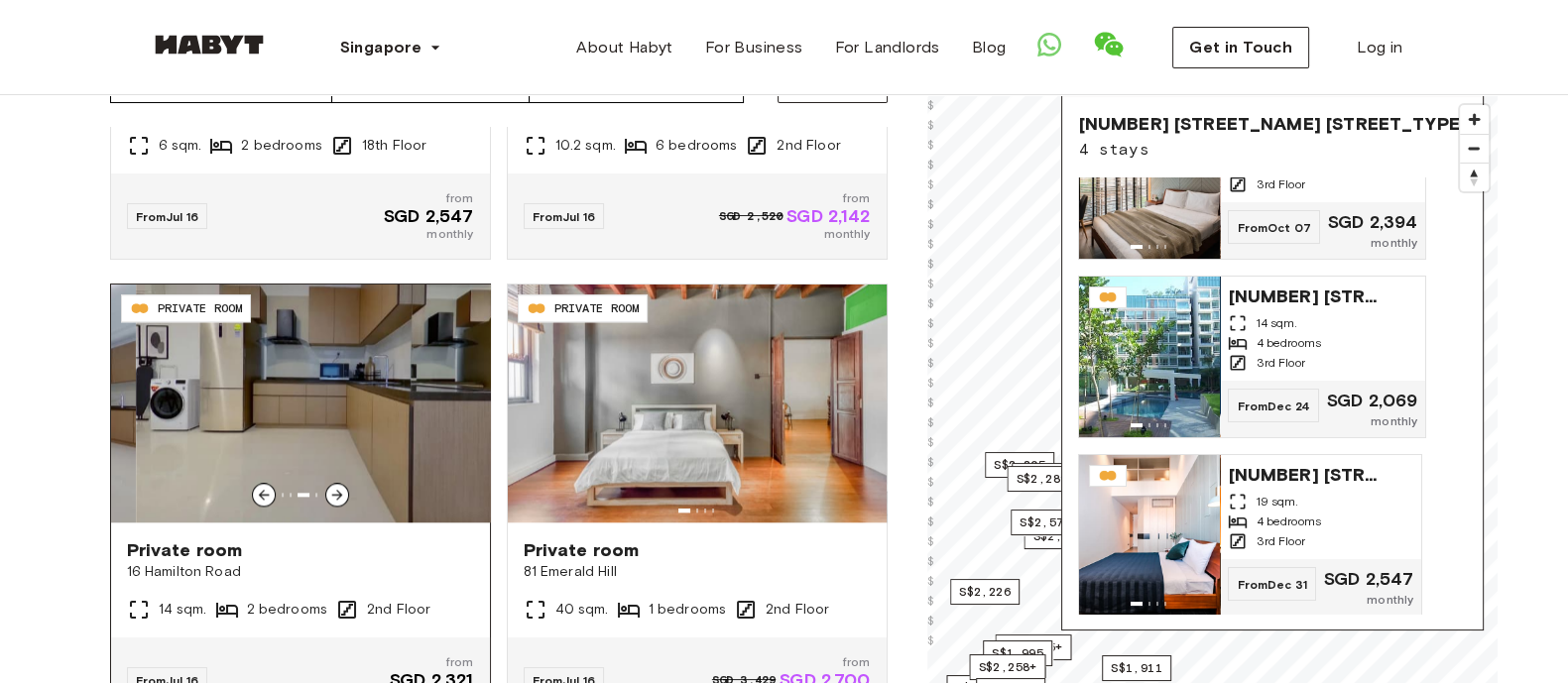 click 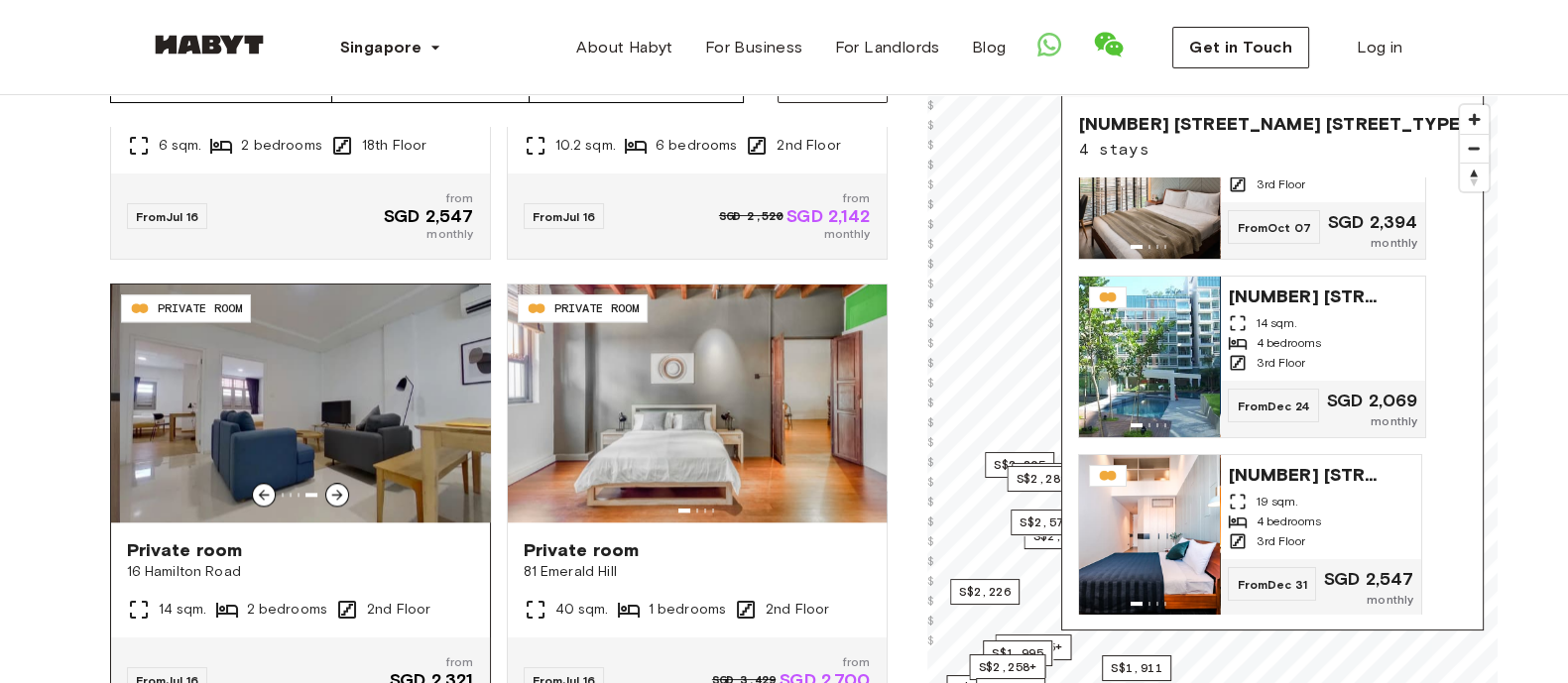 click 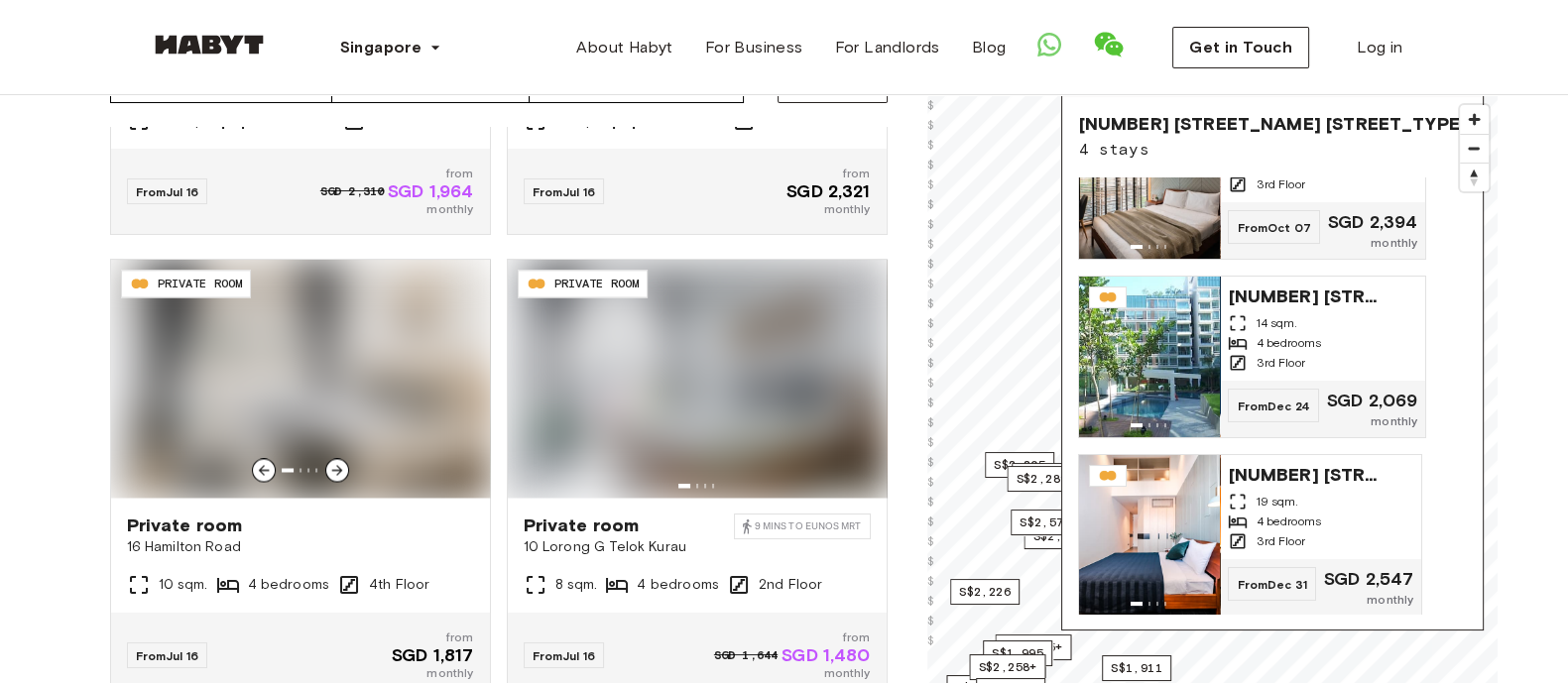 scroll, scrollTop: 4058, scrollLeft: 0, axis: vertical 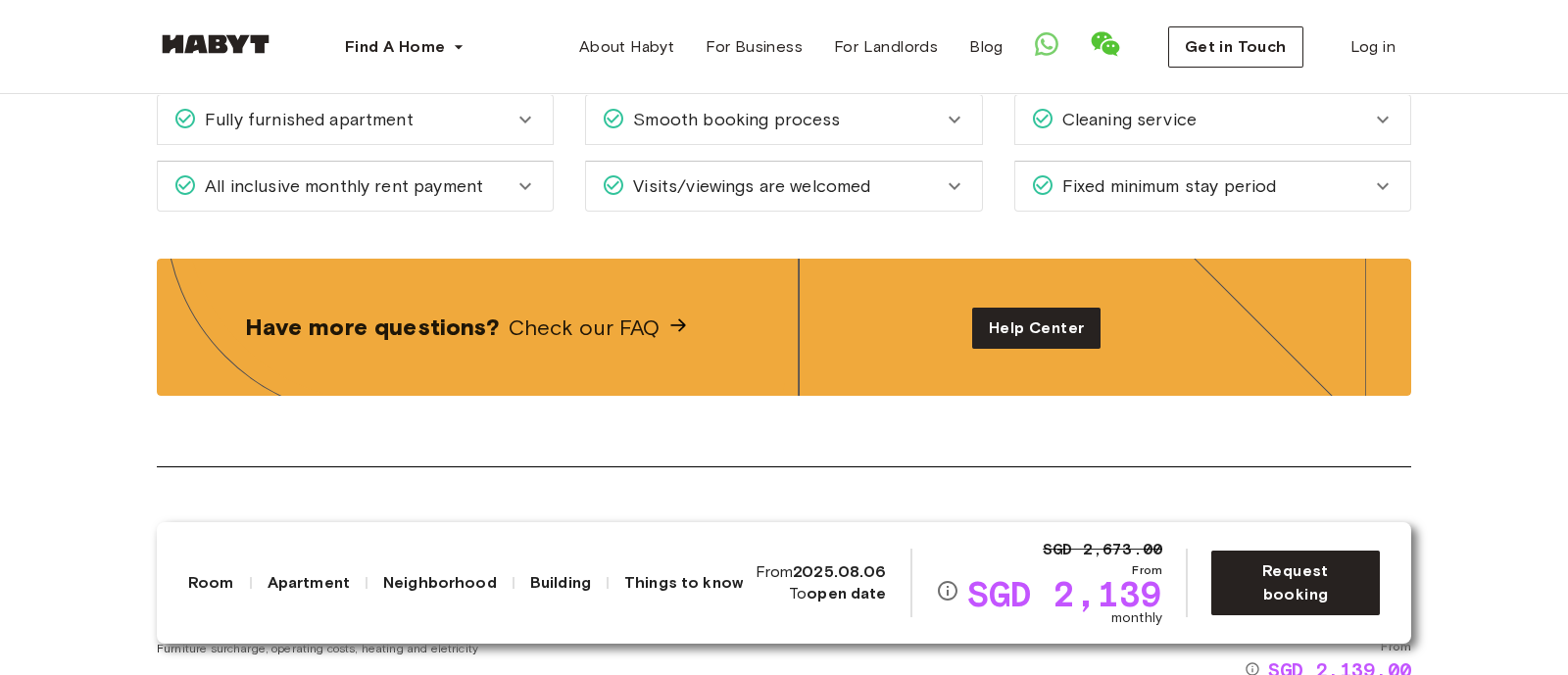 click on "Smooth booking process" at bounding box center (771, 120) 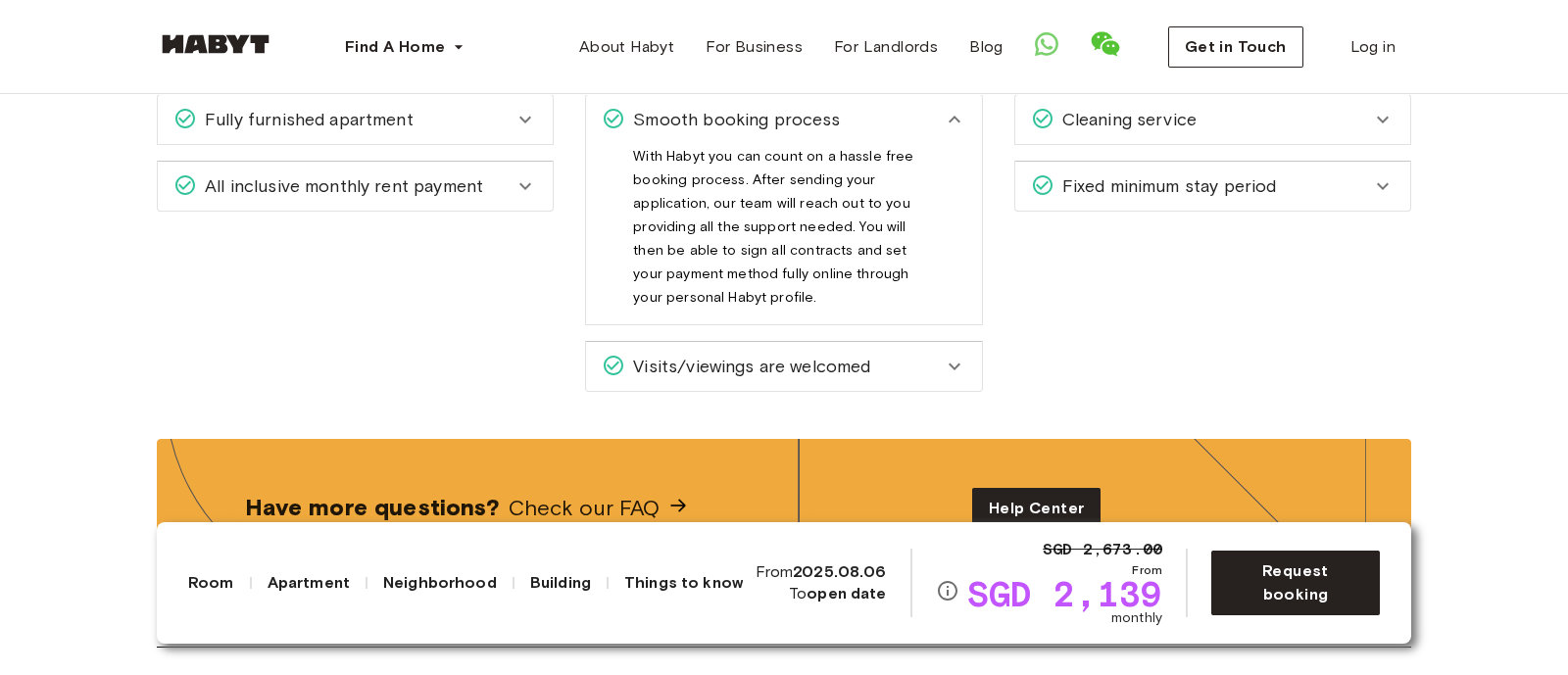 click on "Cleaning service" at bounding box center [1125, 120] 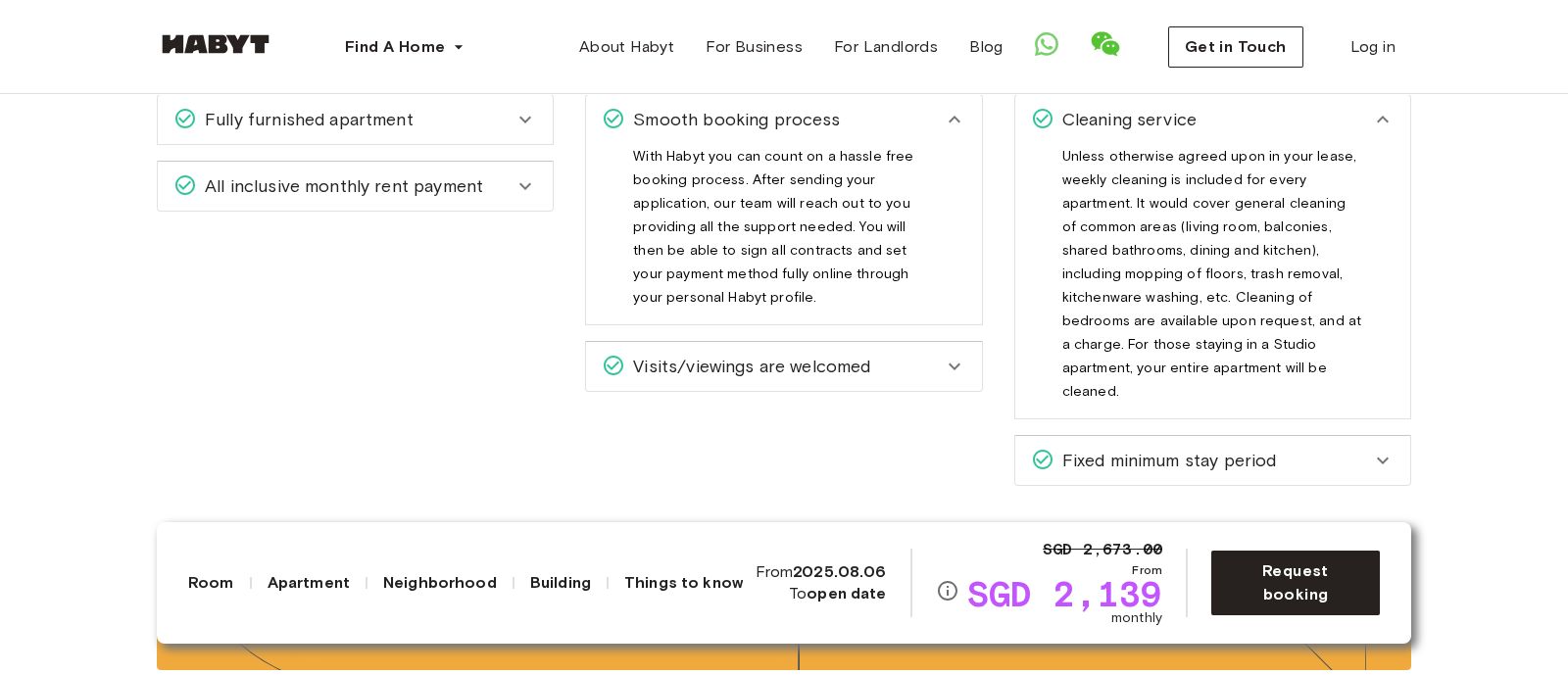 click on "Fixed minimum stay period" at bounding box center [1212, 460] 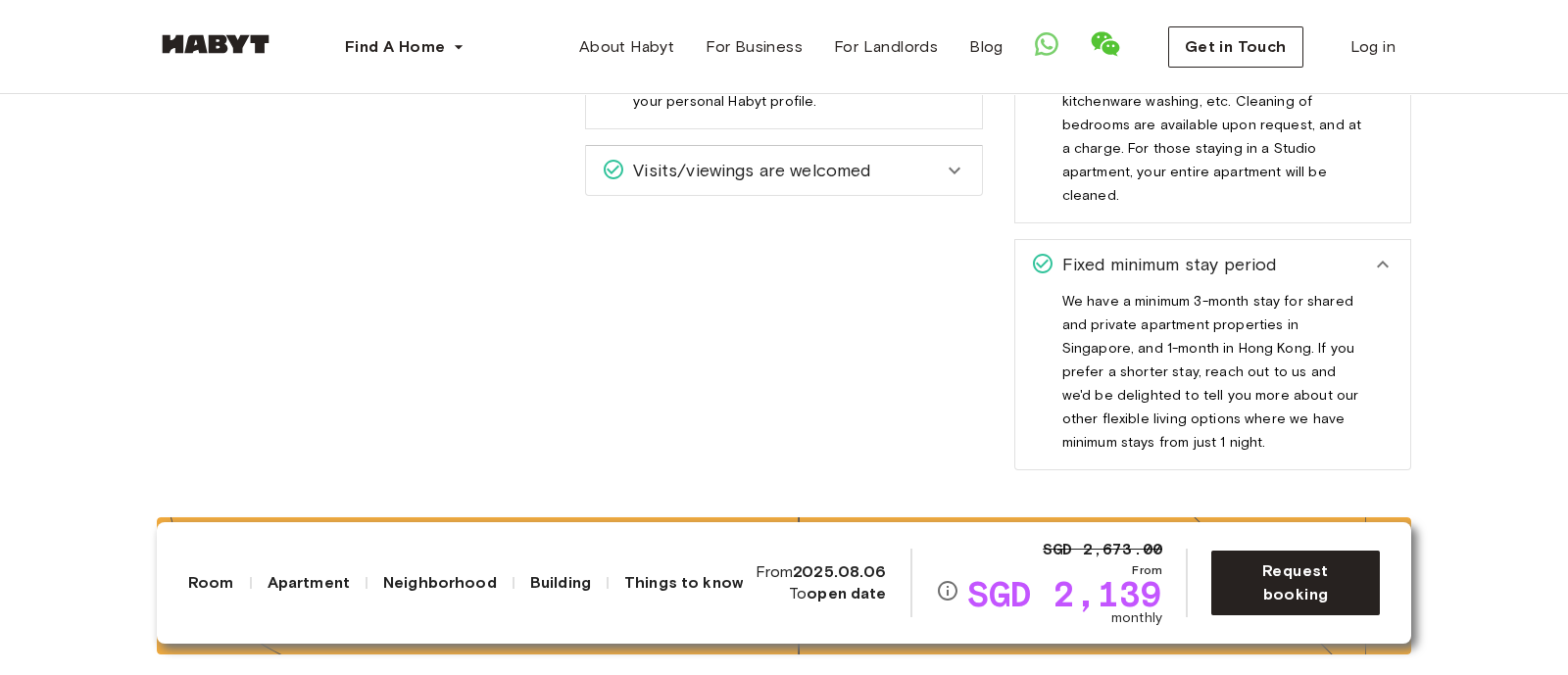 scroll, scrollTop: 2695, scrollLeft: 0, axis: vertical 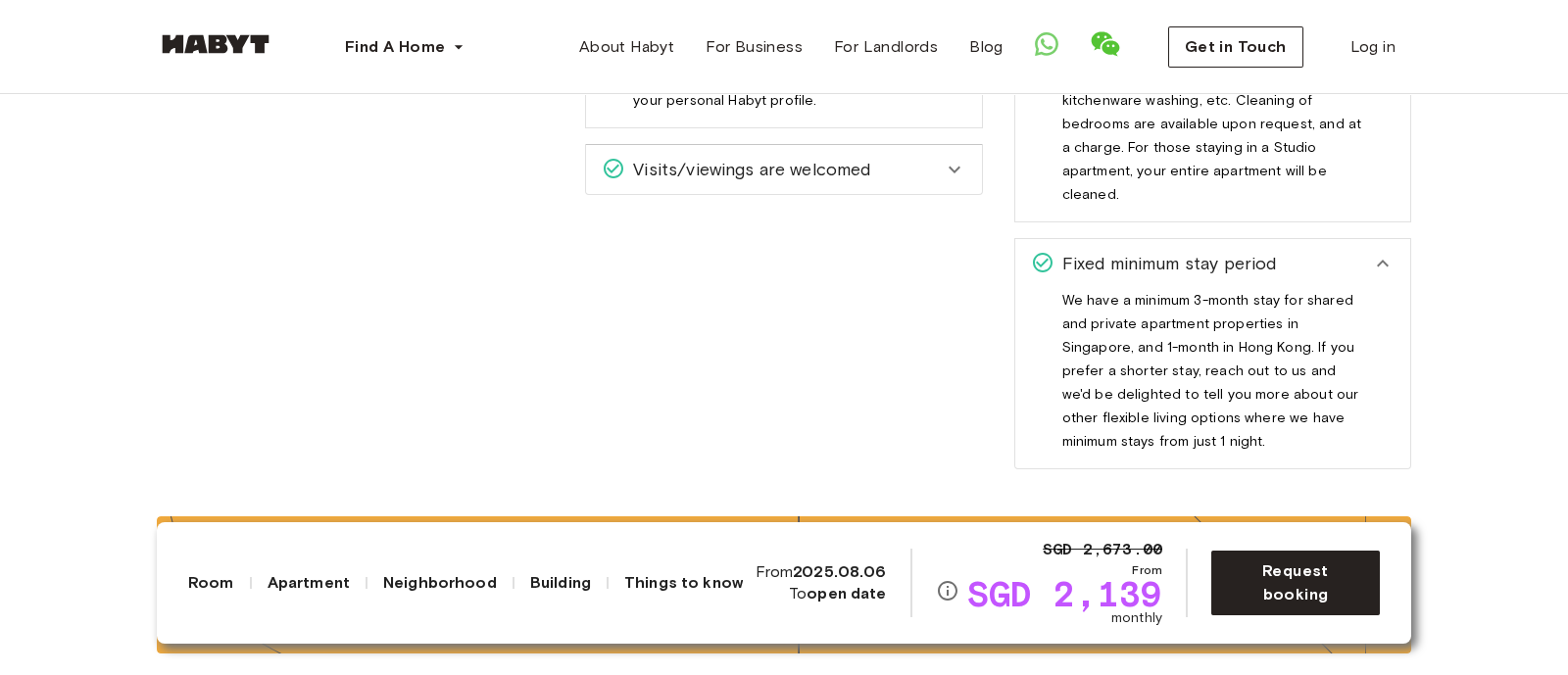 click on "Visits/viewings are welcomed" at bounding box center (783, 169) 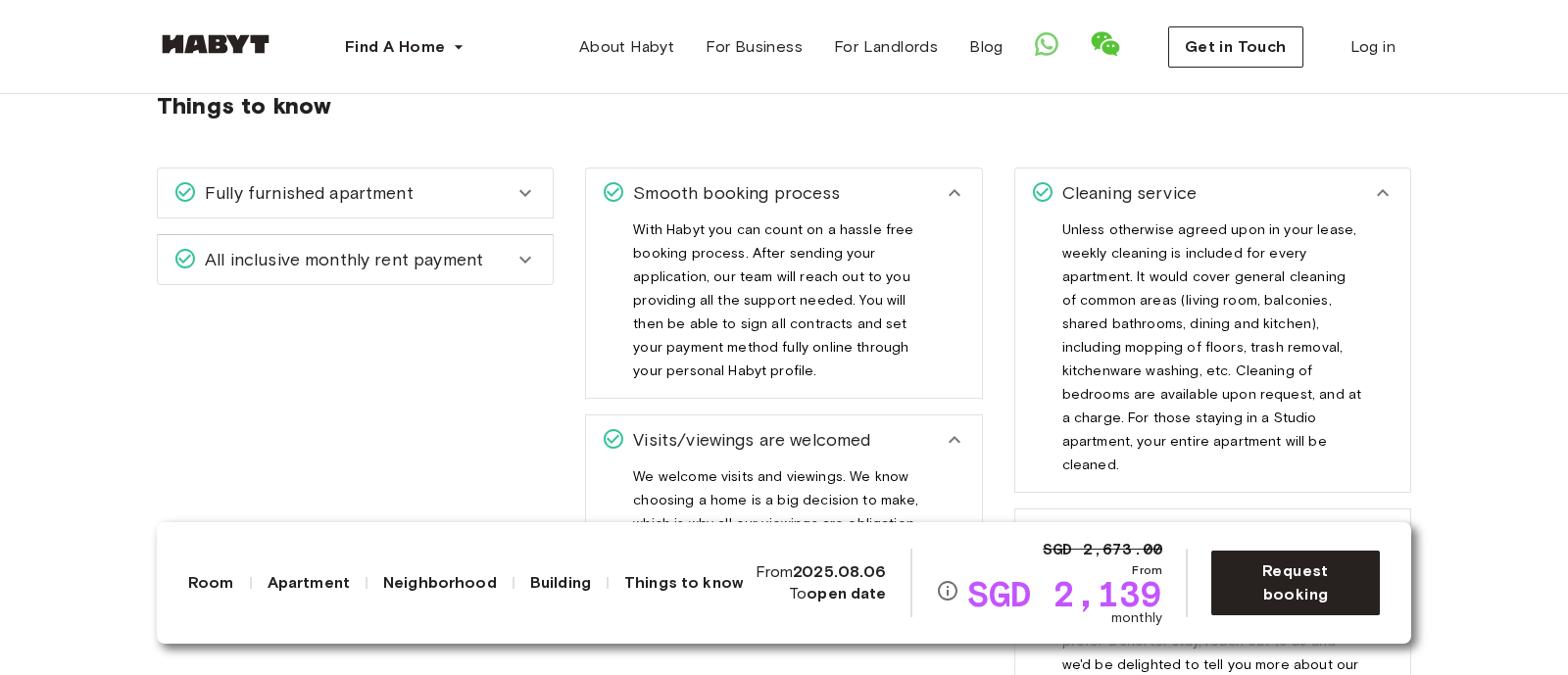 scroll, scrollTop: 2424, scrollLeft: 0, axis: vertical 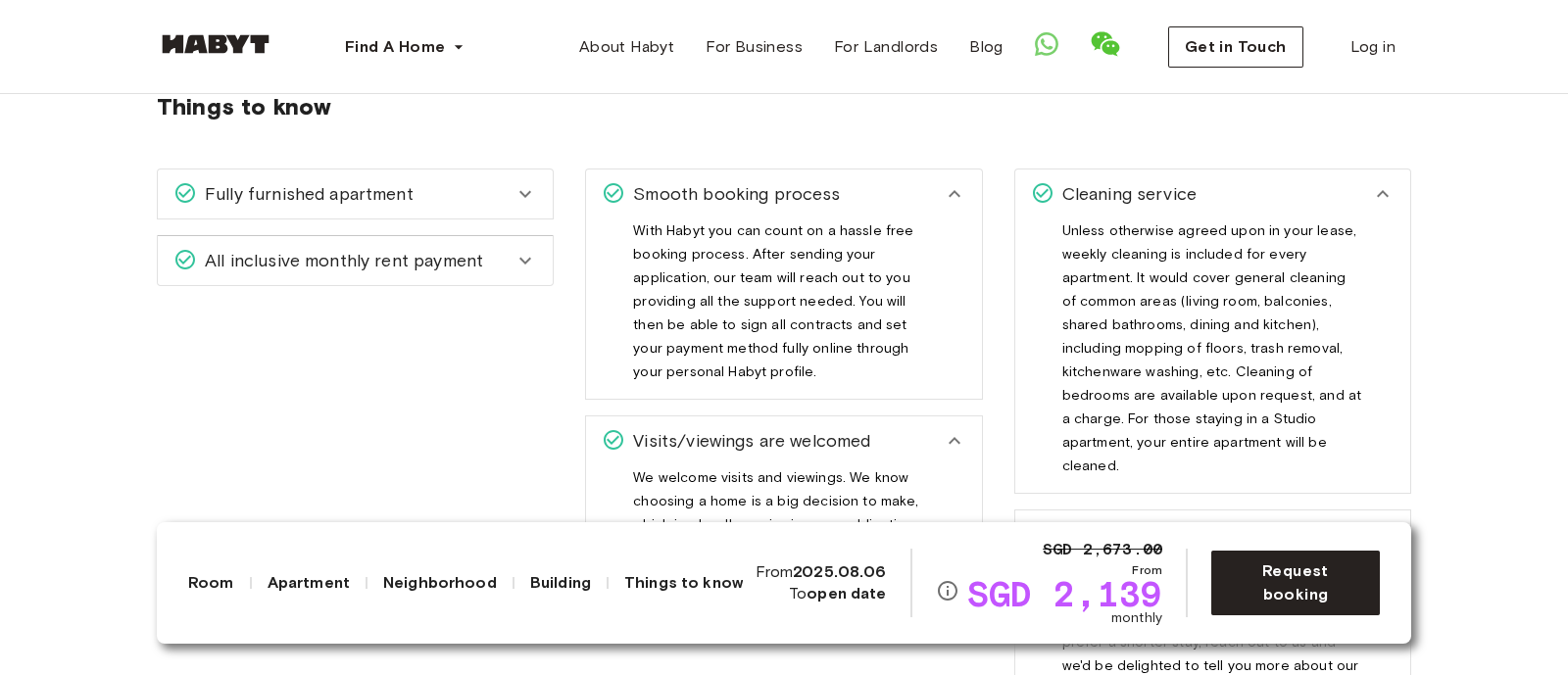 click on "All inclusive monthly rent payment" at bounding box center [340, 261] 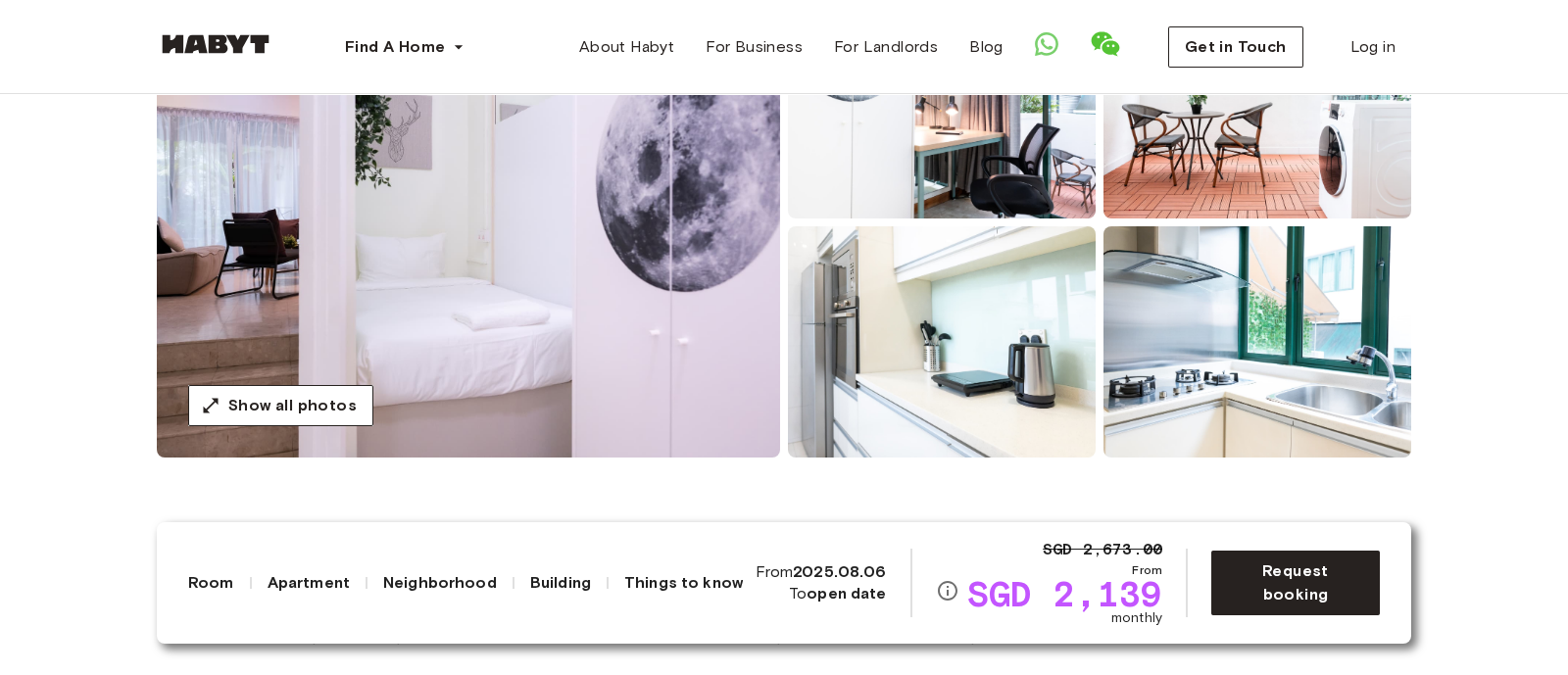 scroll, scrollTop: 276, scrollLeft: 0, axis: vertical 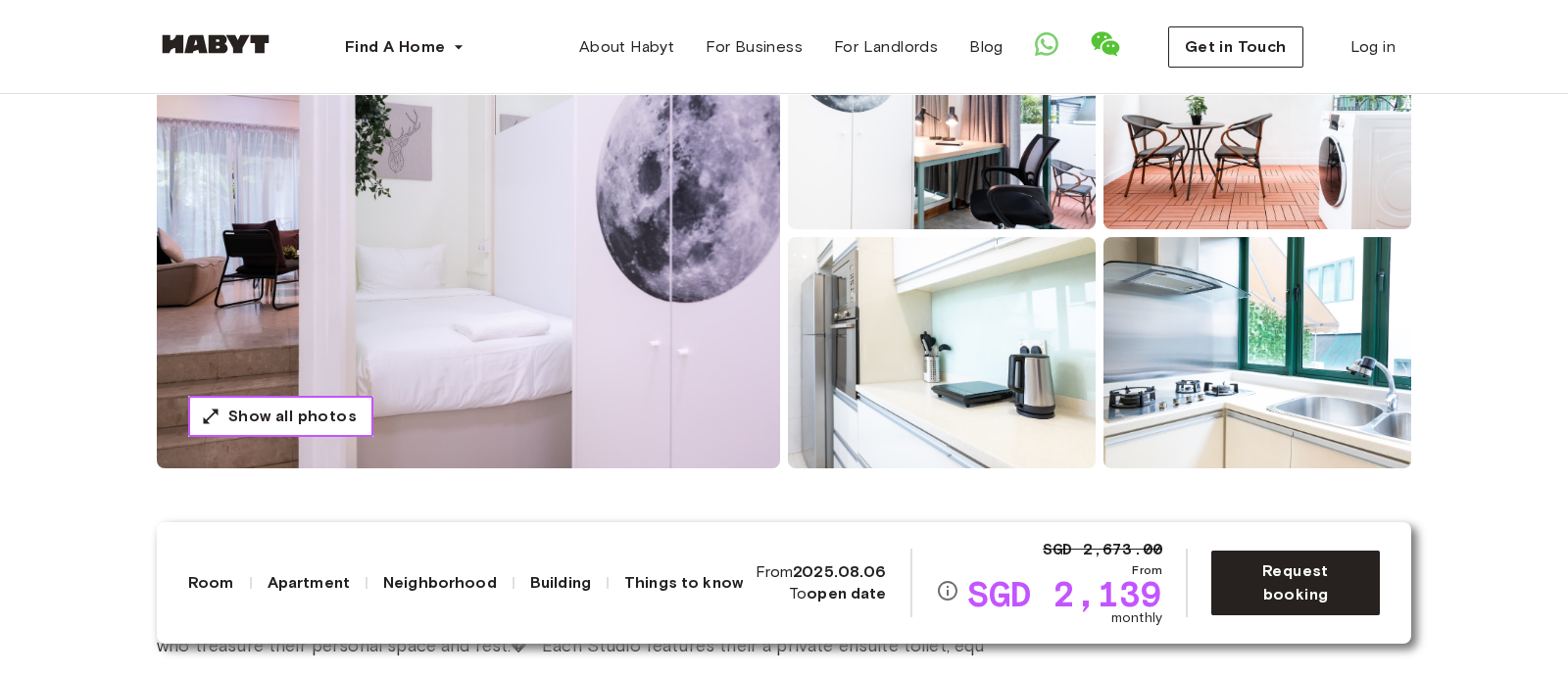 click on "Show all photos" at bounding box center [292, 416] 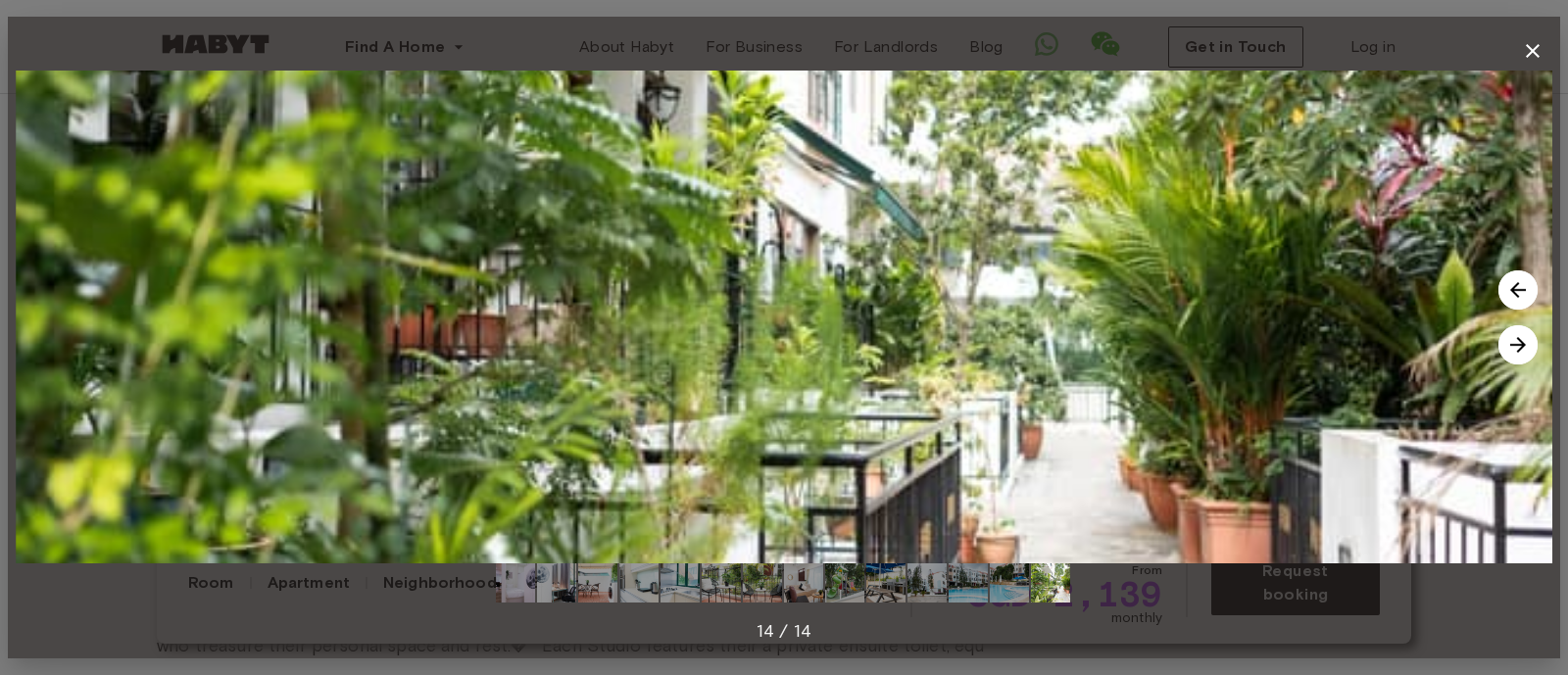 type 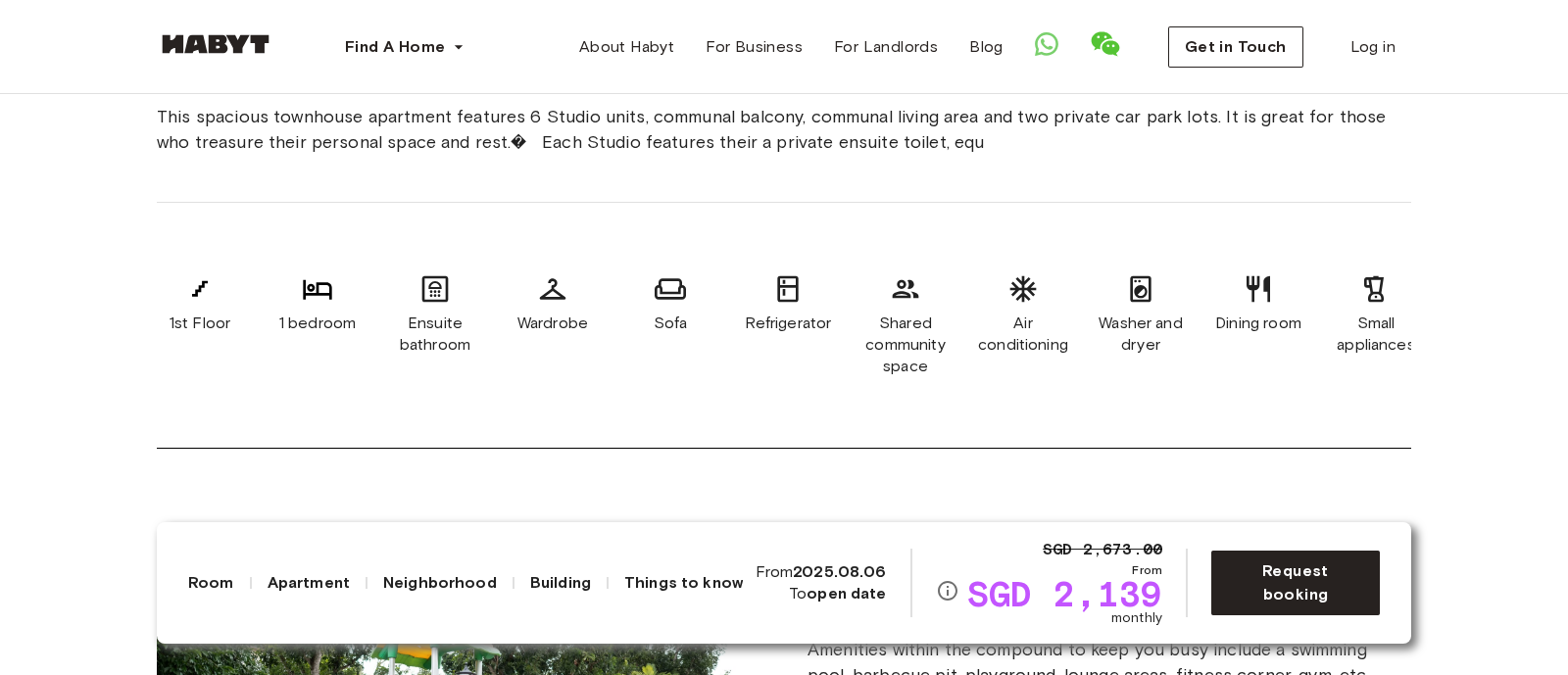 scroll, scrollTop: 766, scrollLeft: 0, axis: vertical 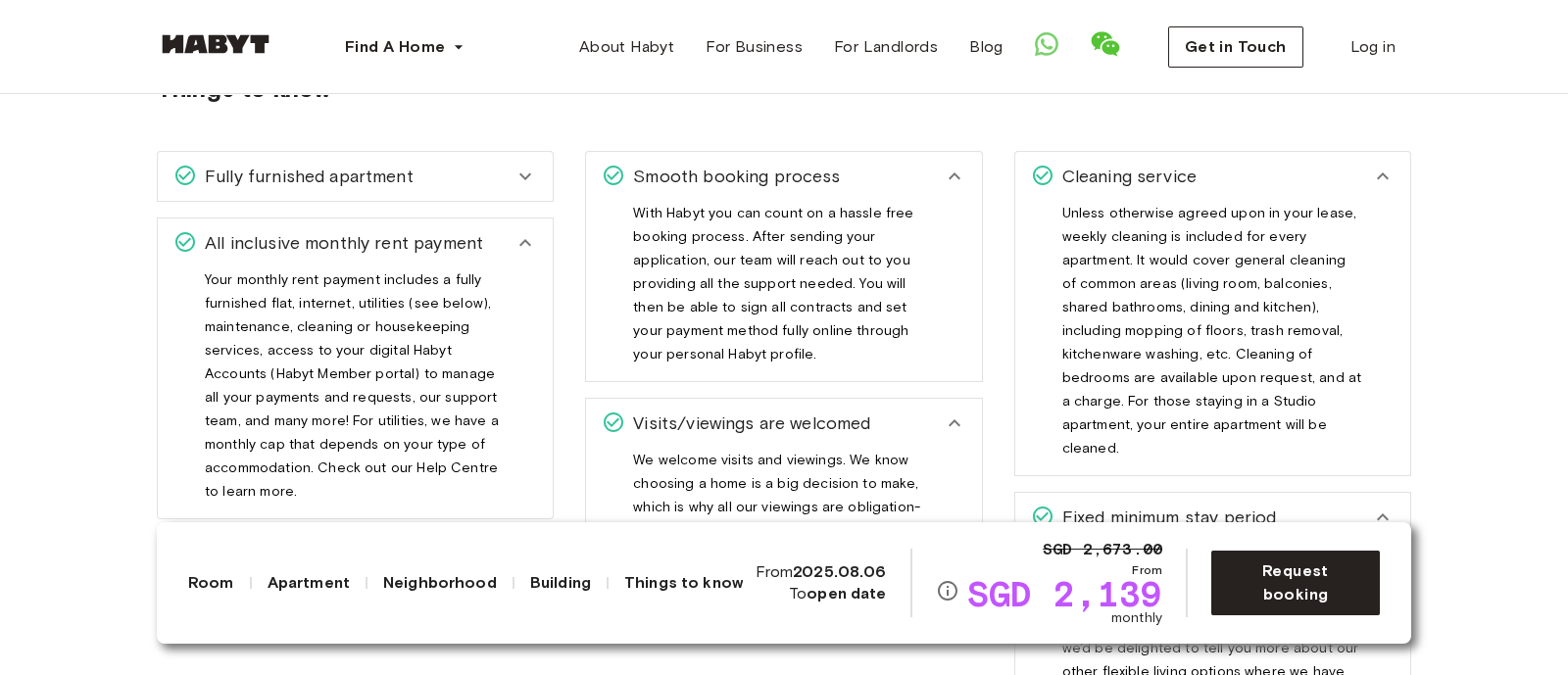 click on "Fully furnished apartment" at bounding box center (343, 176) 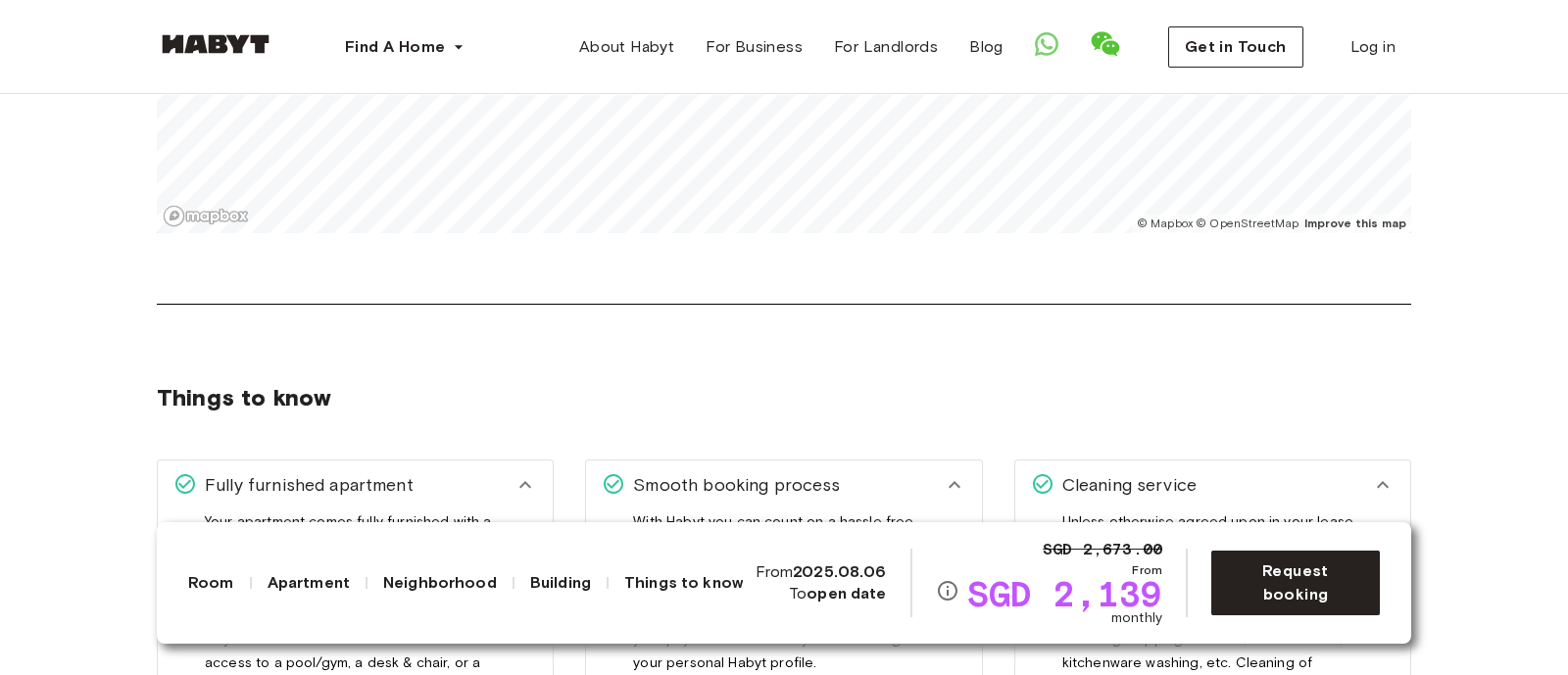 scroll, scrollTop: 2126, scrollLeft: 0, axis: vertical 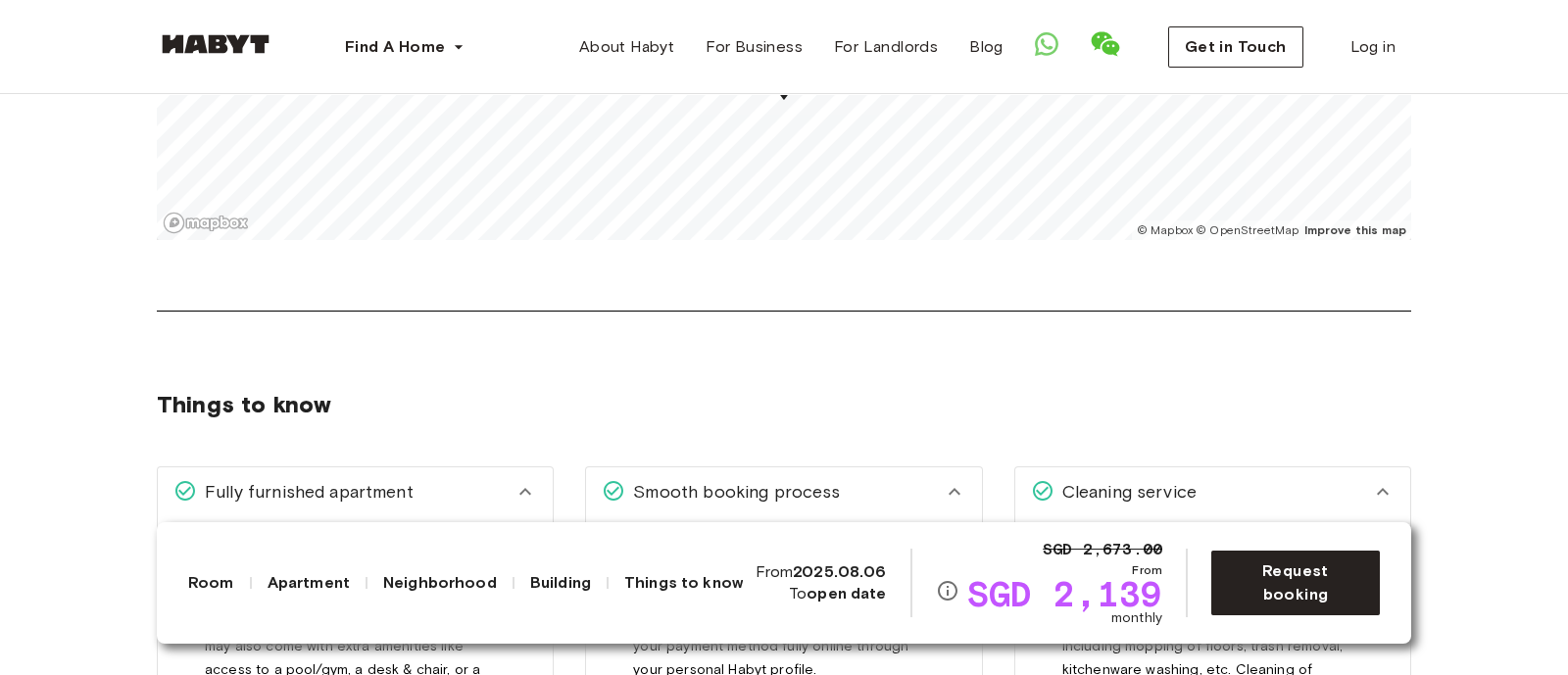 click on "Apartment" at bounding box center [309, 583] 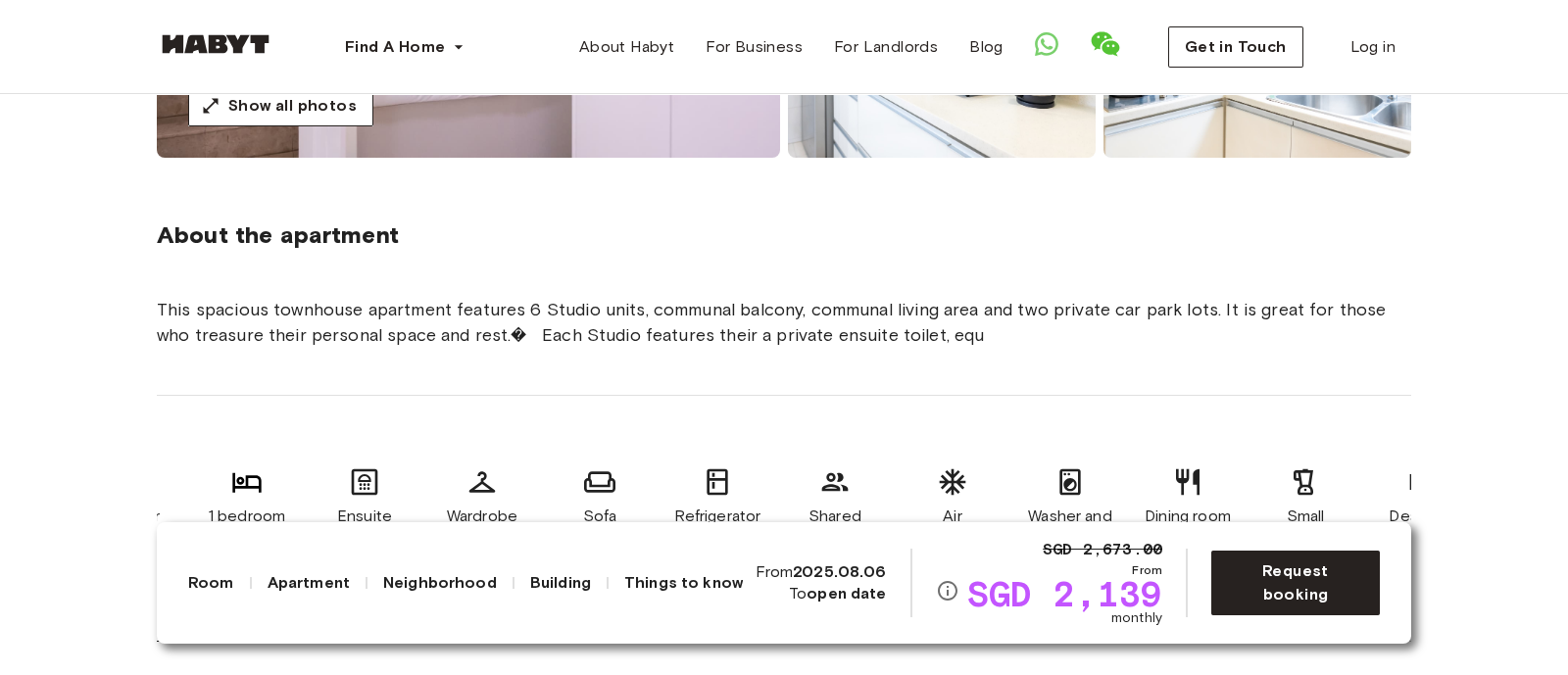 scroll, scrollTop: 561, scrollLeft: 0, axis: vertical 